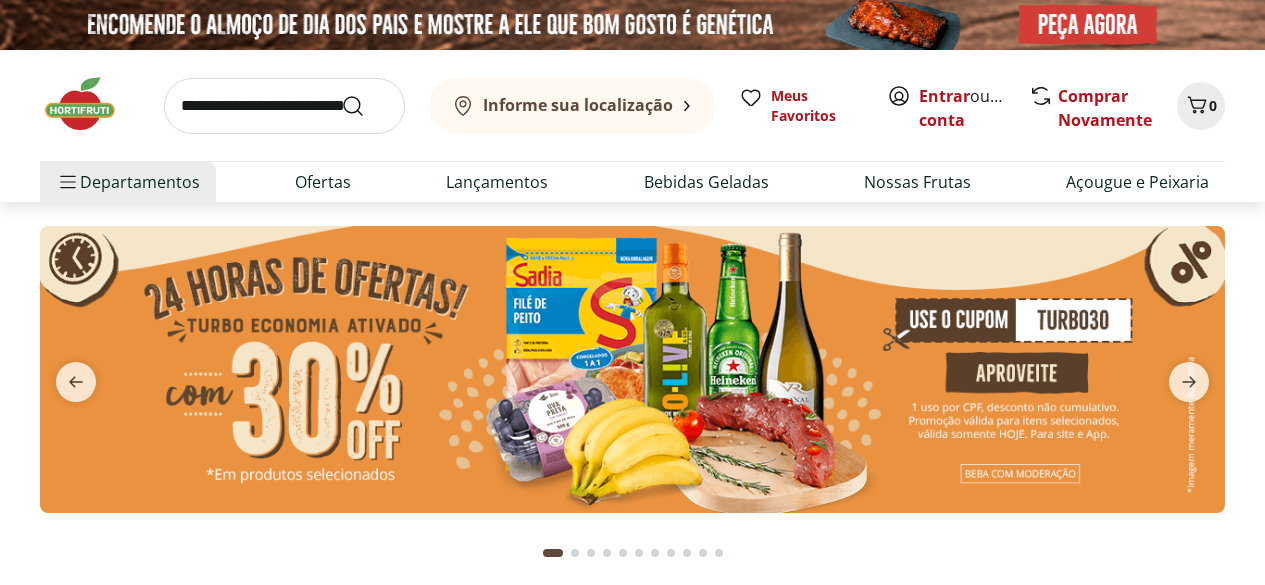 scroll, scrollTop: 0, scrollLeft: 0, axis: both 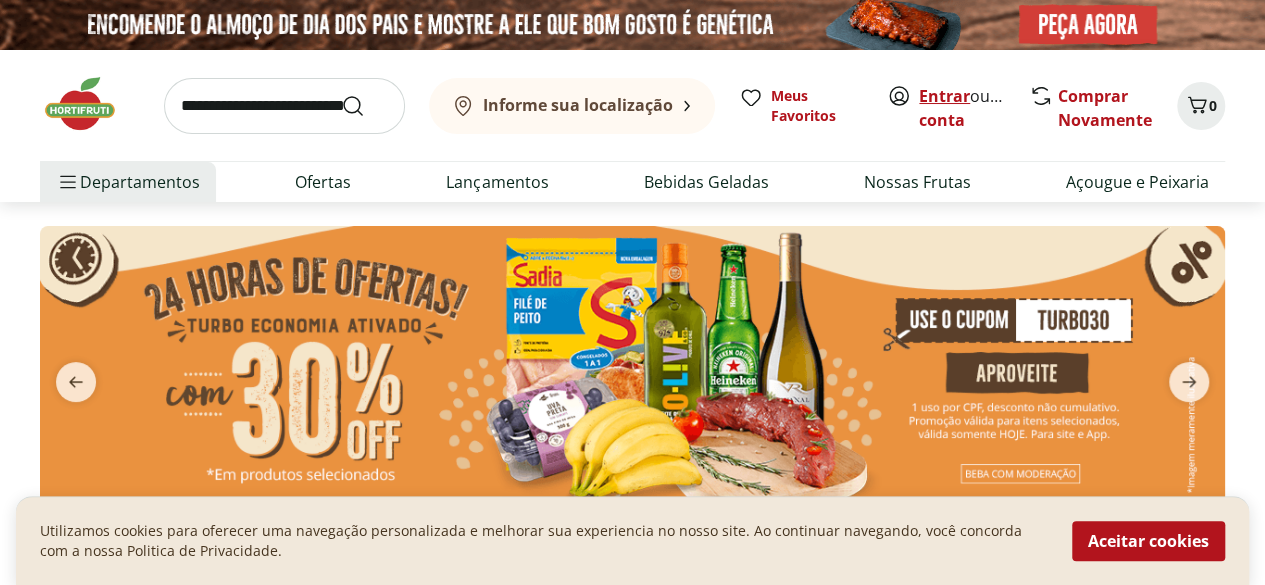 click on "Entrar" at bounding box center (944, 96) 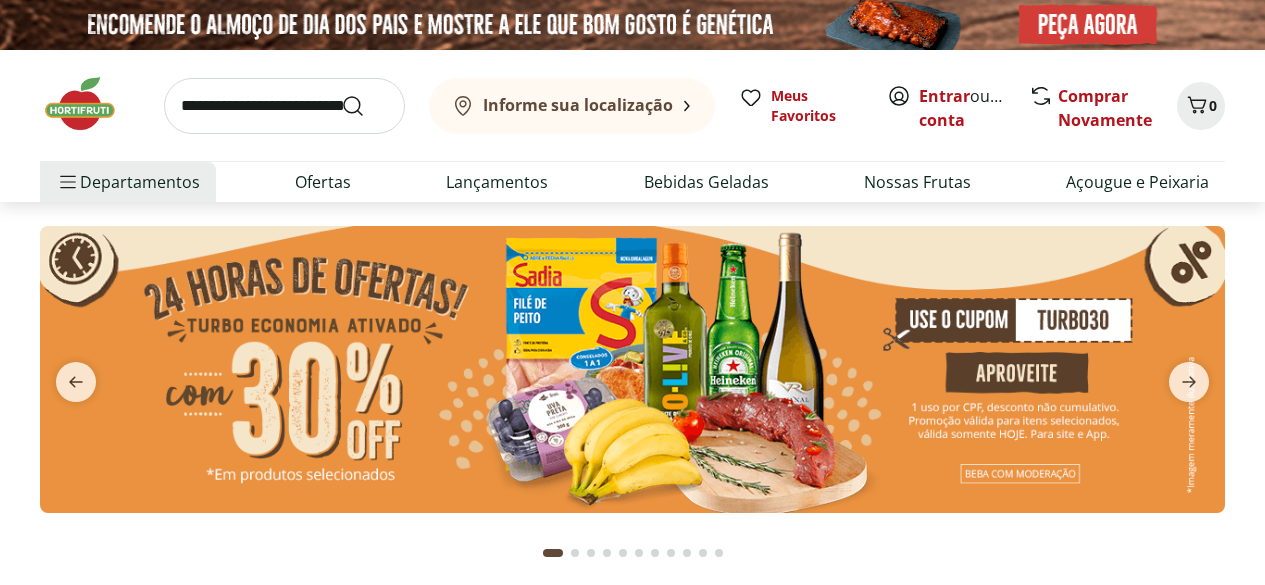 scroll, scrollTop: 0, scrollLeft: 0, axis: both 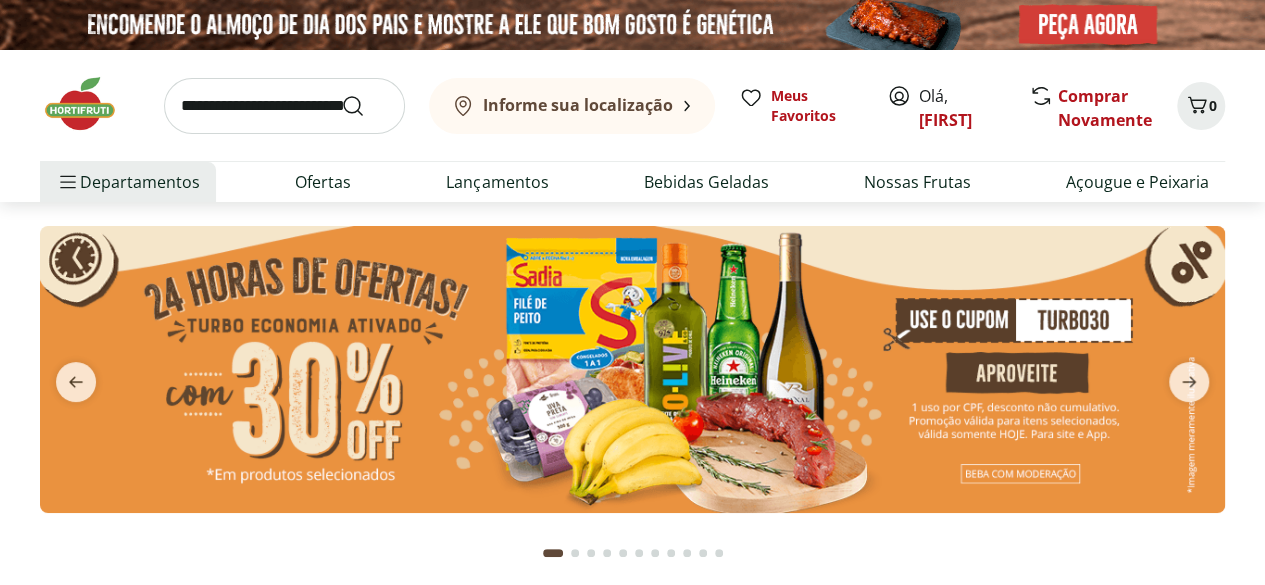 click on "Informe sua localização" at bounding box center (578, 105) 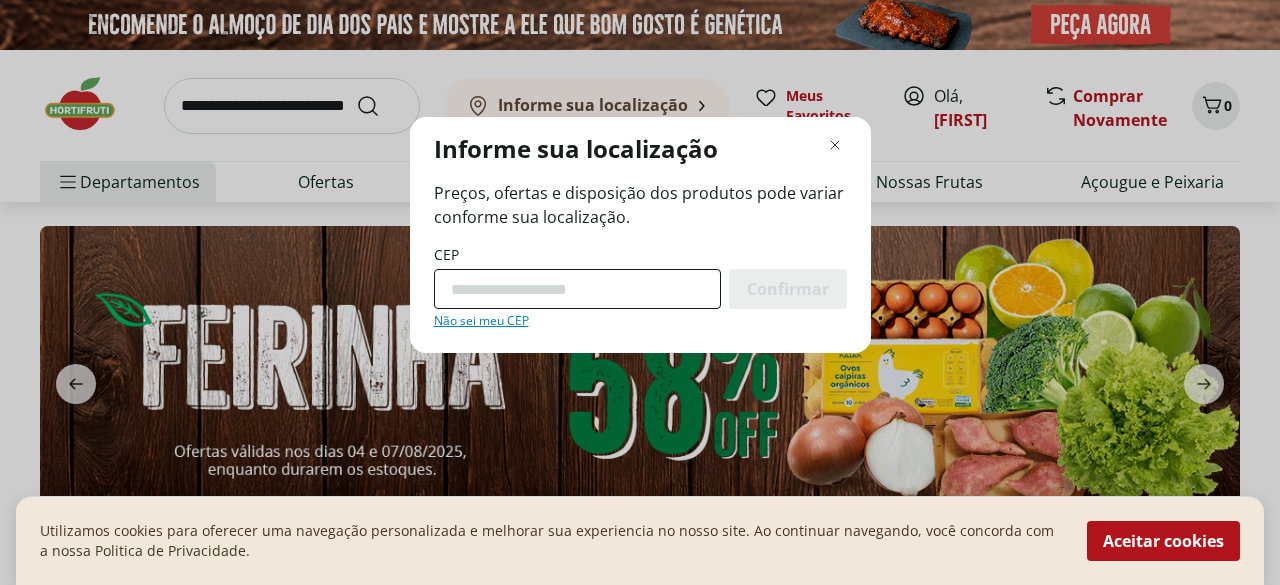 click on "CEP" at bounding box center [577, 289] 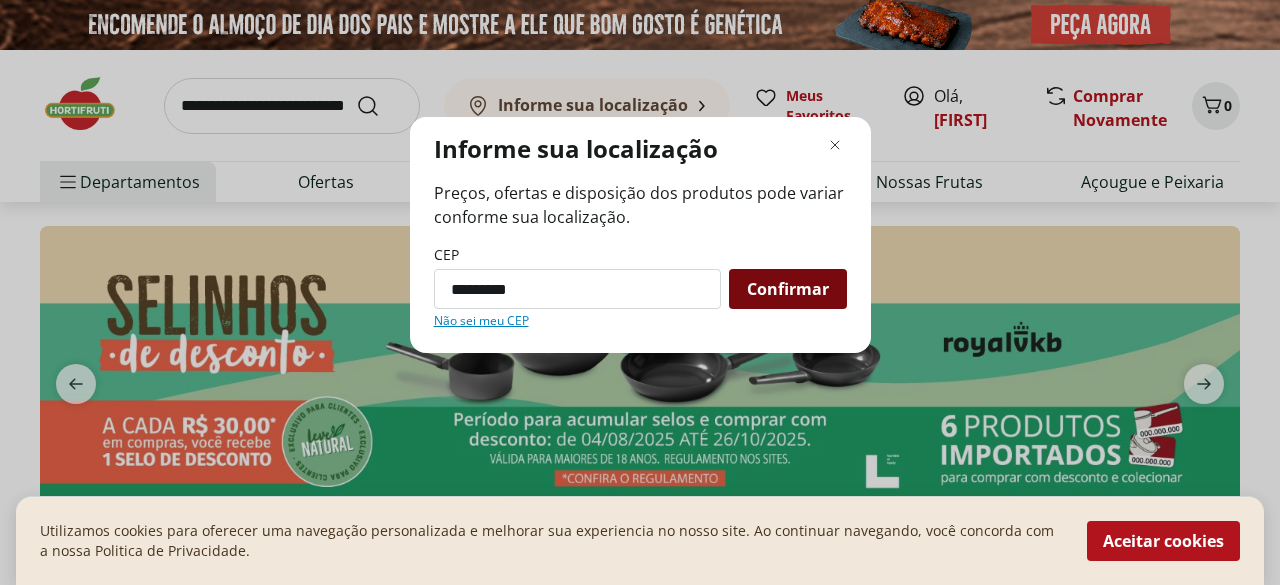 type on "*********" 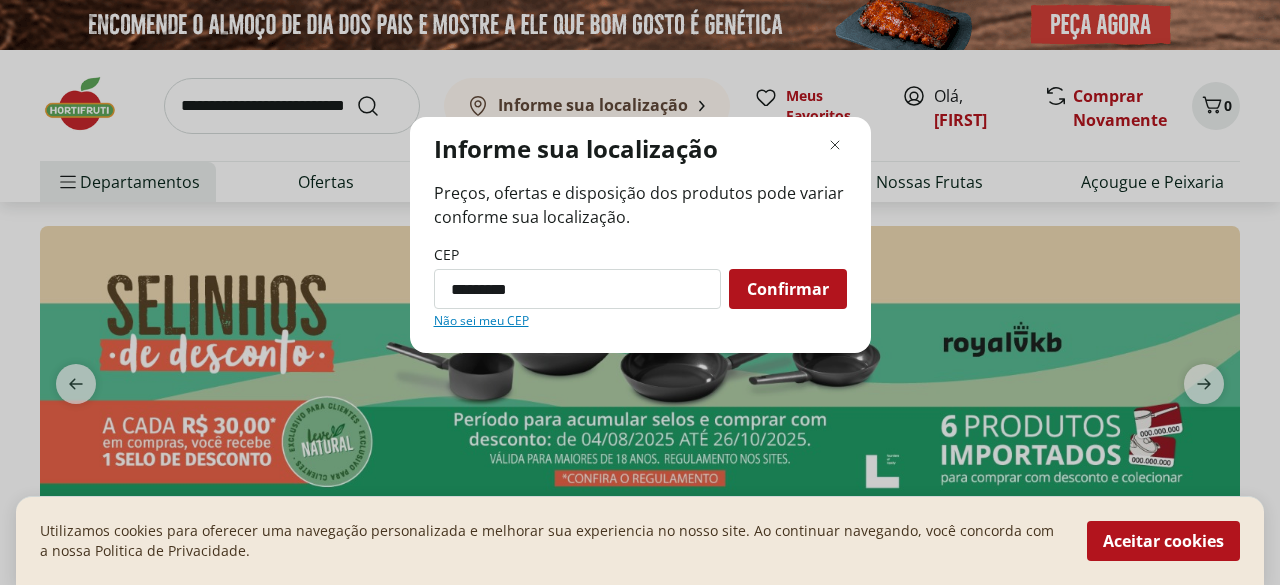 click on "Confirmar" at bounding box center (788, 289) 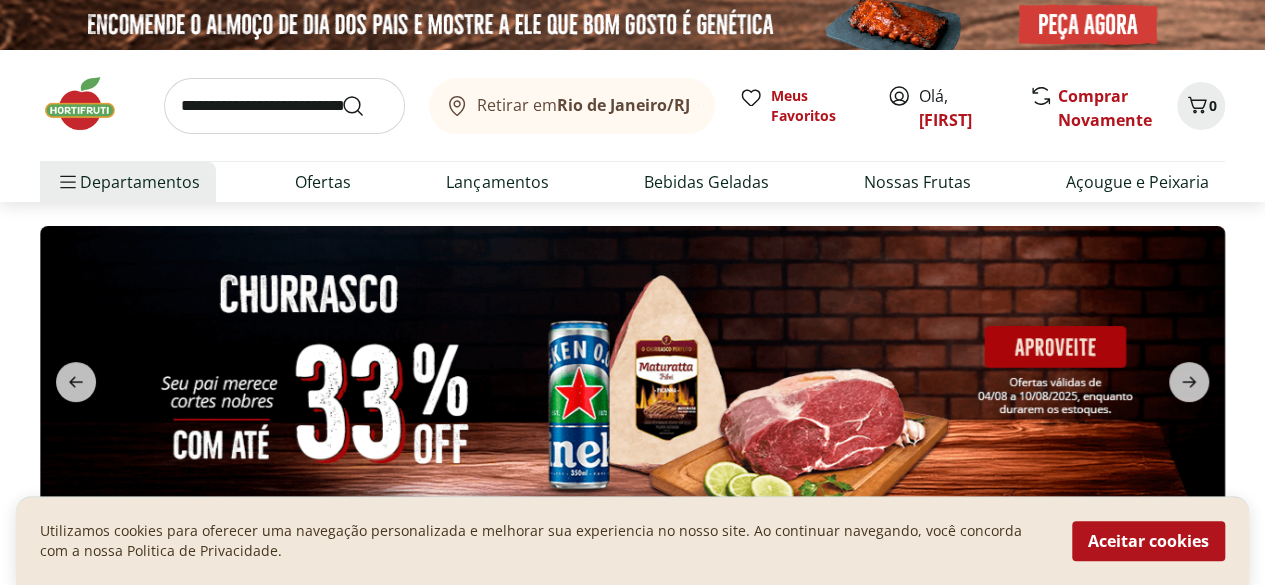 click on "Rio de Janeiro/RJ" at bounding box center [623, 105] 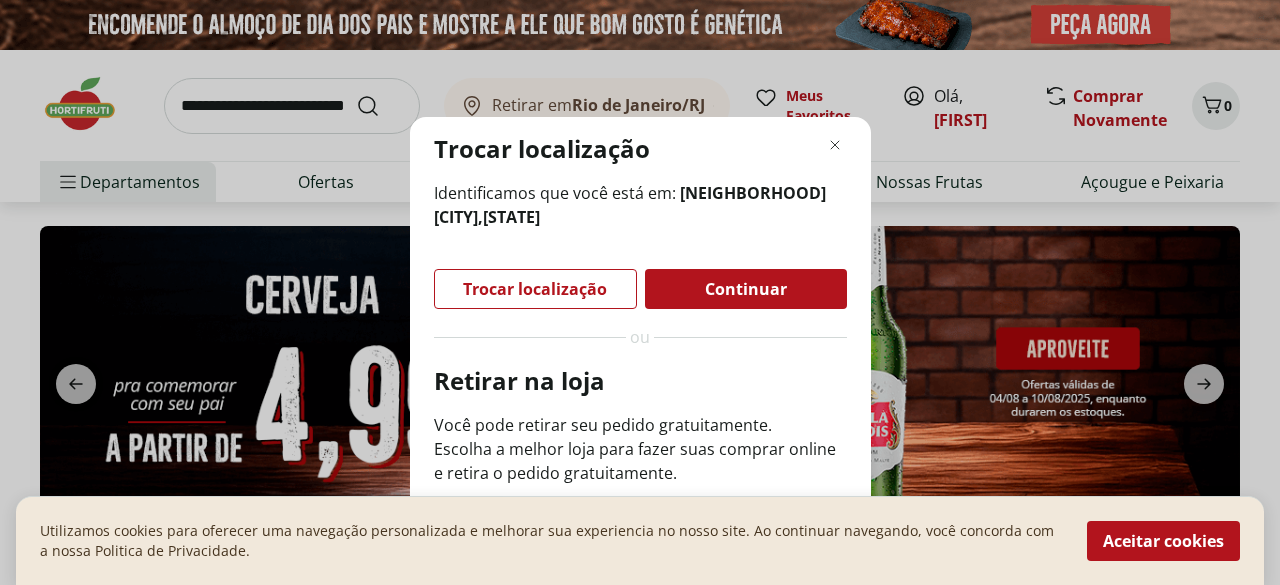 click on "Continuar" at bounding box center (746, 289) 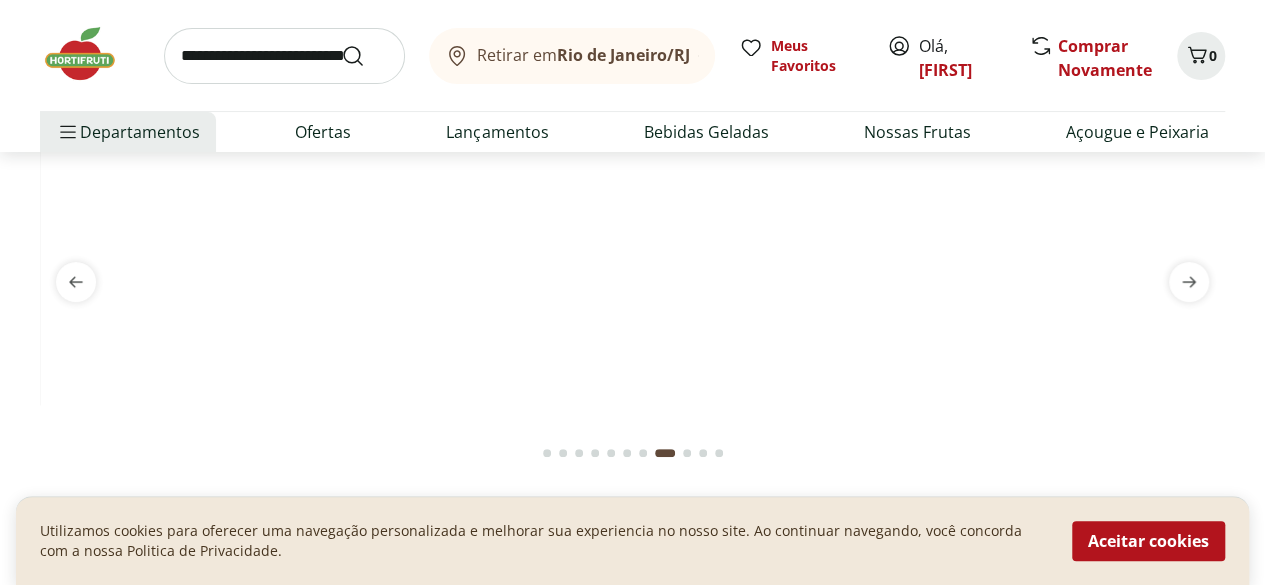 scroll, scrollTop: 200, scrollLeft: 0, axis: vertical 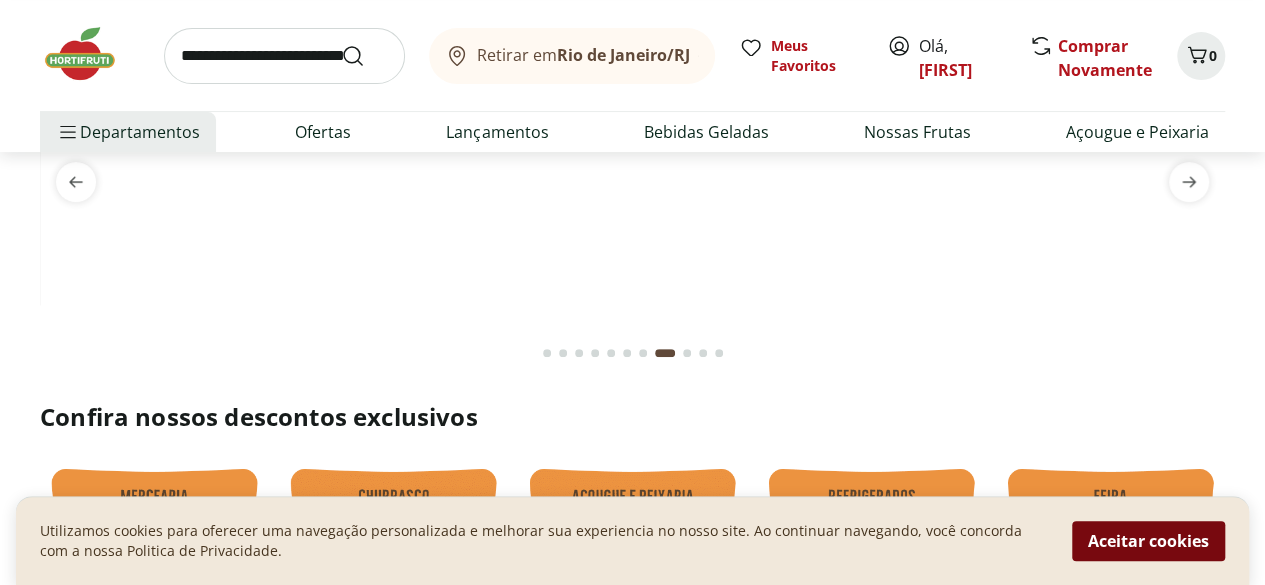 click on "Aceitar cookies" at bounding box center [1148, 541] 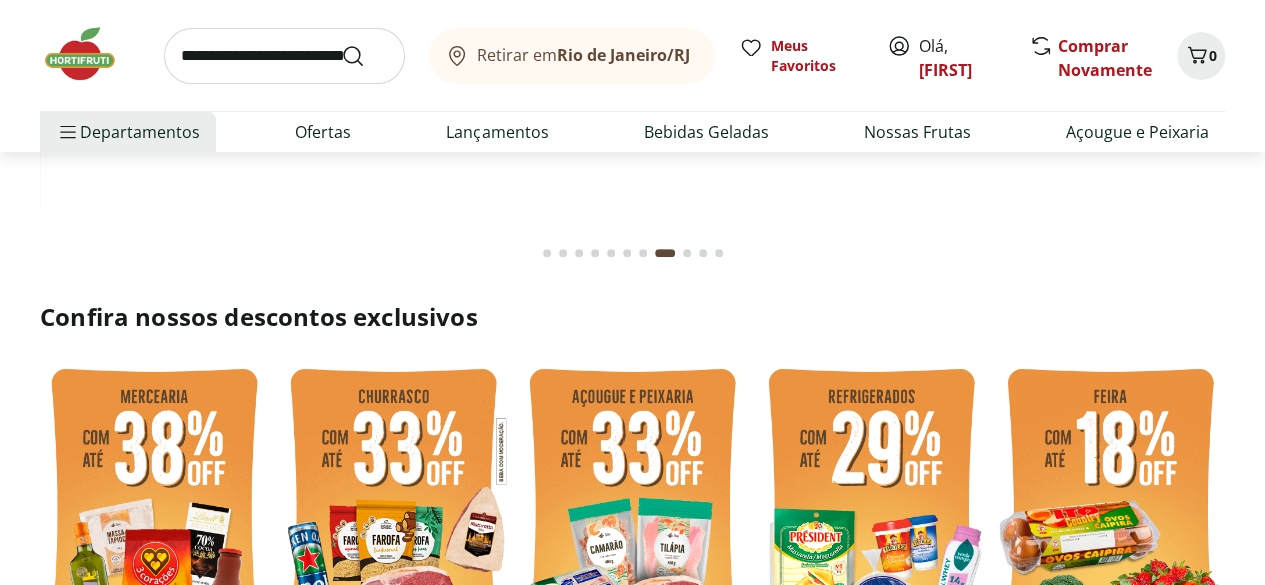 scroll, scrollTop: 0, scrollLeft: 0, axis: both 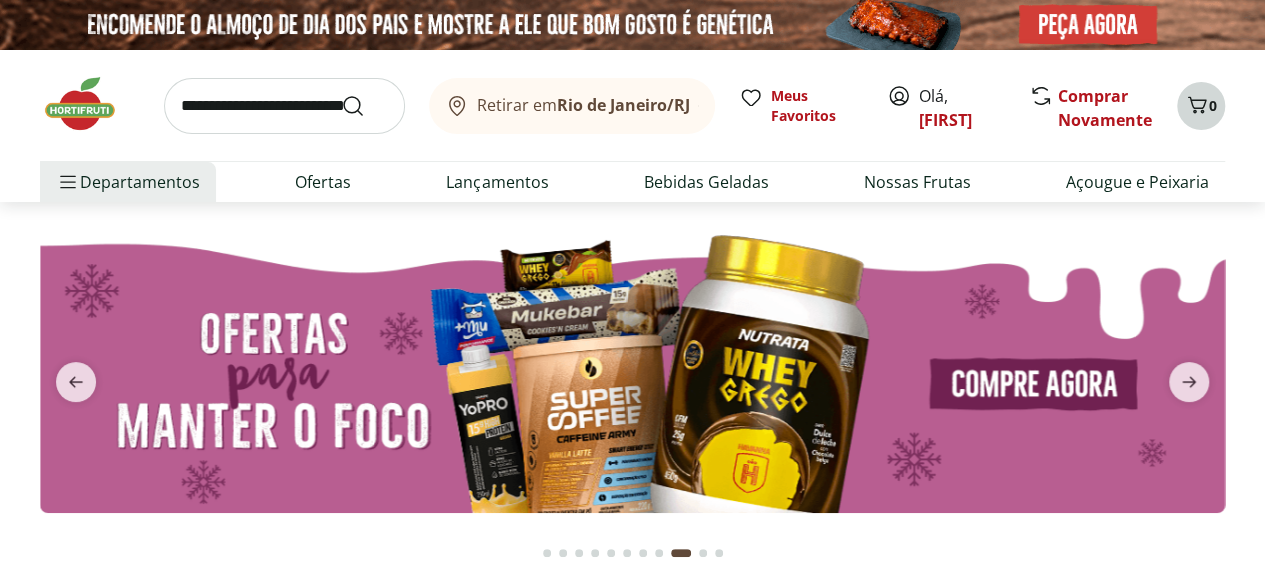 click on "0" at bounding box center [1213, 105] 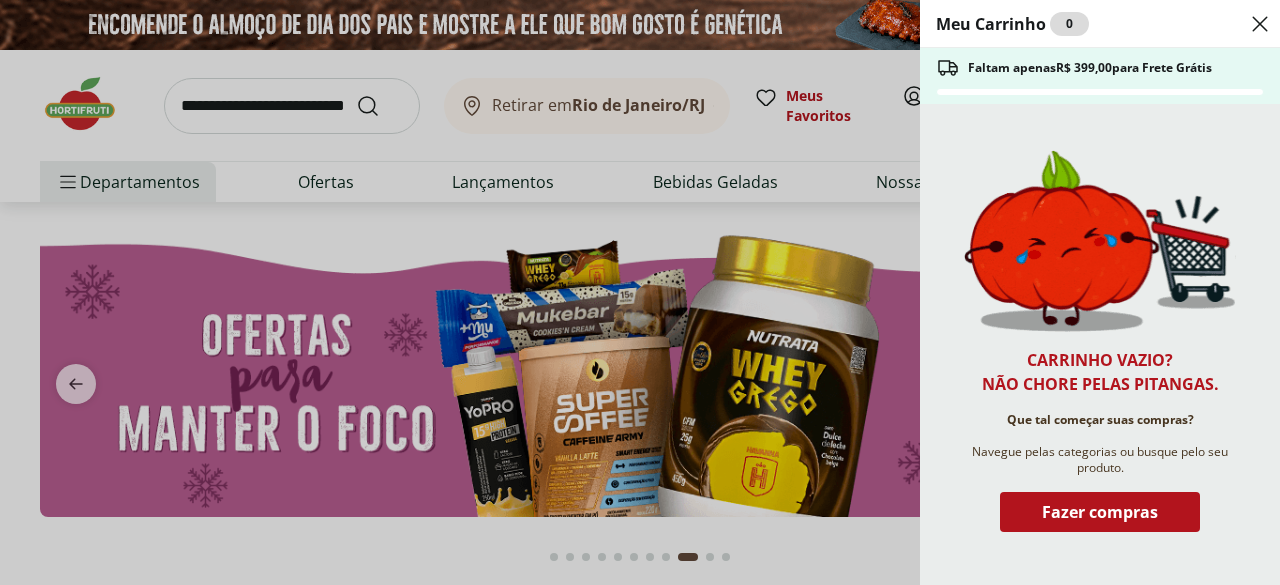 click 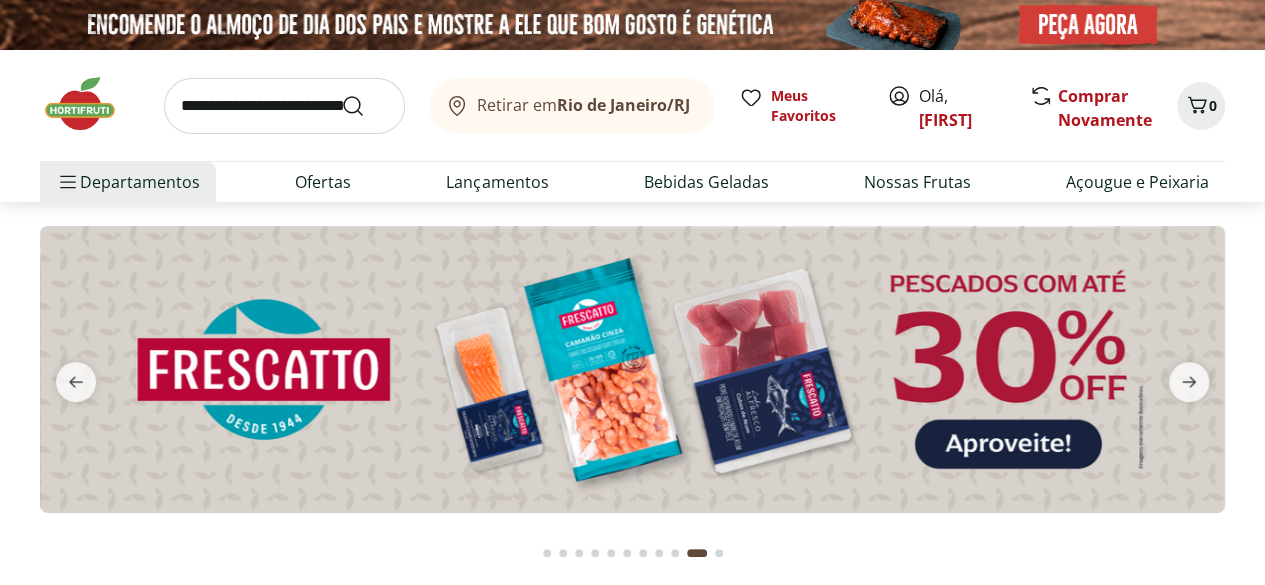 click 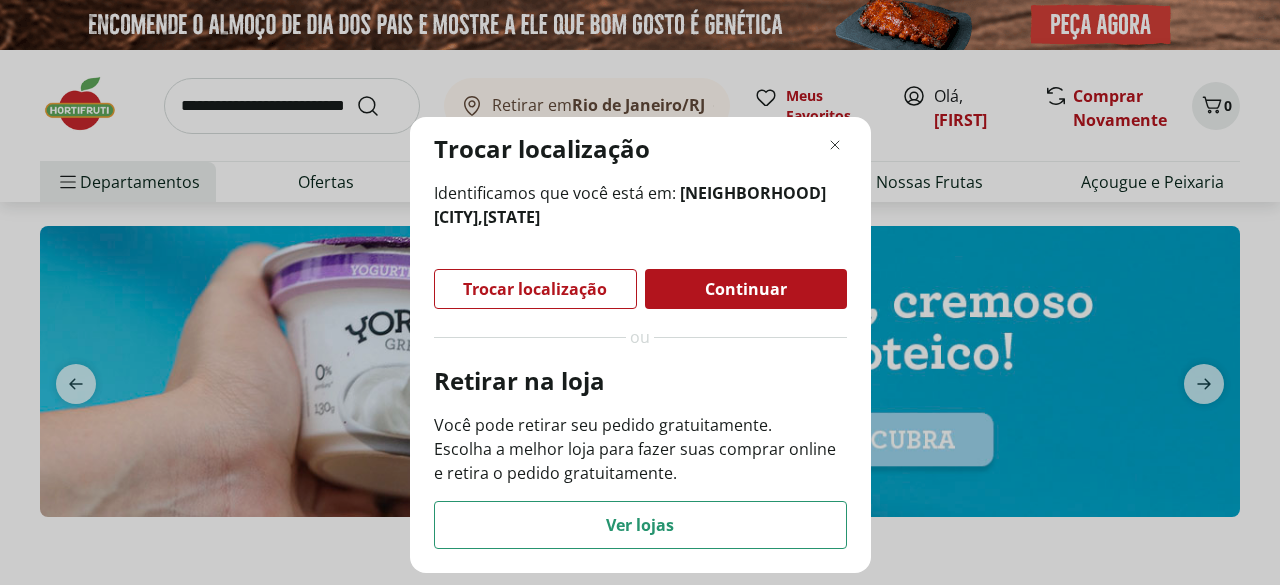 click on "Continuar" at bounding box center (746, 289) 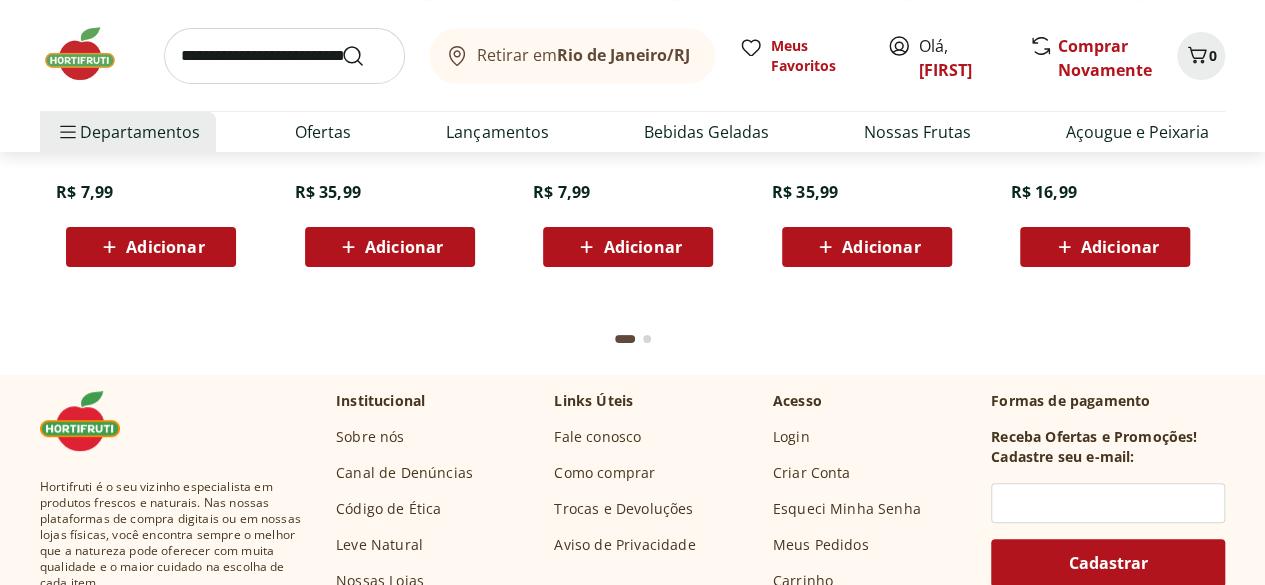 scroll, scrollTop: 3968, scrollLeft: 0, axis: vertical 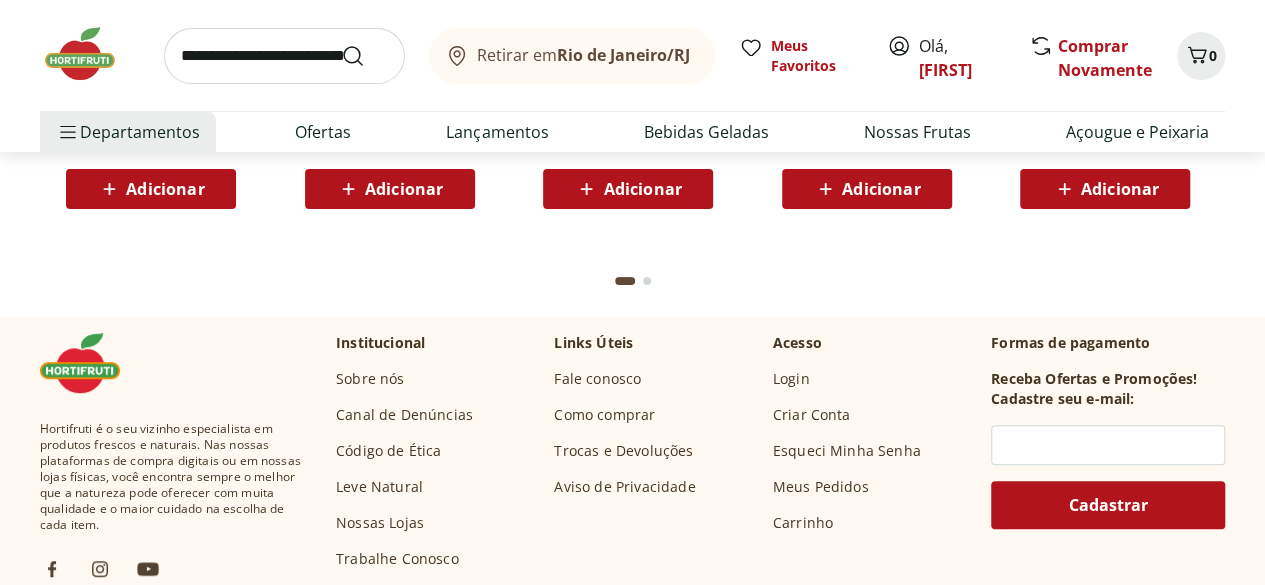 click on "Fale conosco" at bounding box center [597, 379] 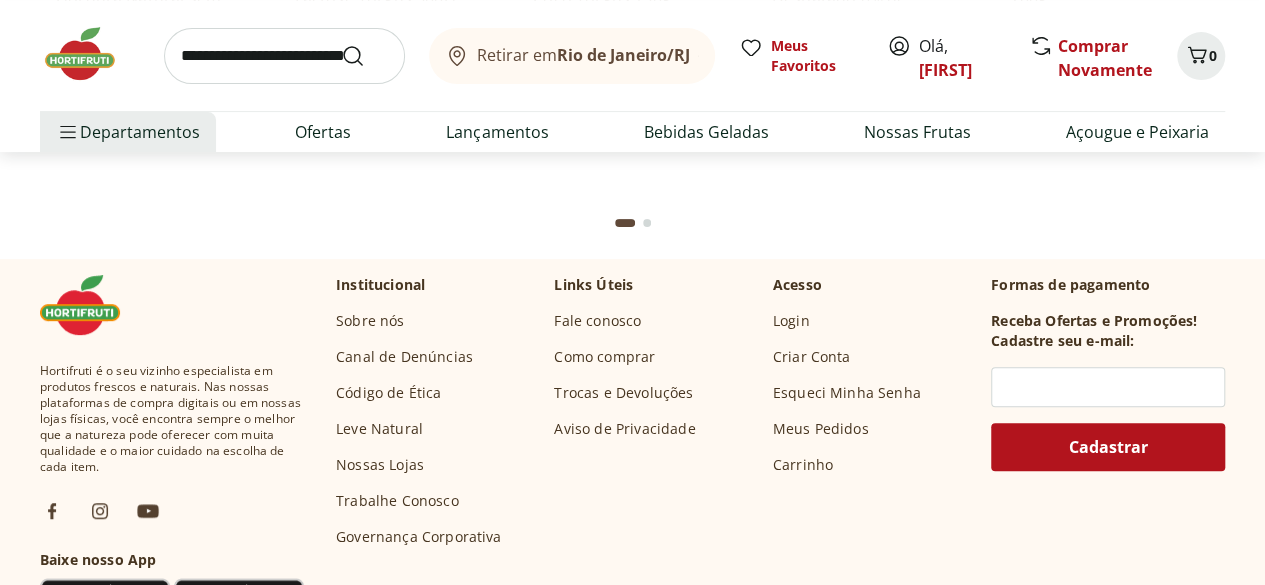 scroll, scrollTop: 4058, scrollLeft: 0, axis: vertical 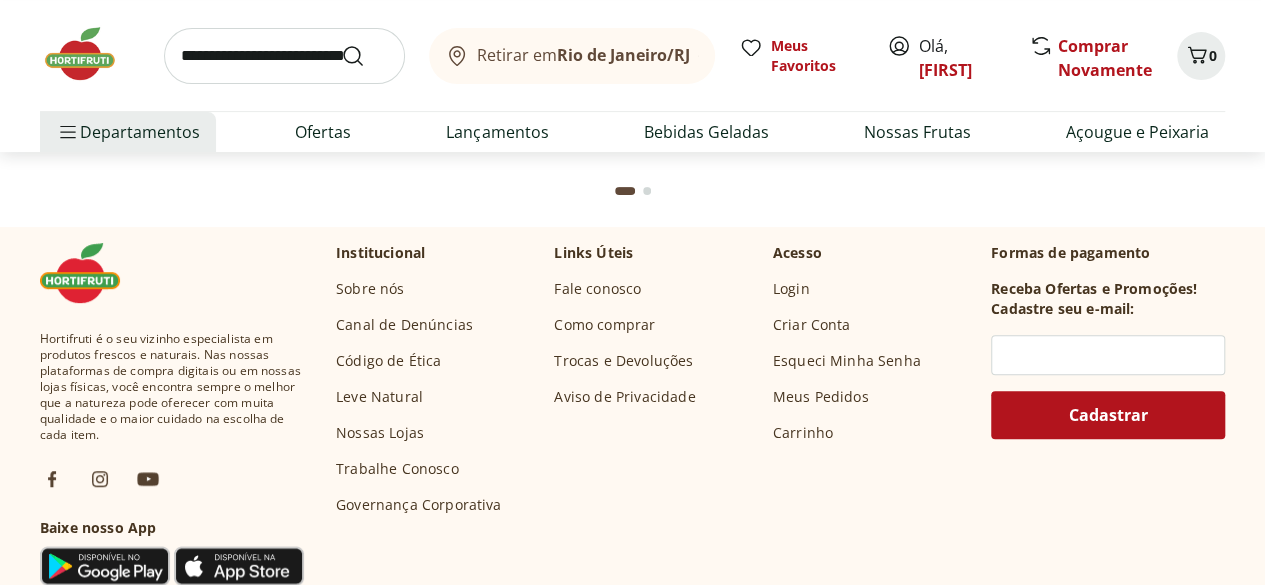 click on "Nossas Lojas" at bounding box center (380, 433) 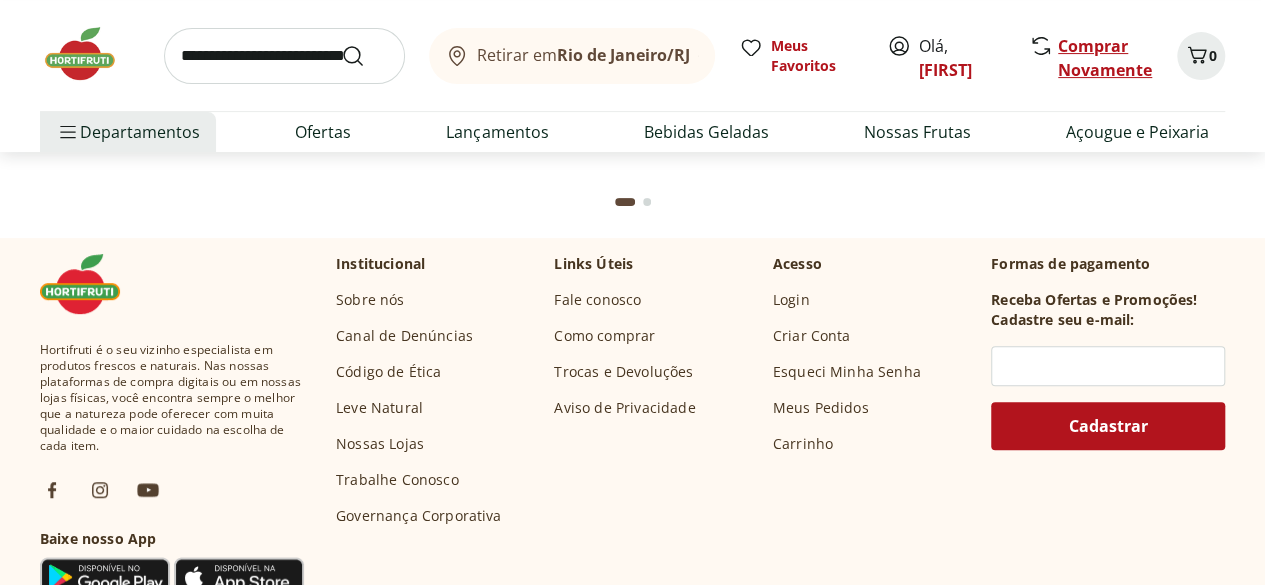 click on "Comprar Novamente" at bounding box center (1105, 58) 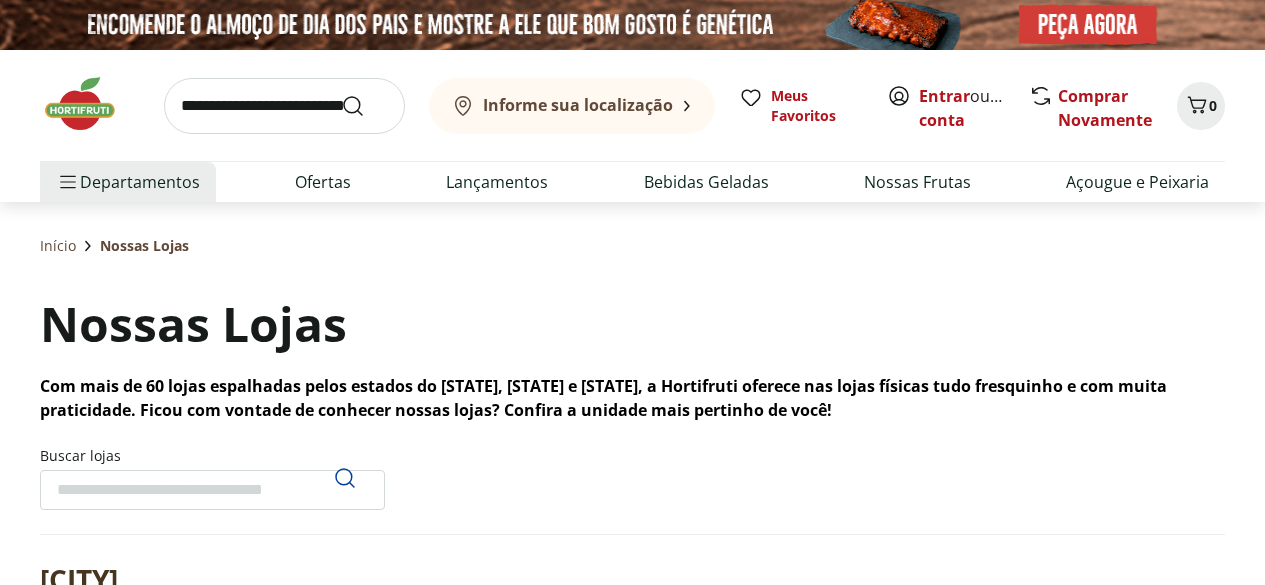 scroll, scrollTop: 0, scrollLeft: 0, axis: both 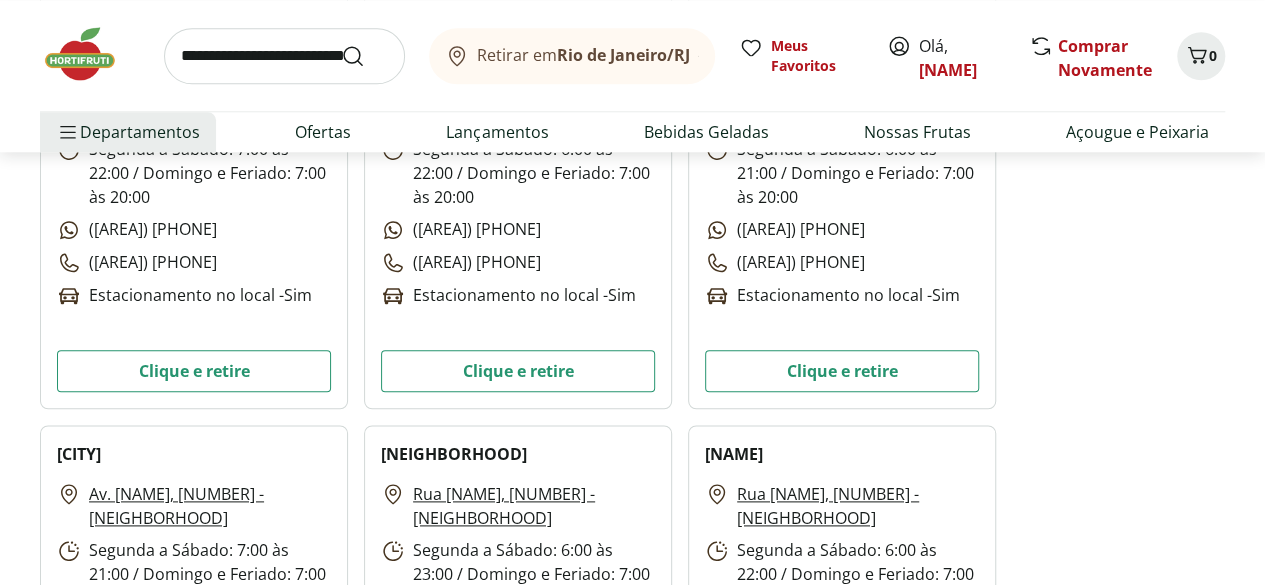 click on "(21) 99922-2000" at bounding box center [461, 229] 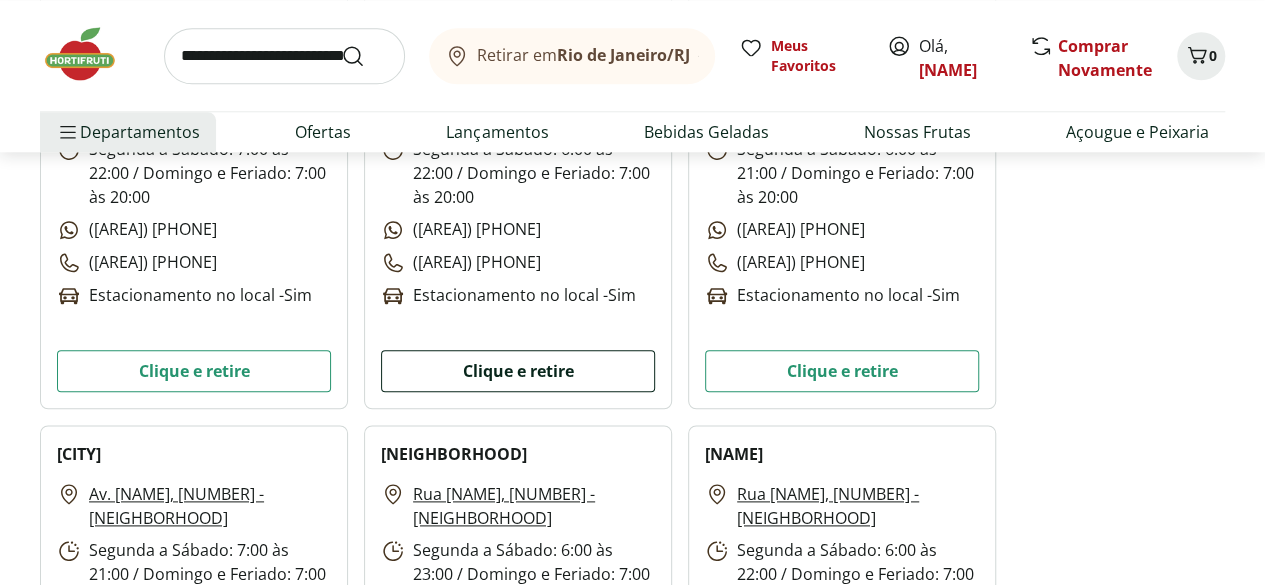 click on "Clique e retire" at bounding box center (518, 371) 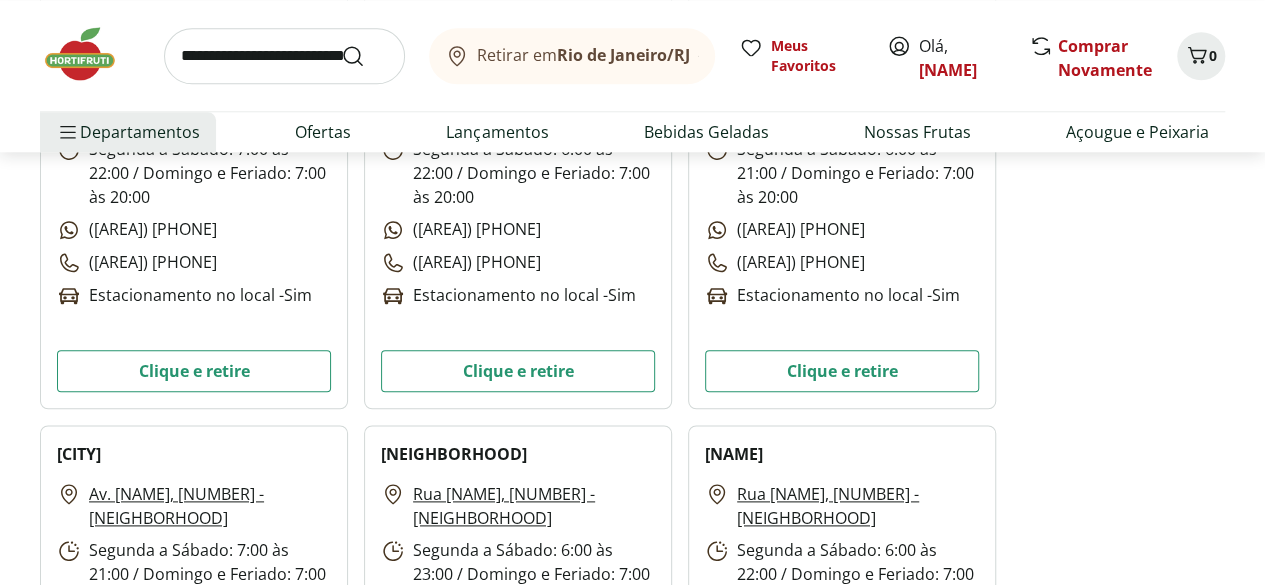 scroll, scrollTop: 900, scrollLeft: 0, axis: vertical 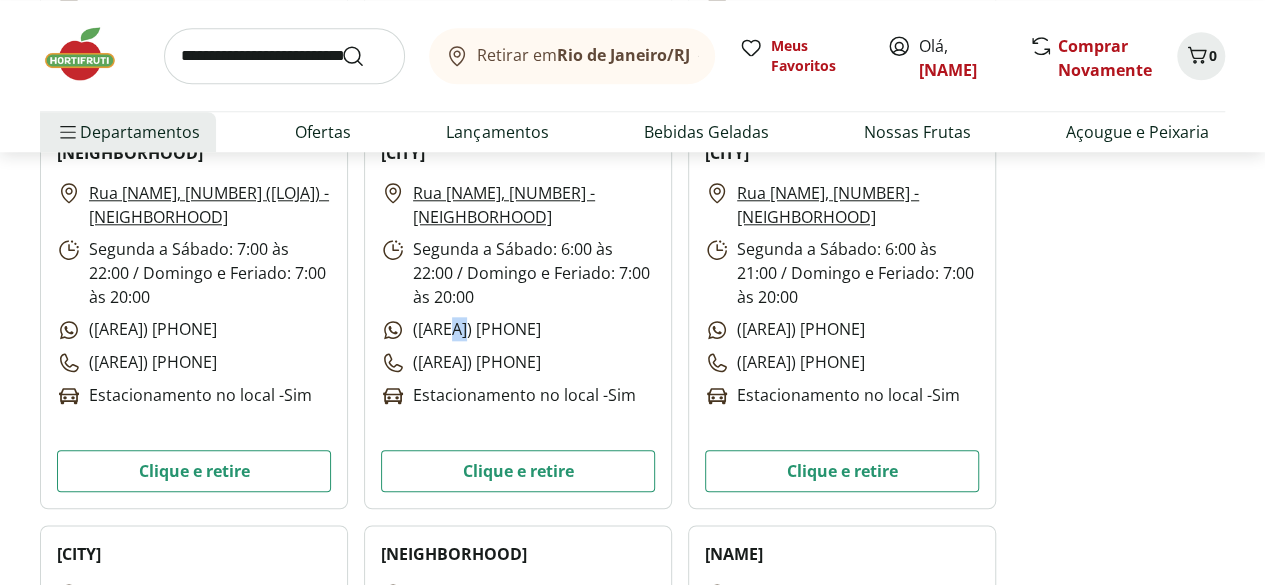 drag, startPoint x: 444, startPoint y: 325, endPoint x: 467, endPoint y: 327, distance: 23.086792 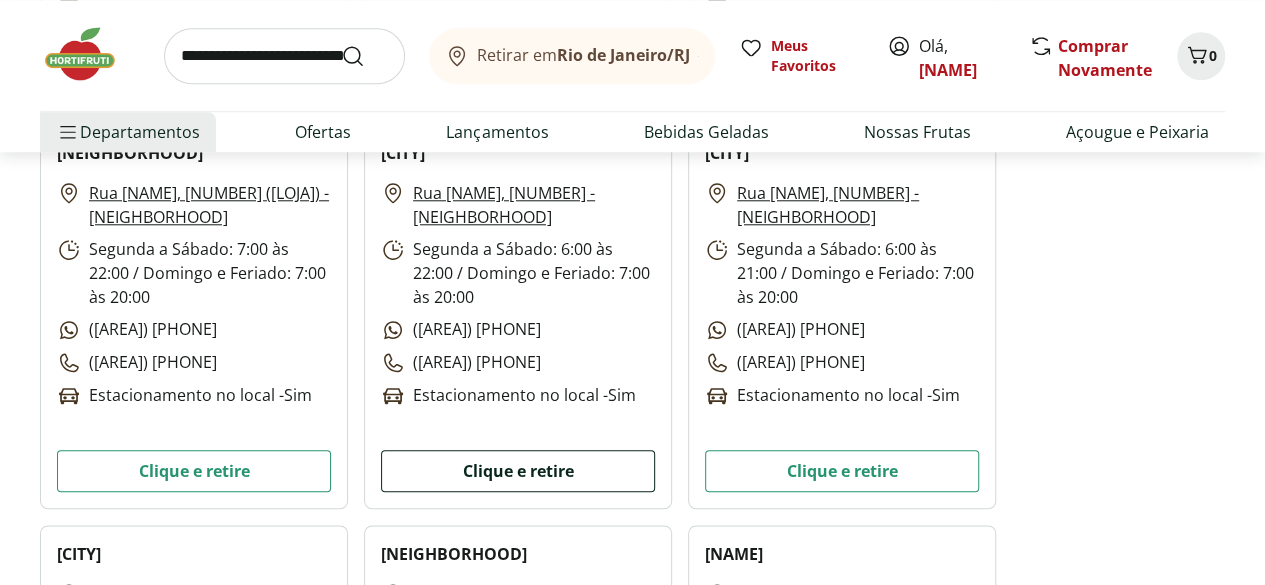 click on "Clique e retire" at bounding box center (518, 471) 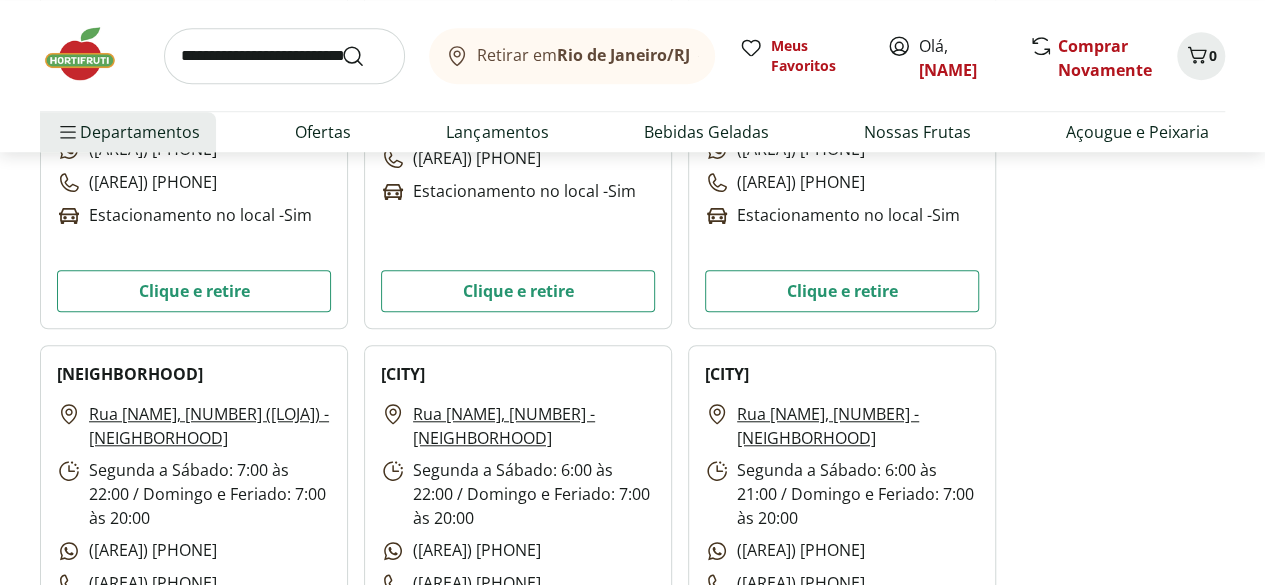 scroll, scrollTop: 800, scrollLeft: 0, axis: vertical 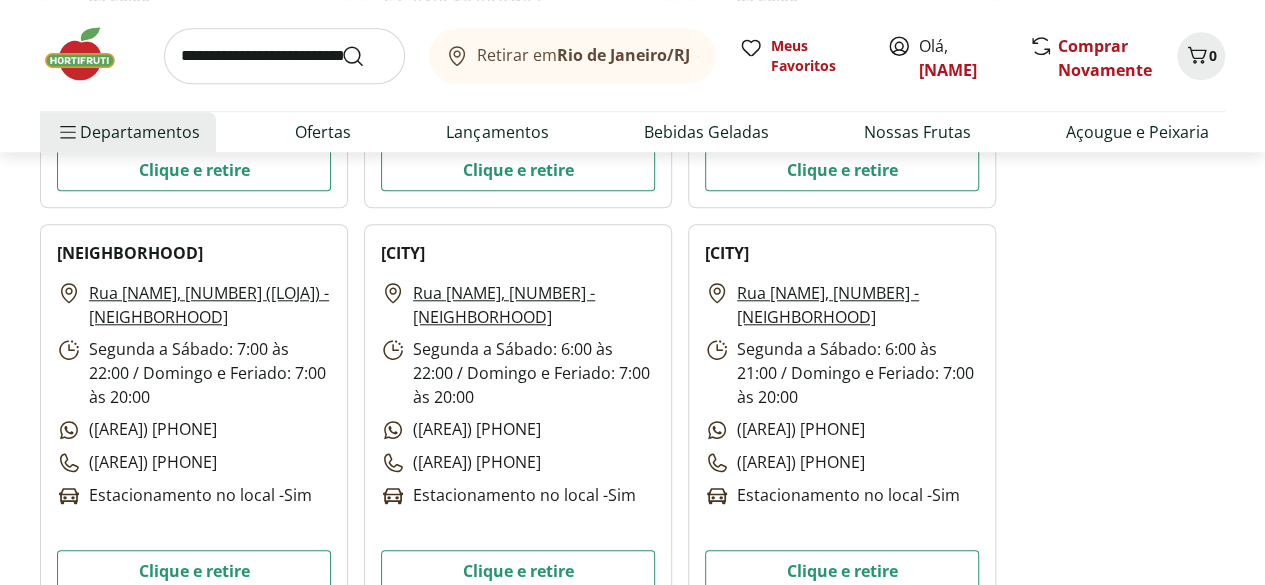 click on "Rua Prof. Álvaro Rodrigues, 355 - Botafogo" at bounding box center [534, 305] 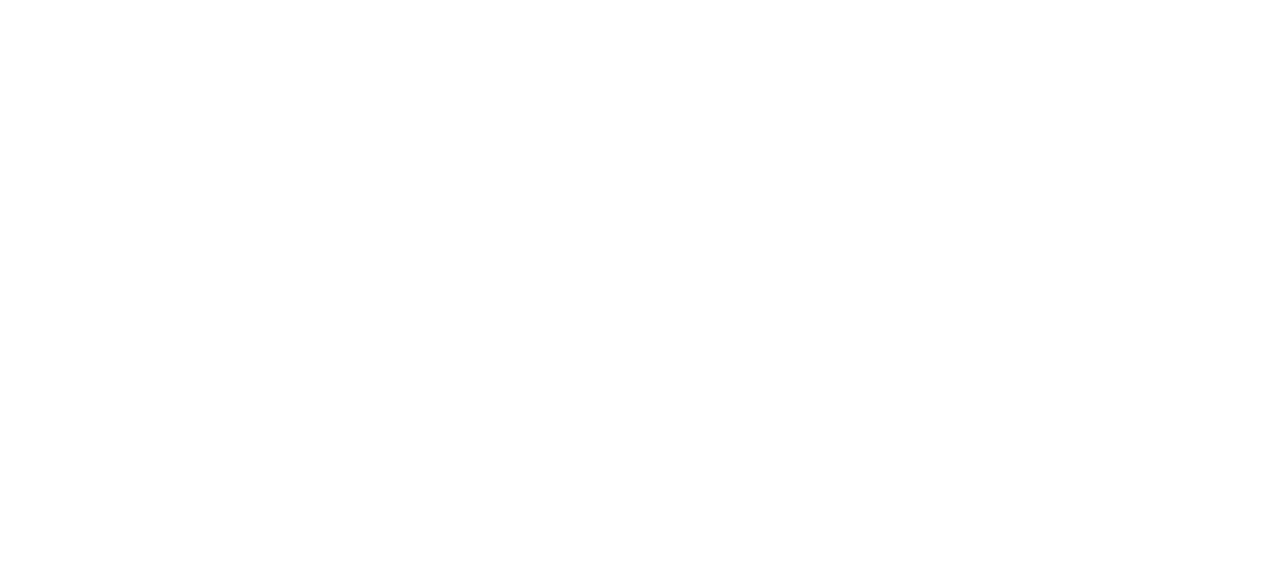 scroll, scrollTop: 0, scrollLeft: 0, axis: both 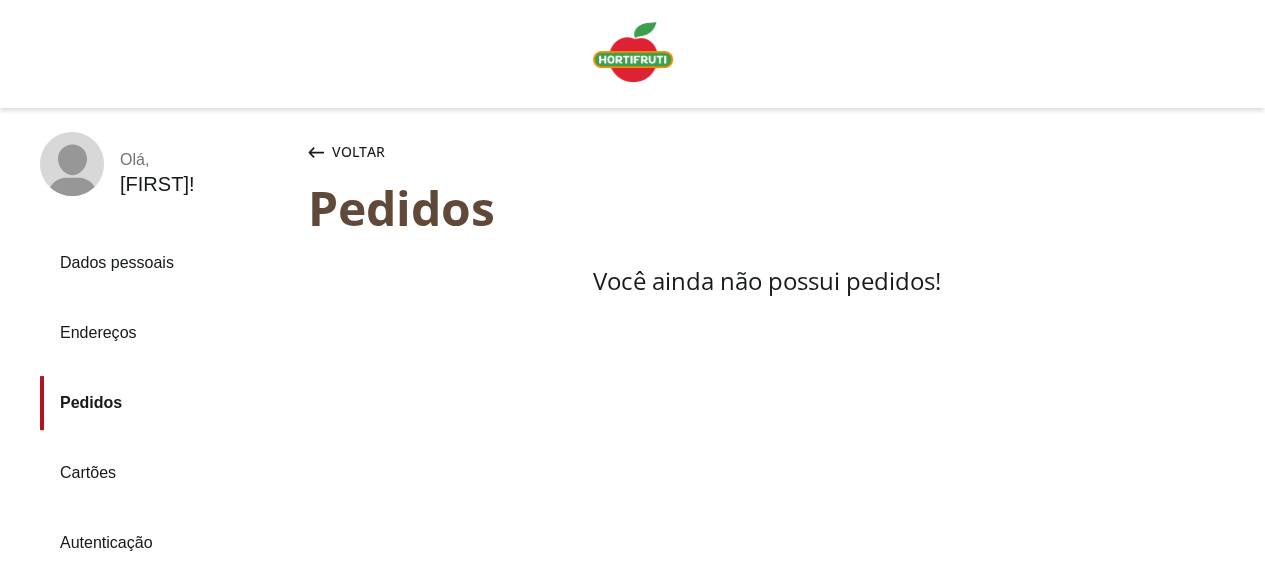 click on "Endereços" at bounding box center [166, 333] 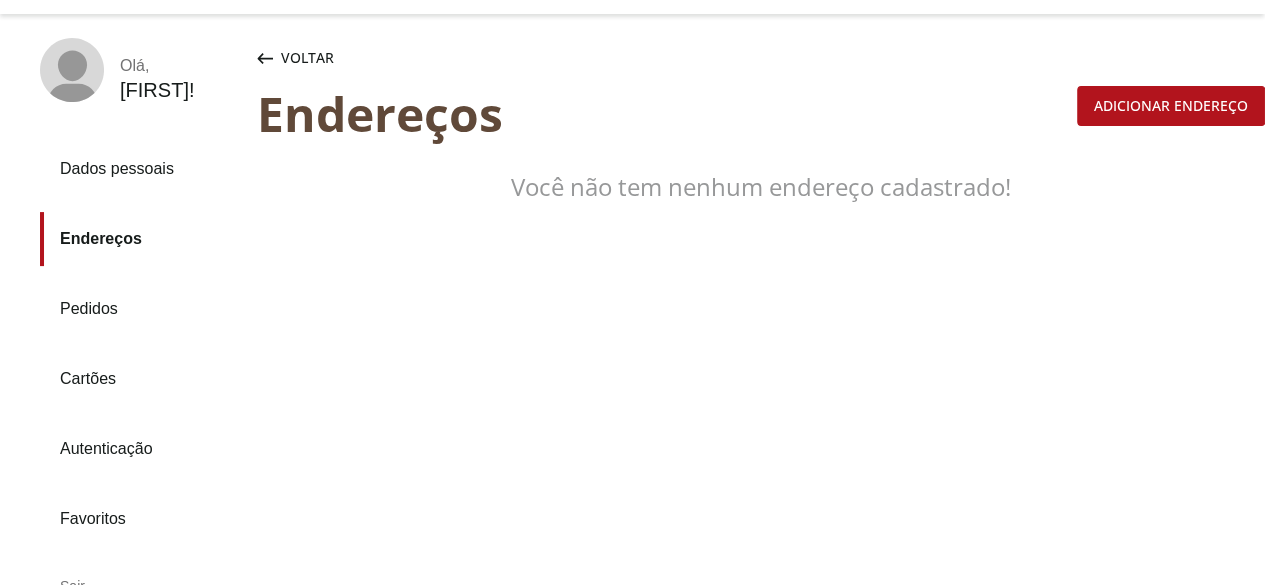 scroll, scrollTop: 62, scrollLeft: 0, axis: vertical 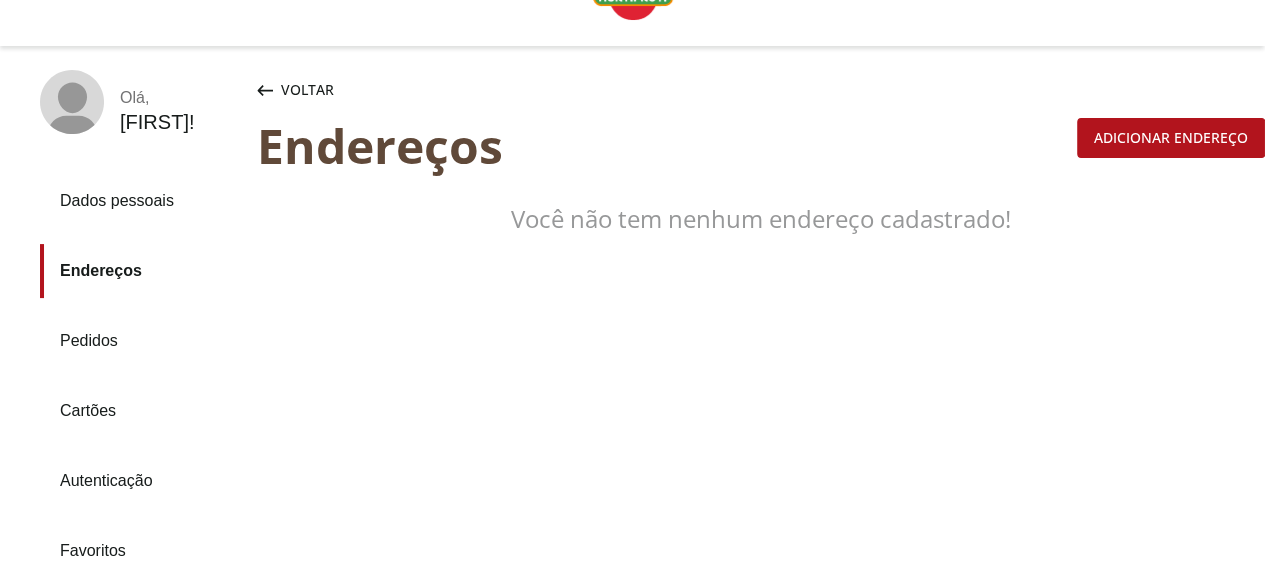 click on "Adicionar endereço" at bounding box center [1171, 138] 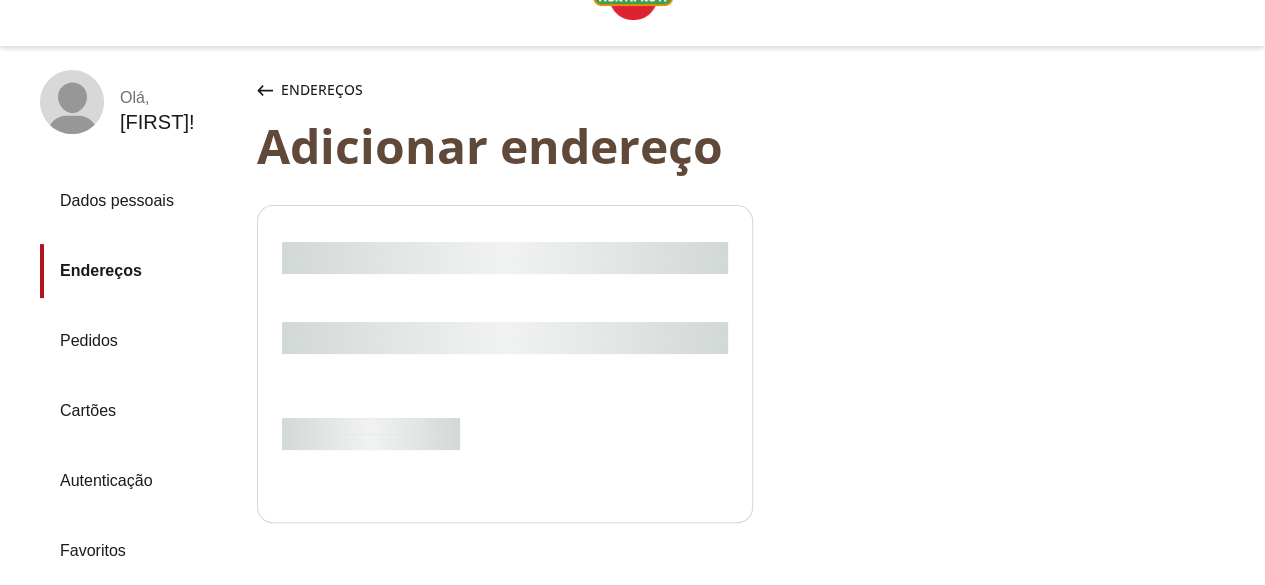 select on "***" 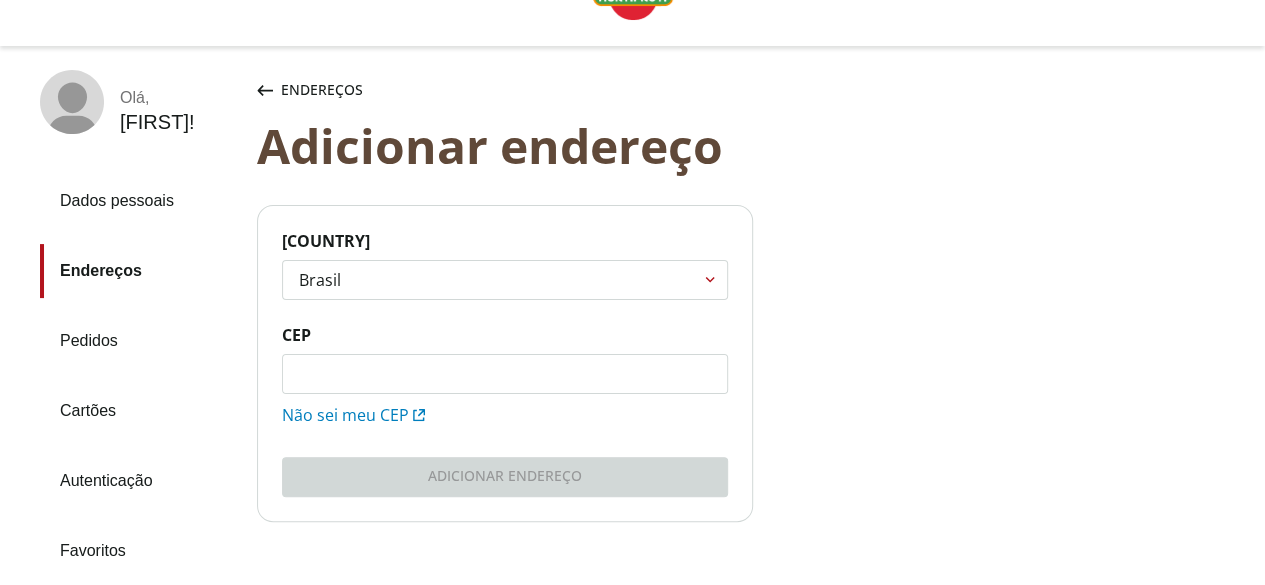 click on "CEP" 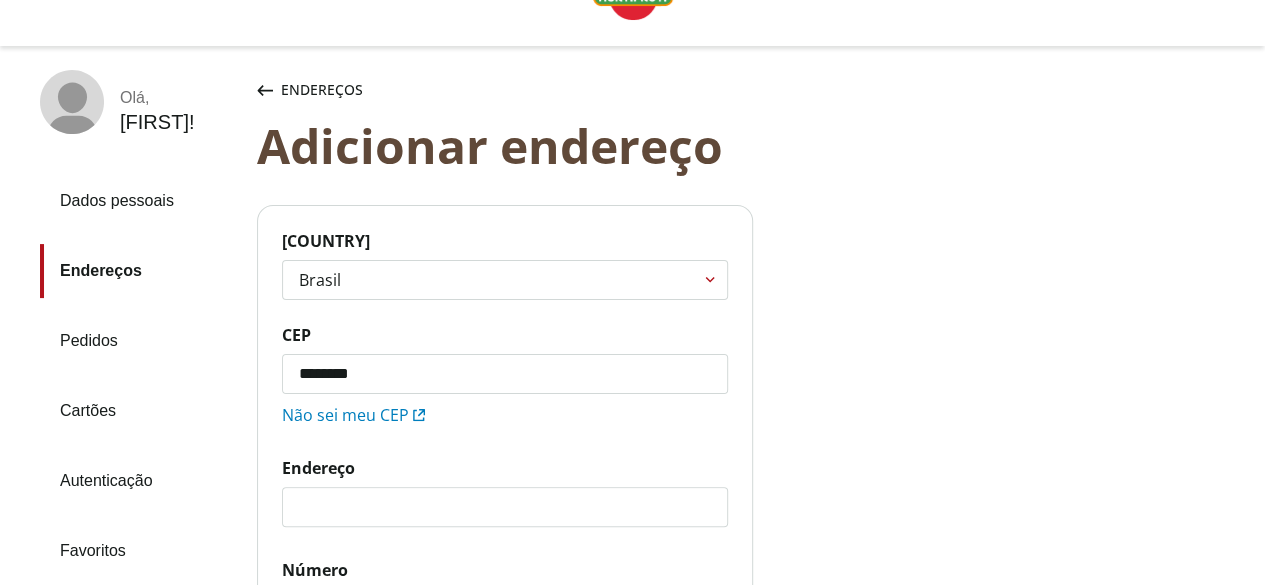 type on "*********" 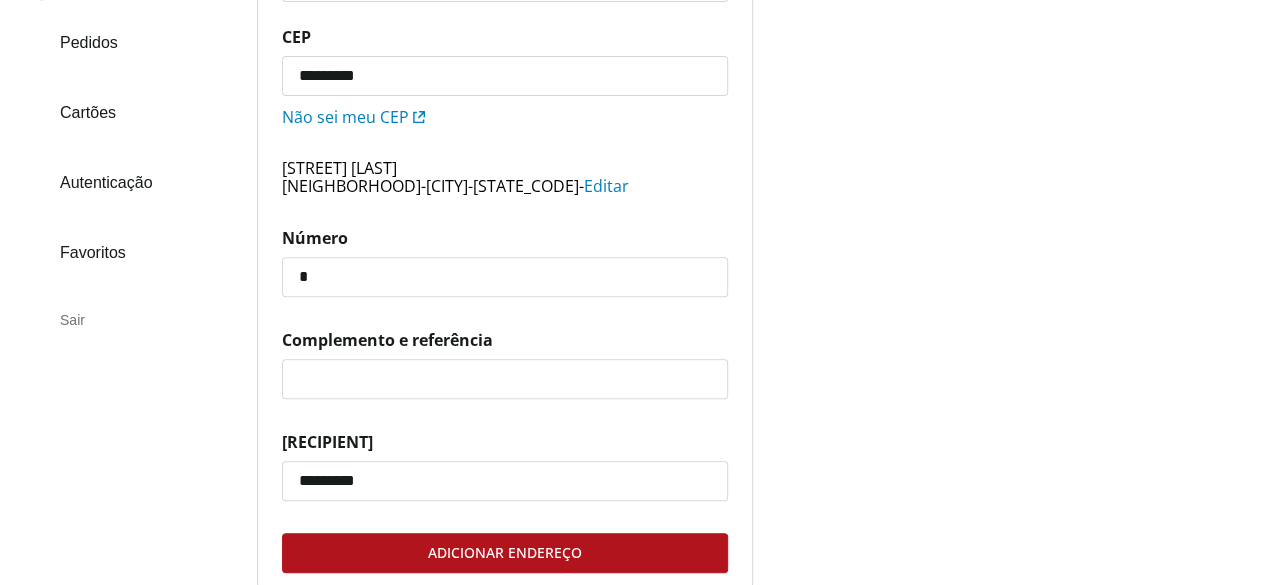 scroll, scrollTop: 371, scrollLeft: 0, axis: vertical 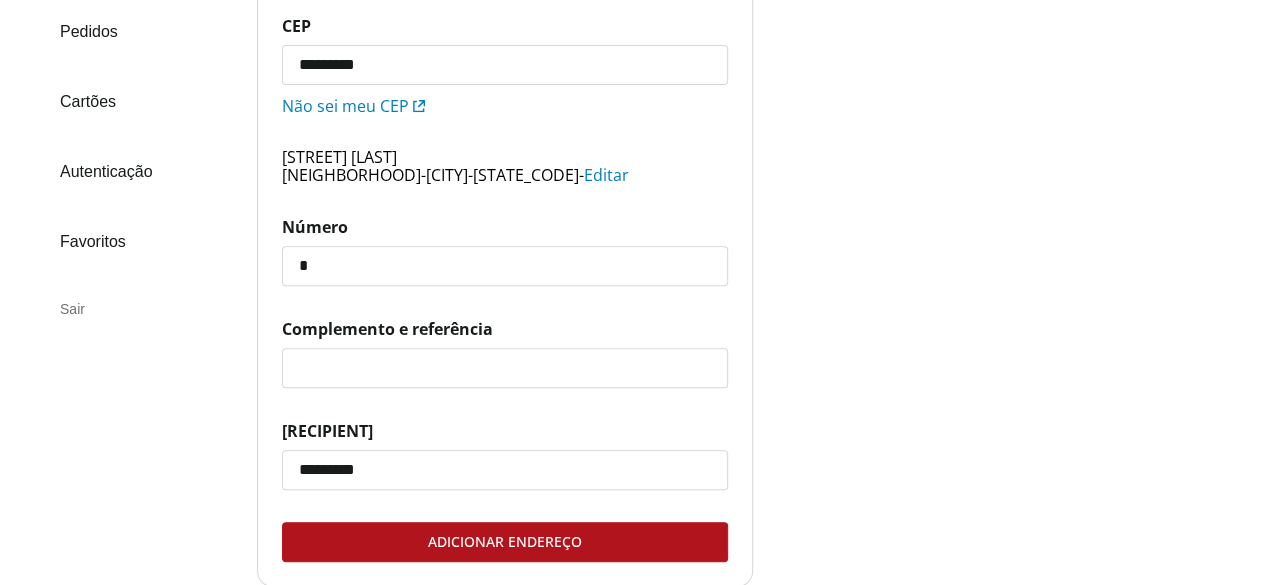 type on "*" 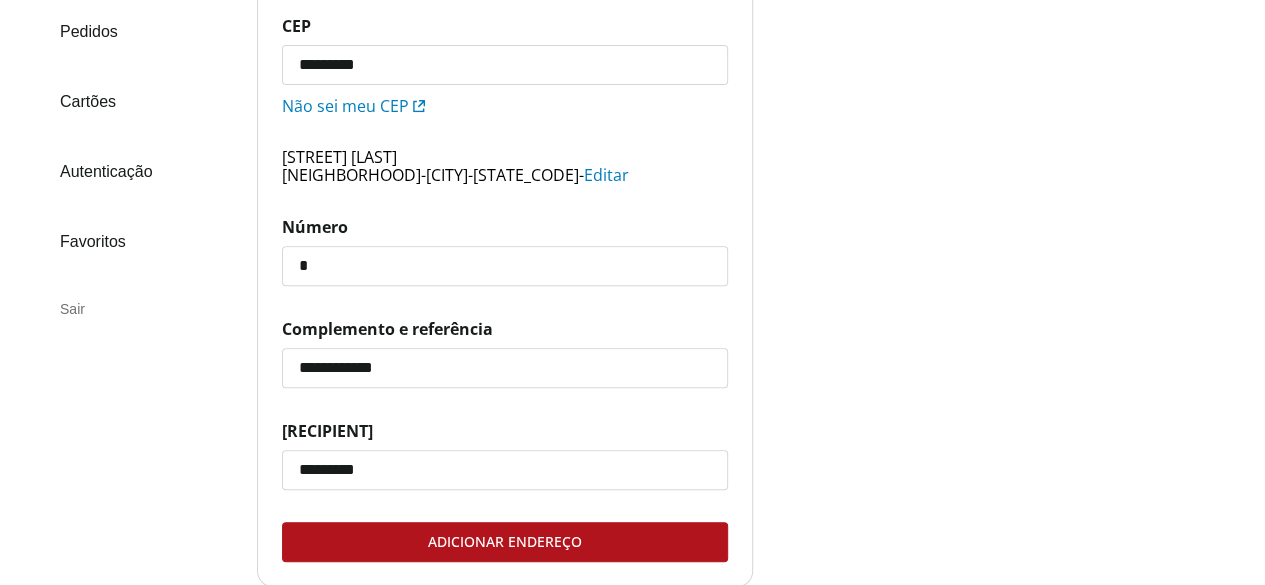 click on "**********" 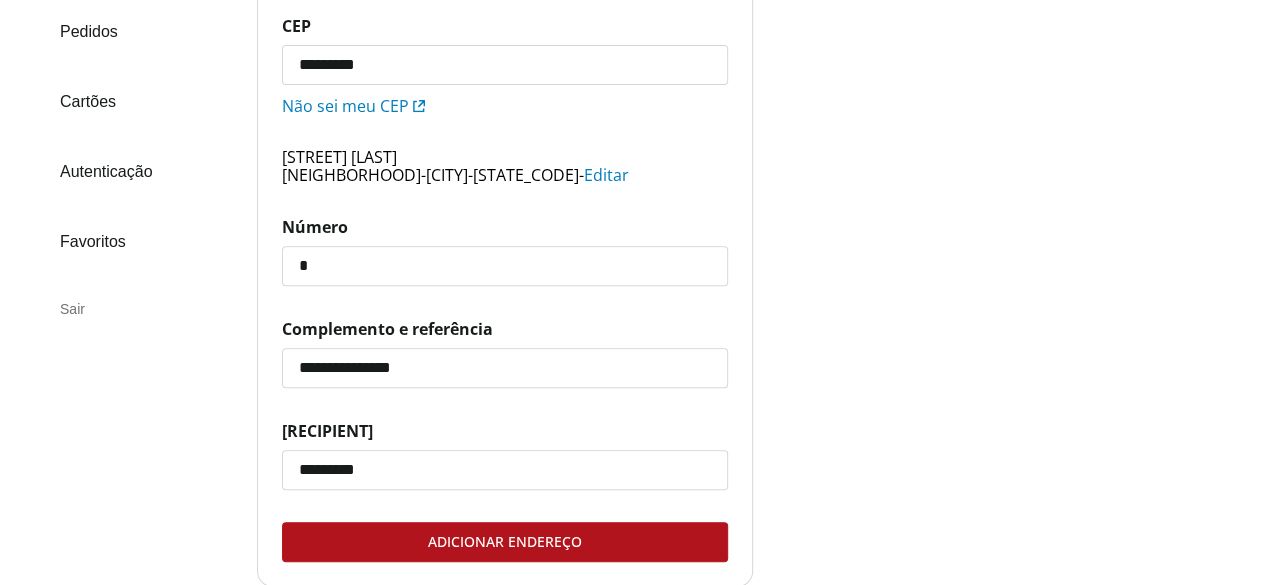 click on "**********" 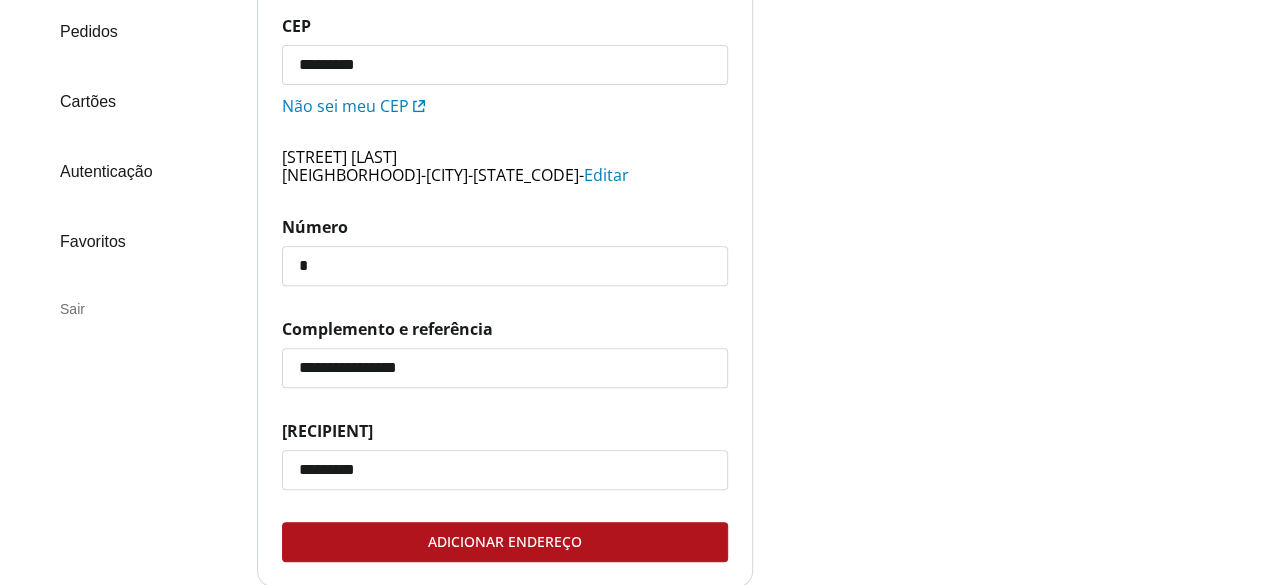 type on "**********" 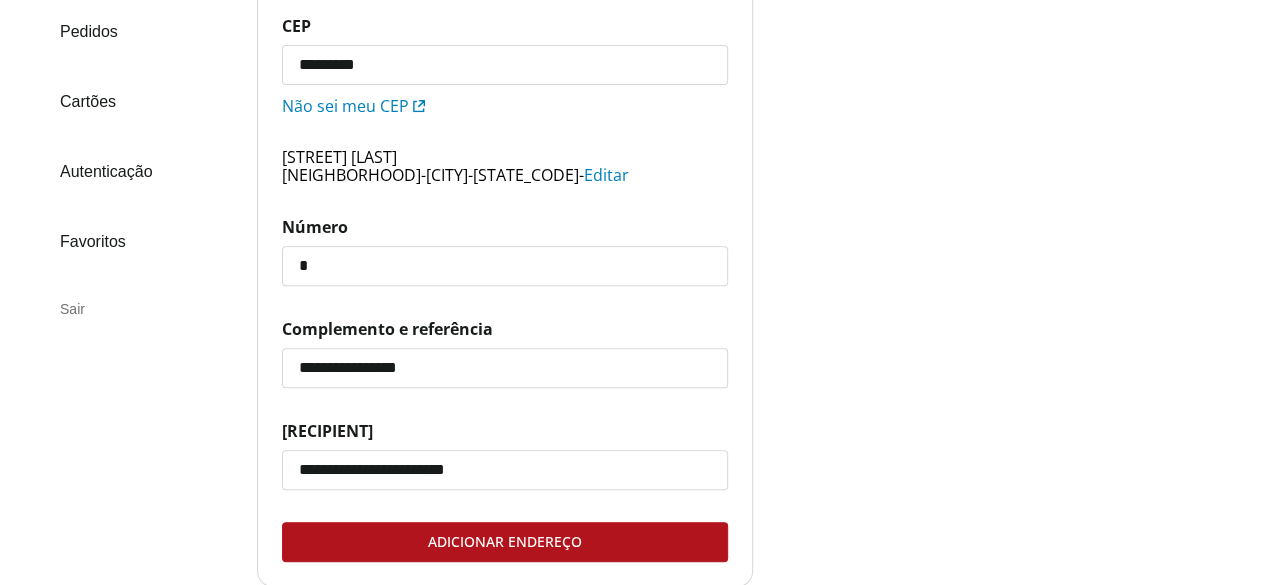 type on "**********" 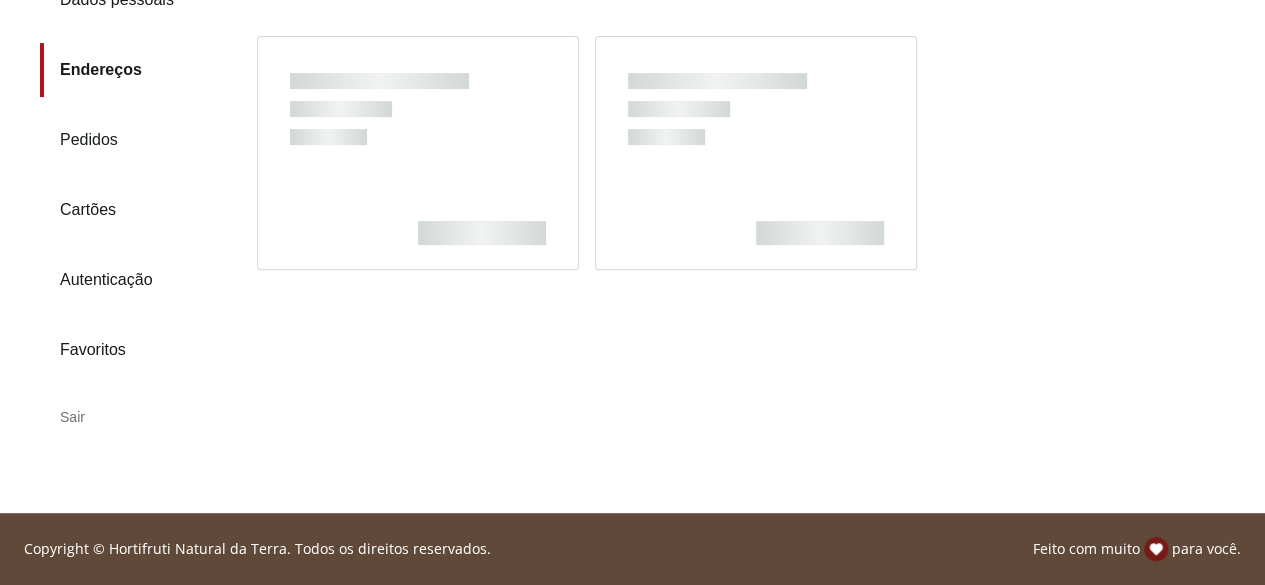 scroll, scrollTop: 62, scrollLeft: 0, axis: vertical 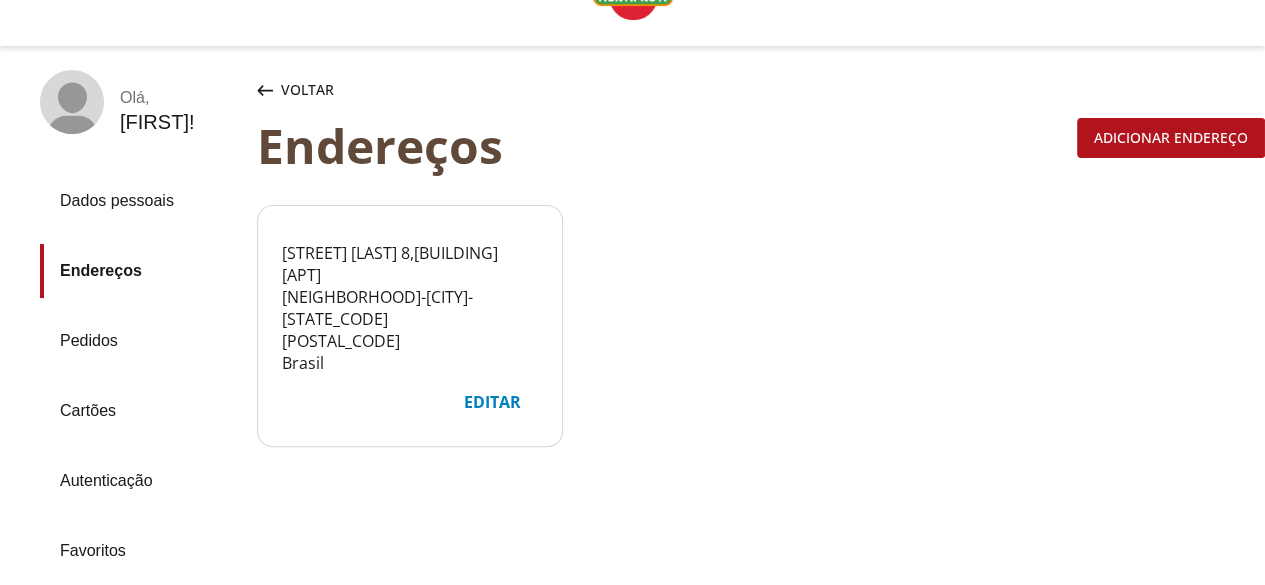 click on "Pedidos" at bounding box center (140, 341) 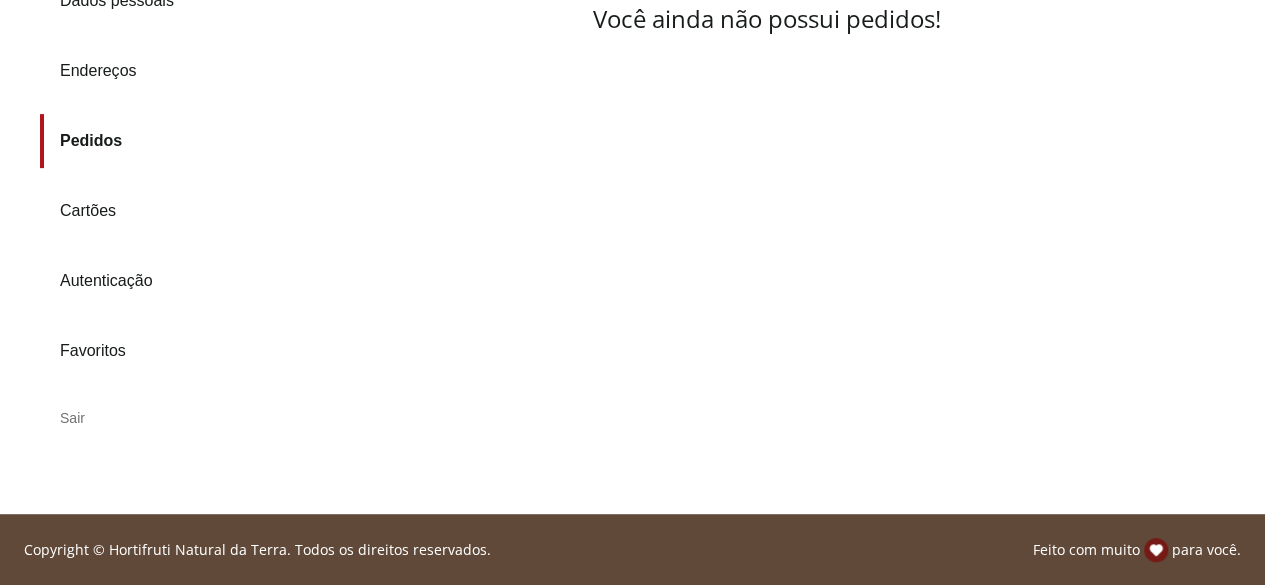 scroll, scrollTop: 0, scrollLeft: 0, axis: both 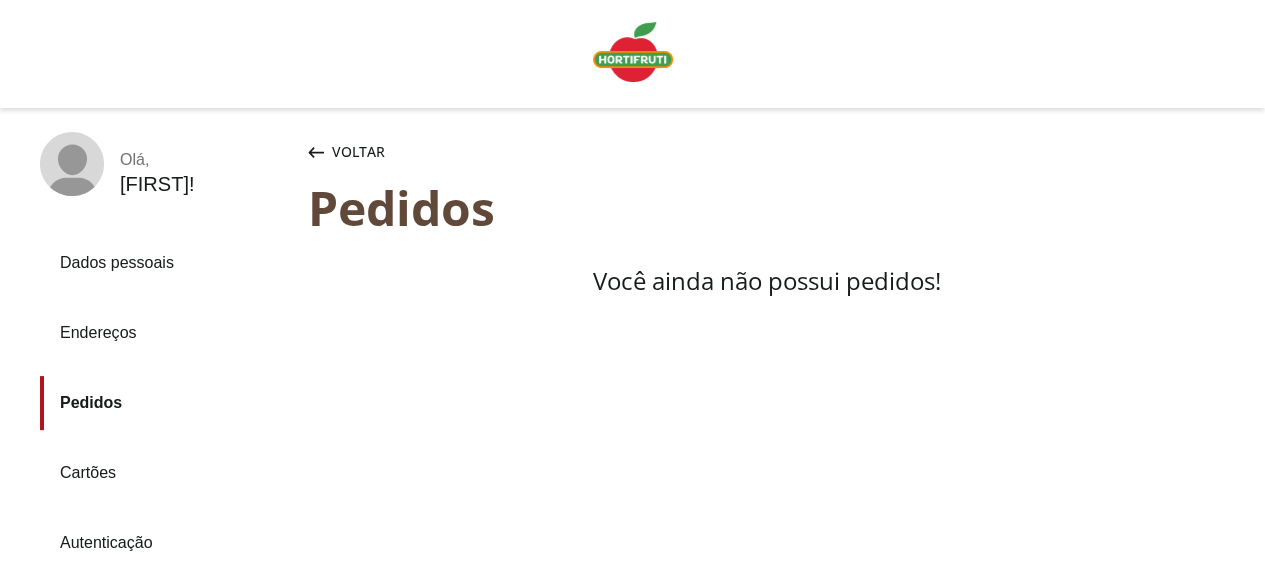 click on "Voltar" at bounding box center [358, 152] 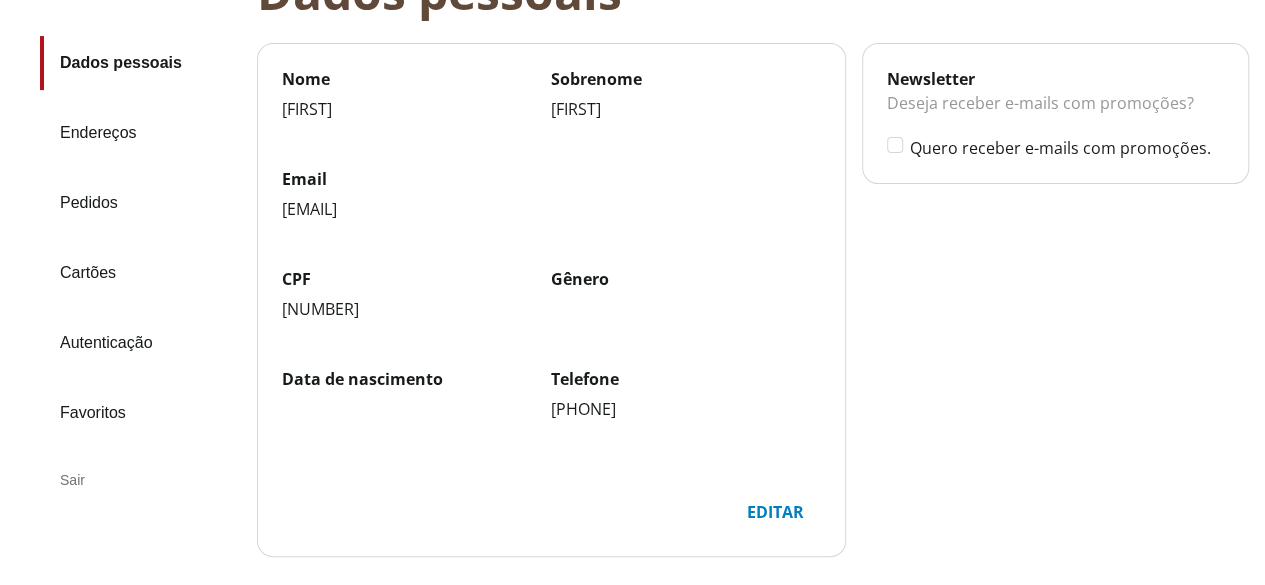 scroll, scrollTop: 0, scrollLeft: 0, axis: both 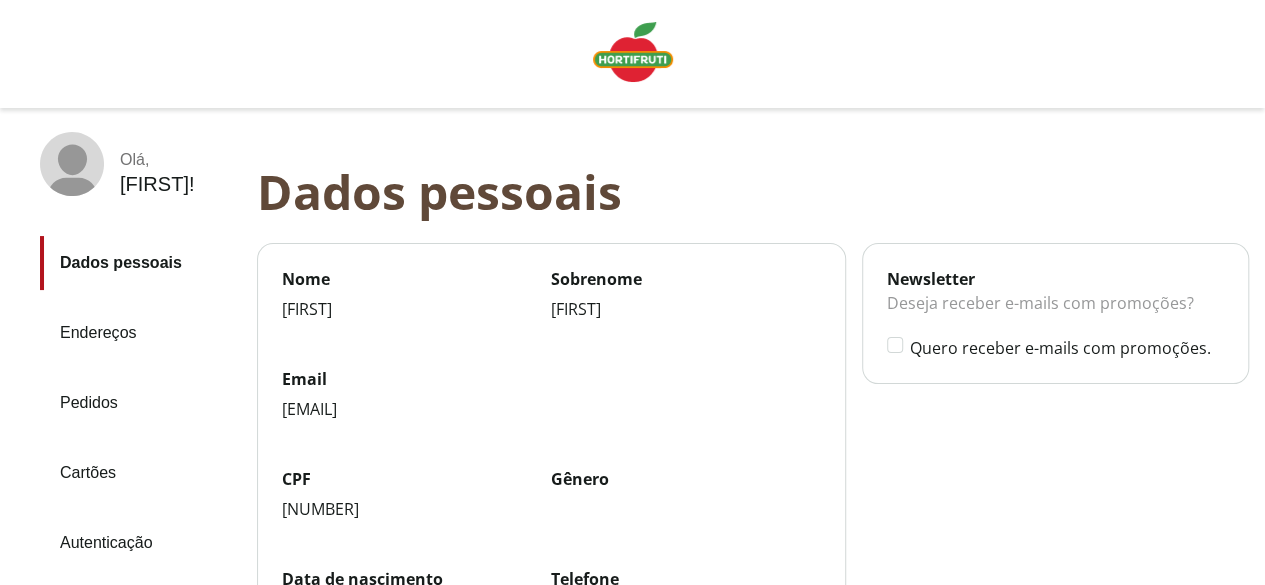 click at bounding box center [633, 52] 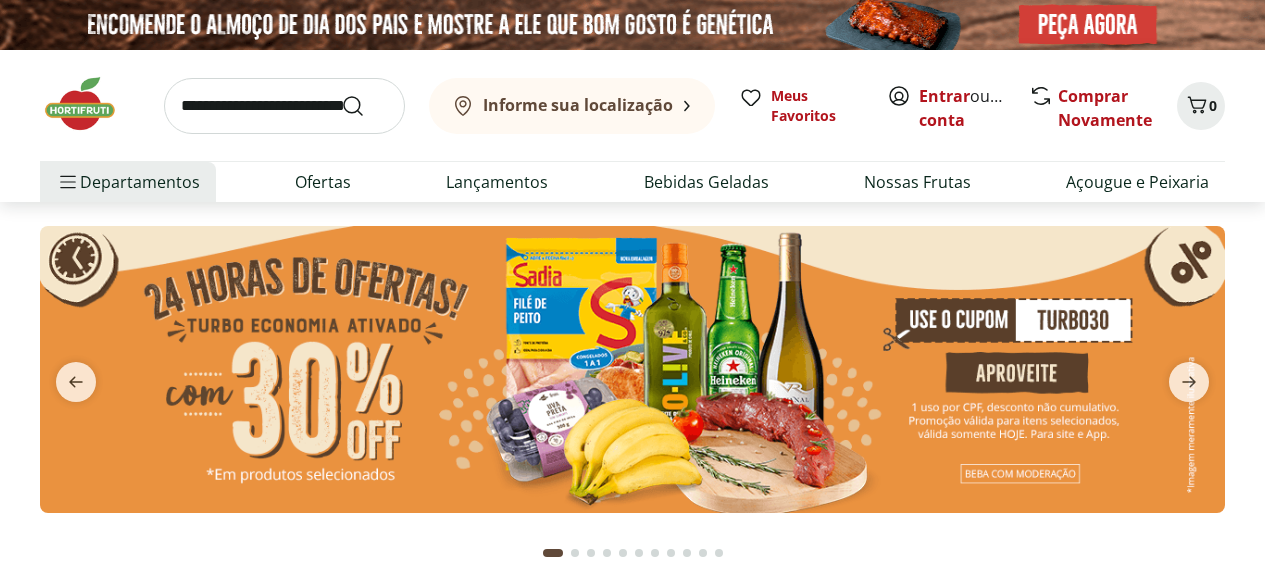 scroll, scrollTop: 0, scrollLeft: 0, axis: both 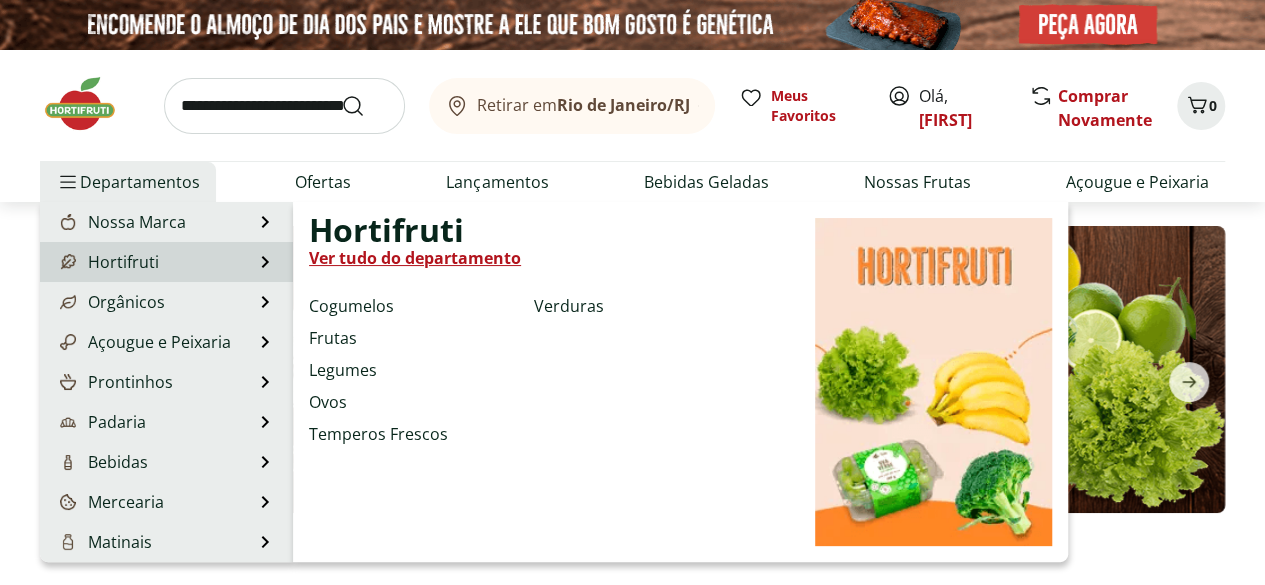 click on "Hortifruti" at bounding box center (107, 262) 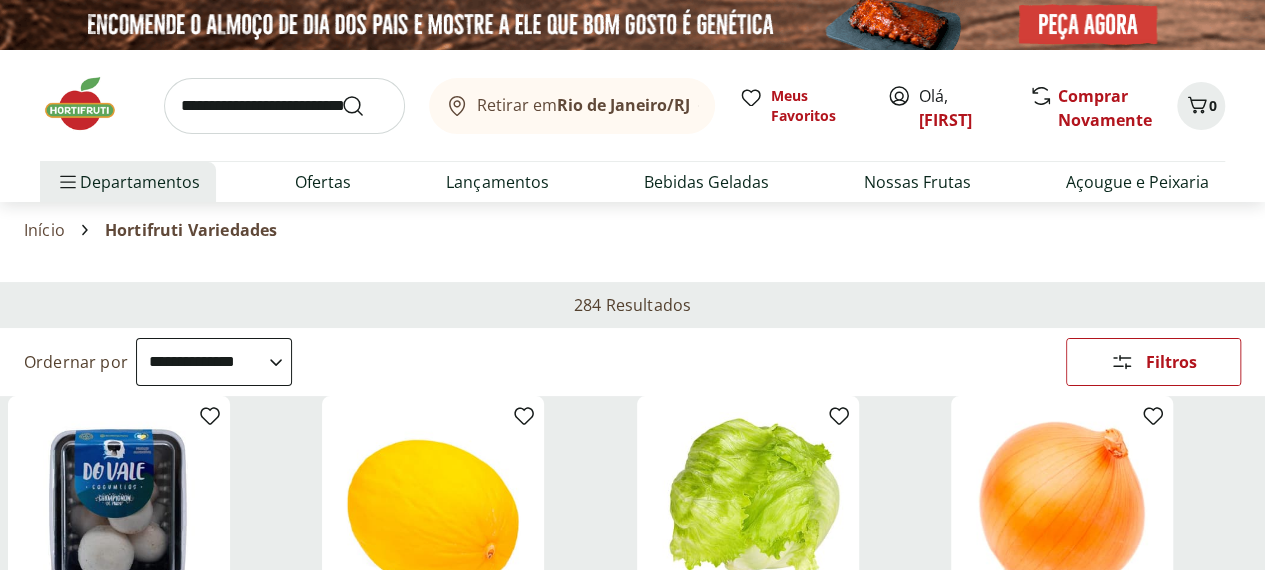 scroll, scrollTop: 200, scrollLeft: 0, axis: vertical 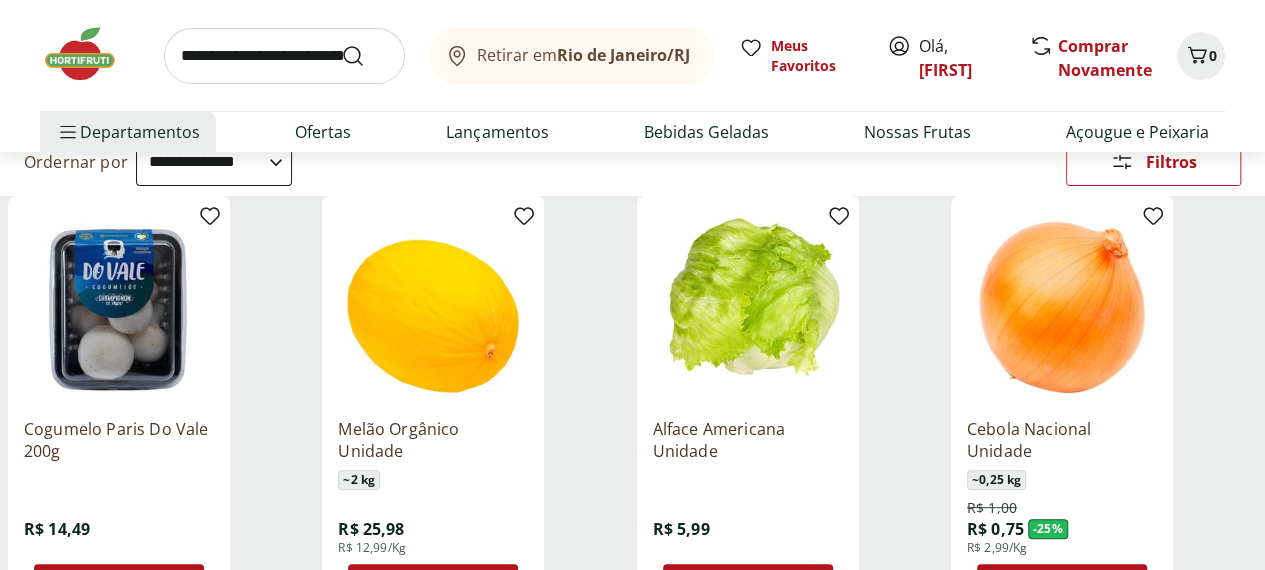 click on "Adicionar" at bounding box center (133, 584) 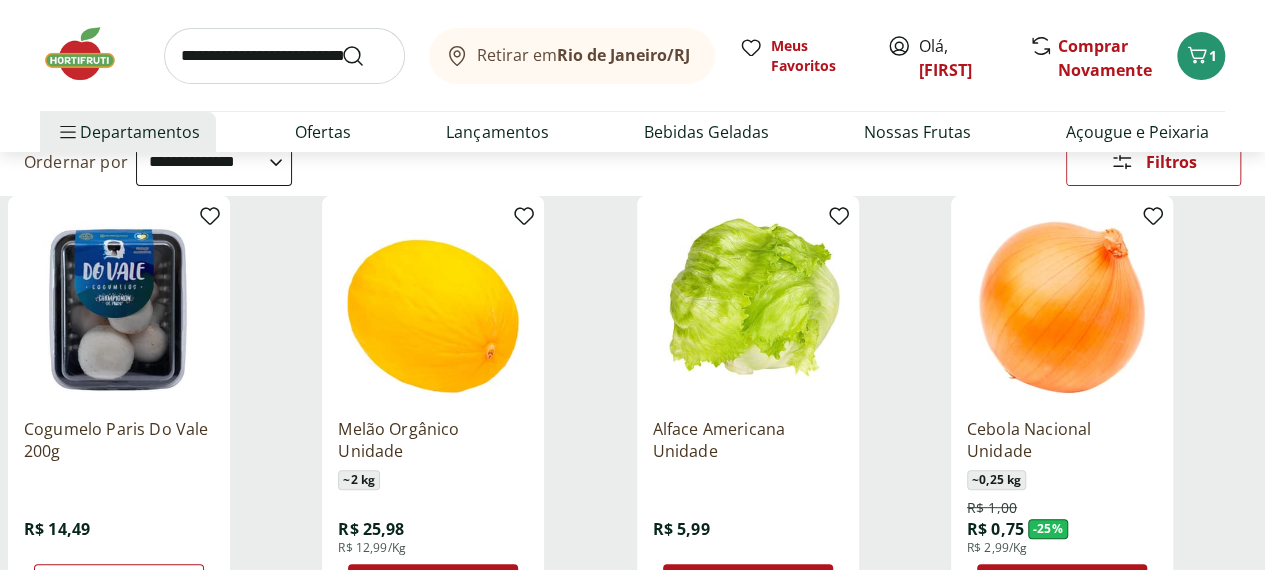 click on "Adicionar" at bounding box center (762, 584) 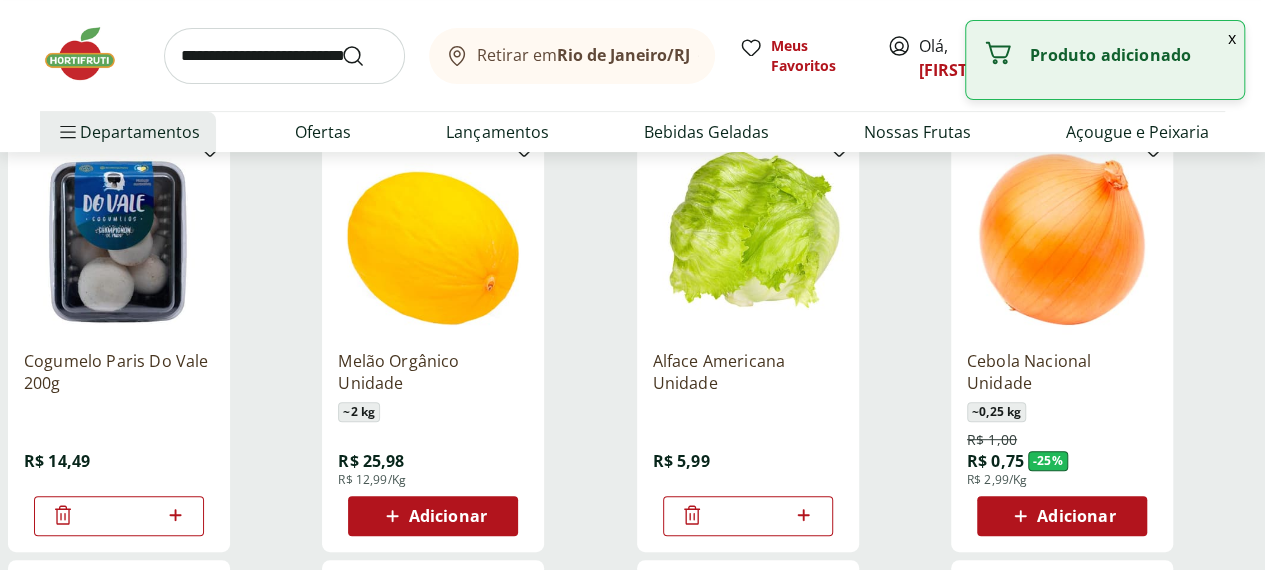 scroll, scrollTop: 300, scrollLeft: 0, axis: vertical 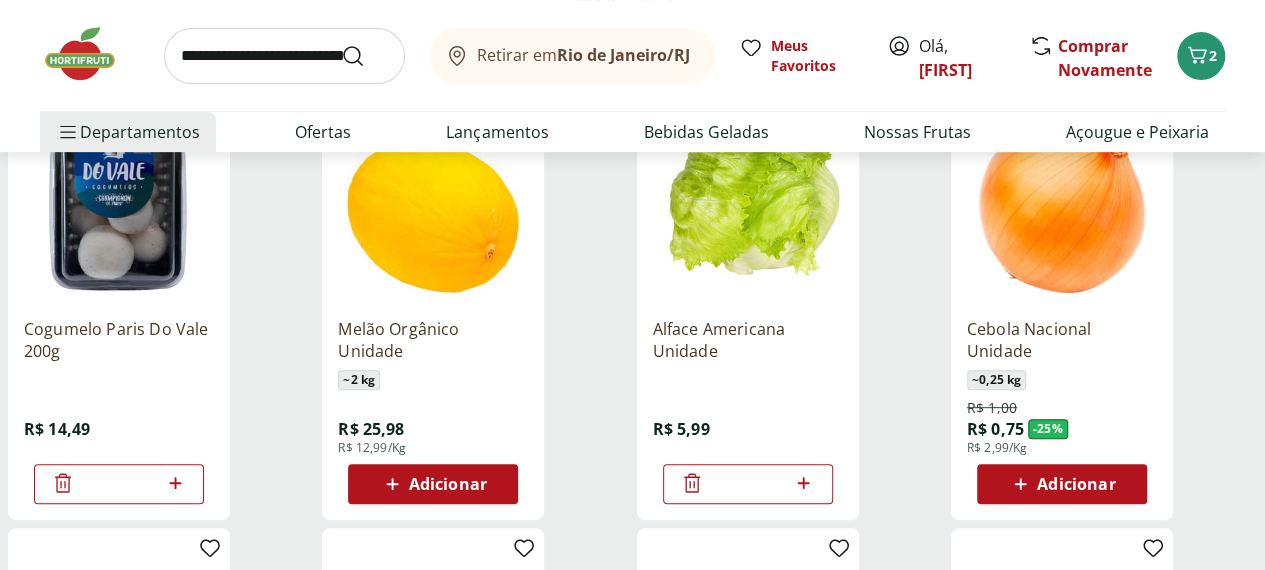 click on "Adicionar" at bounding box center [1076, 484] 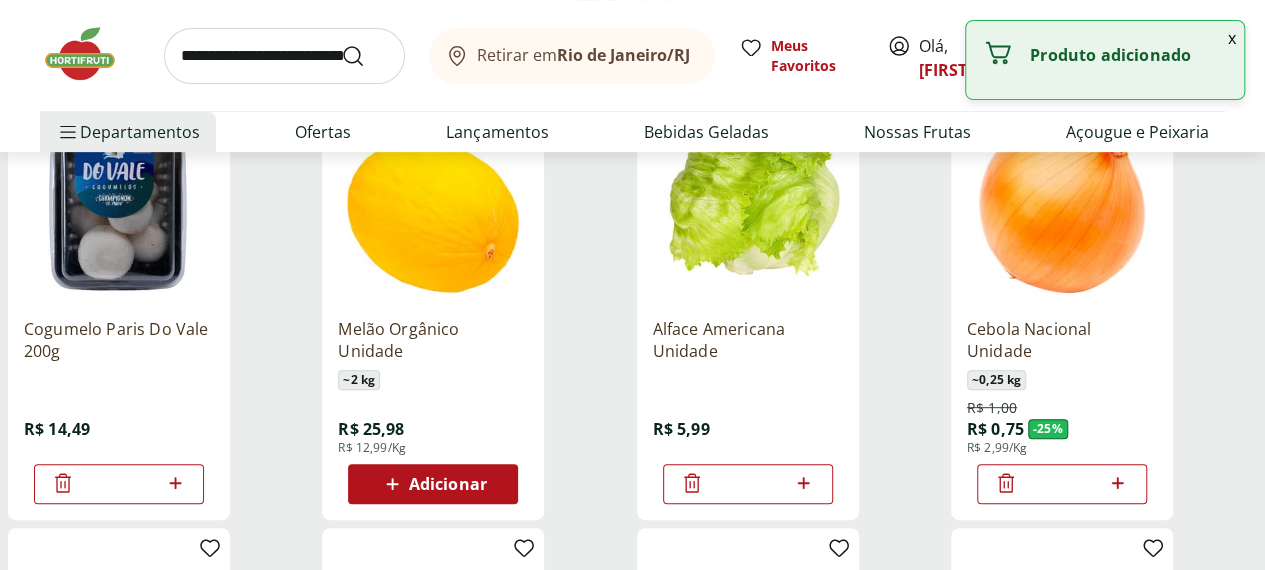 click 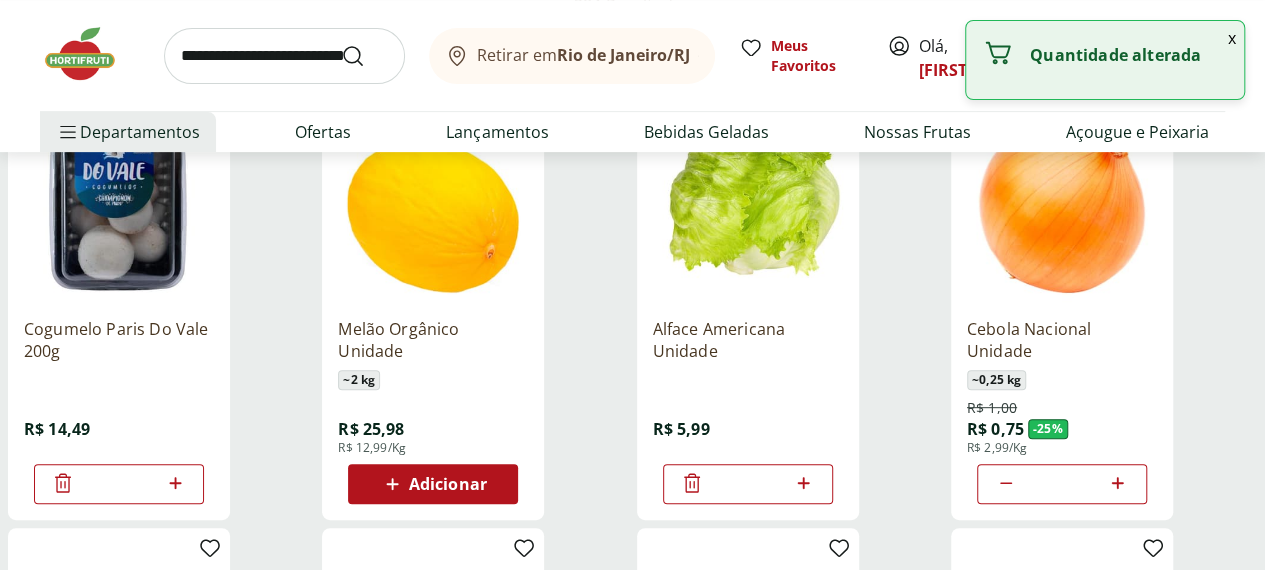 click 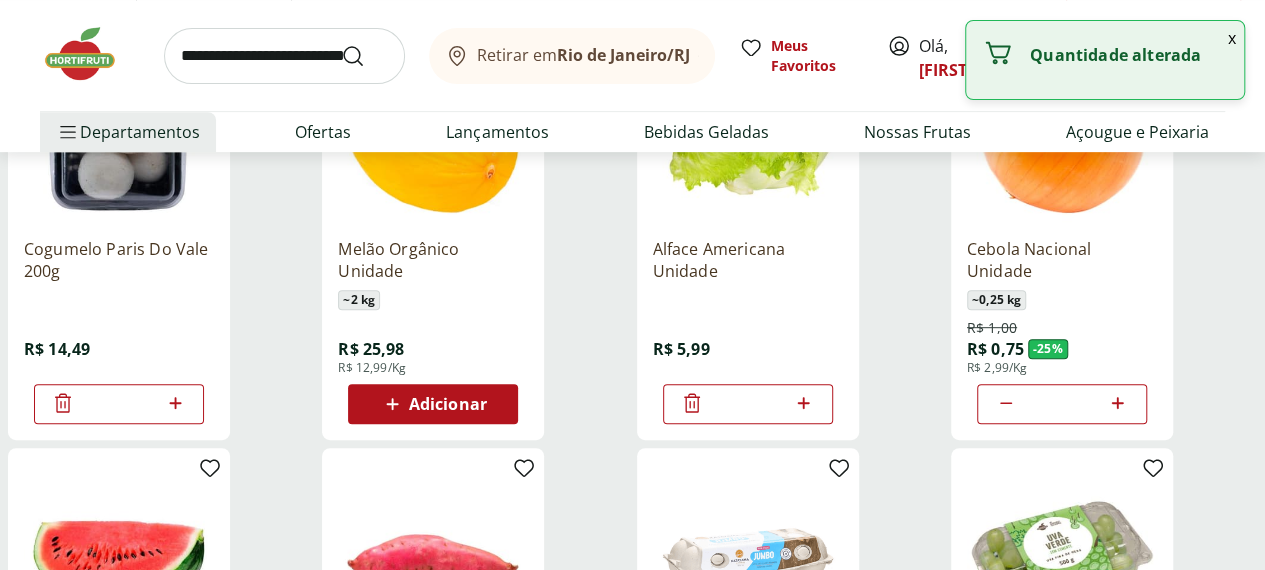 scroll, scrollTop: 500, scrollLeft: 0, axis: vertical 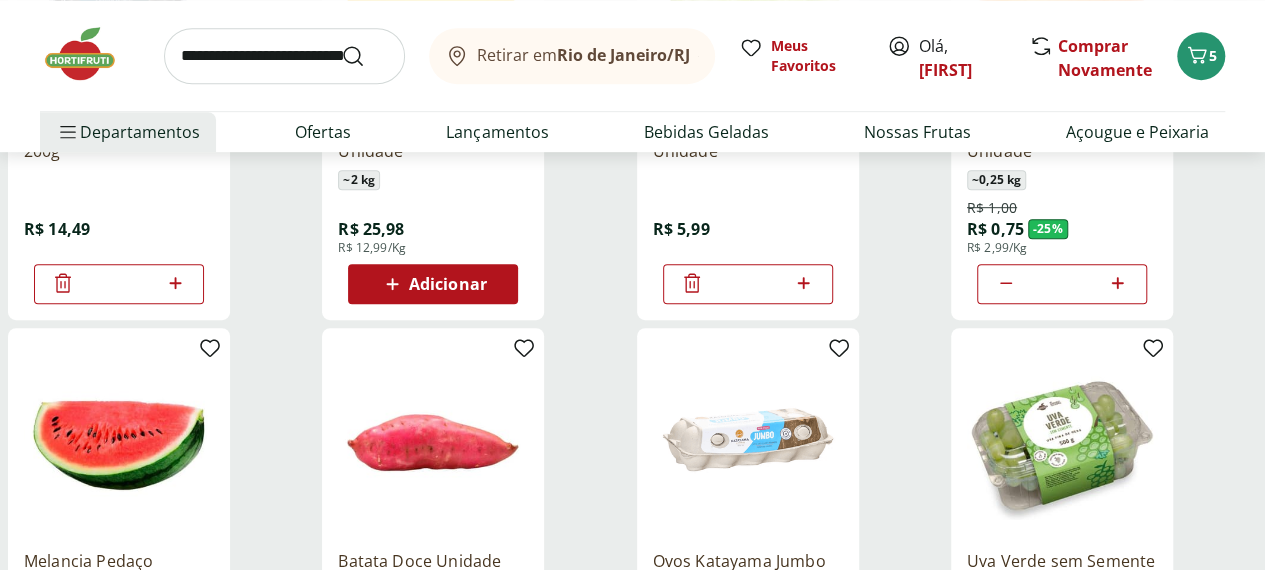 click 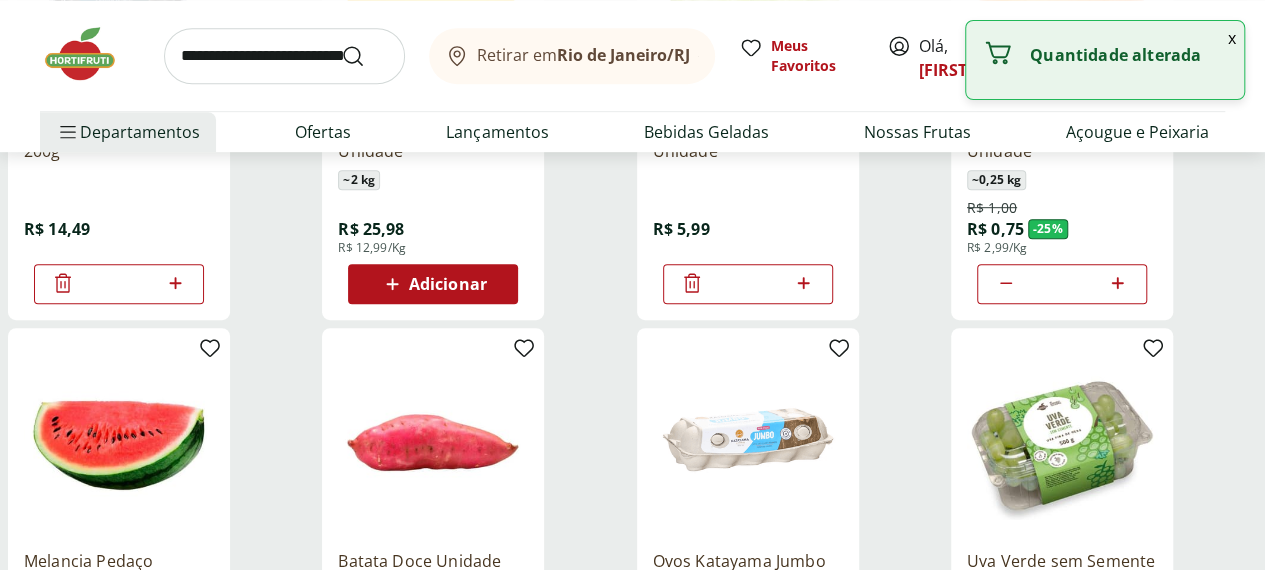 click 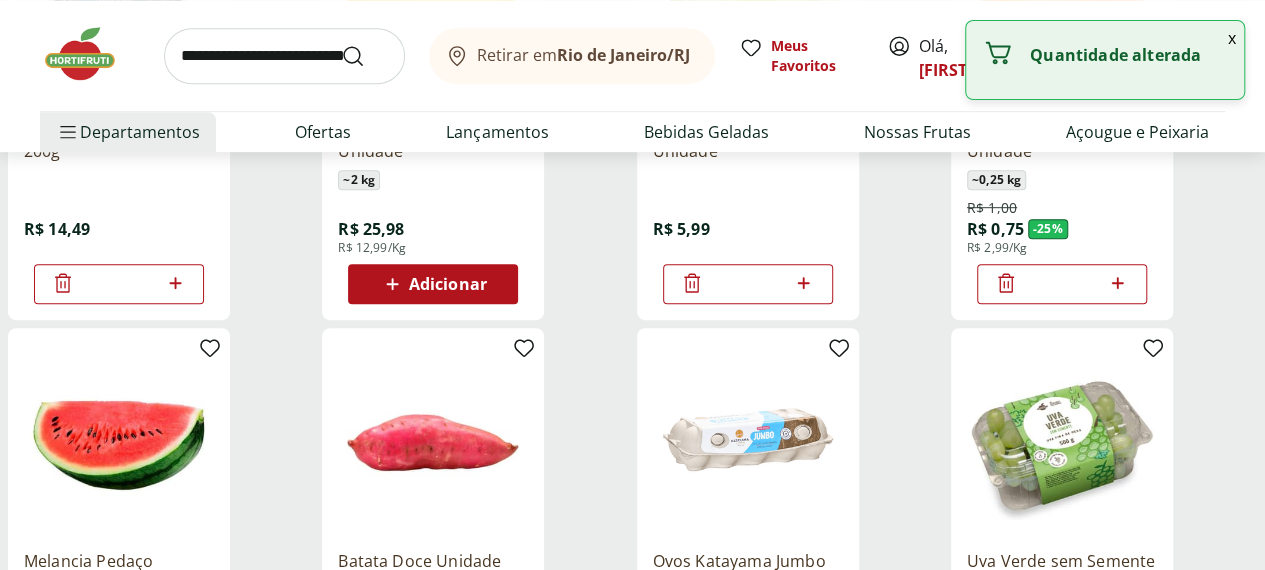click 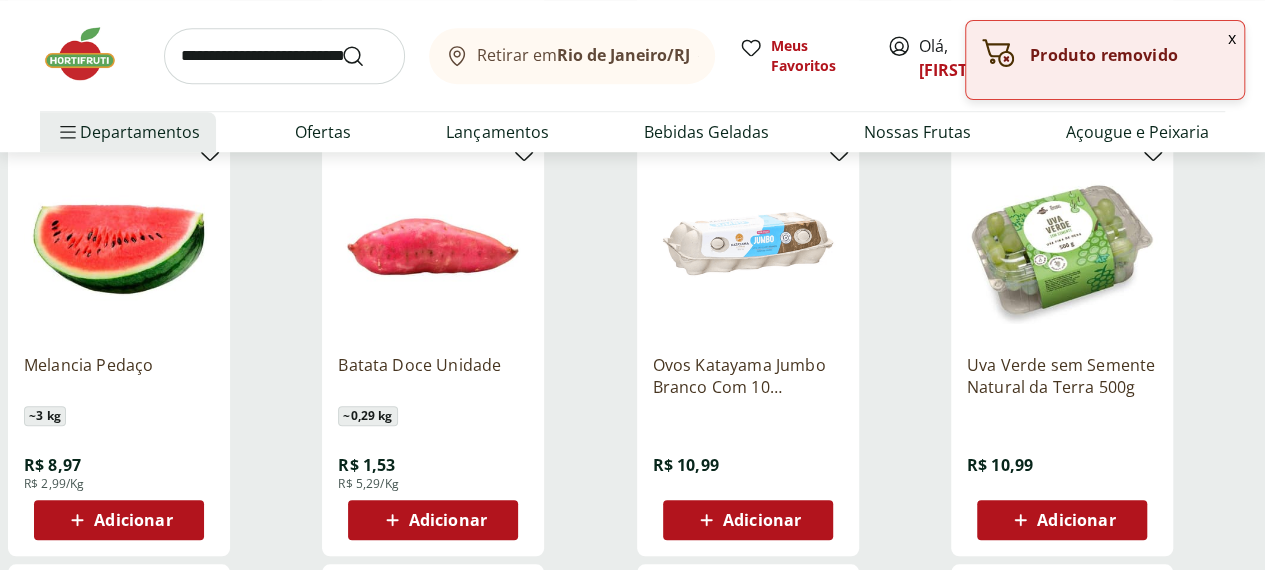 scroll, scrollTop: 700, scrollLeft: 0, axis: vertical 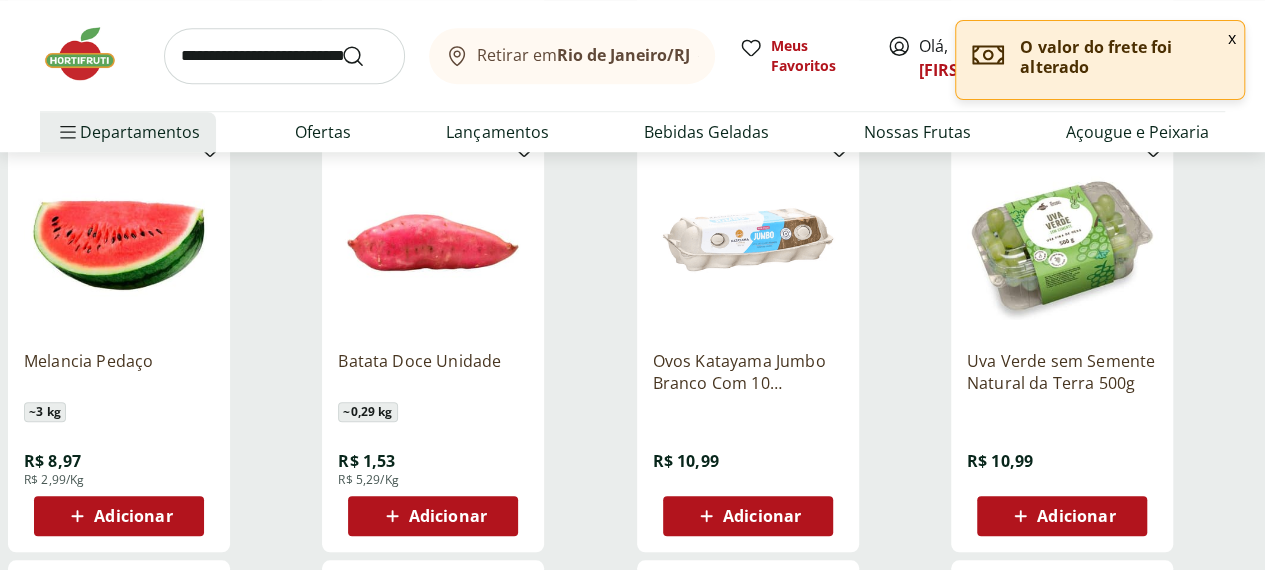 click on "Adicionar" at bounding box center [133, 516] 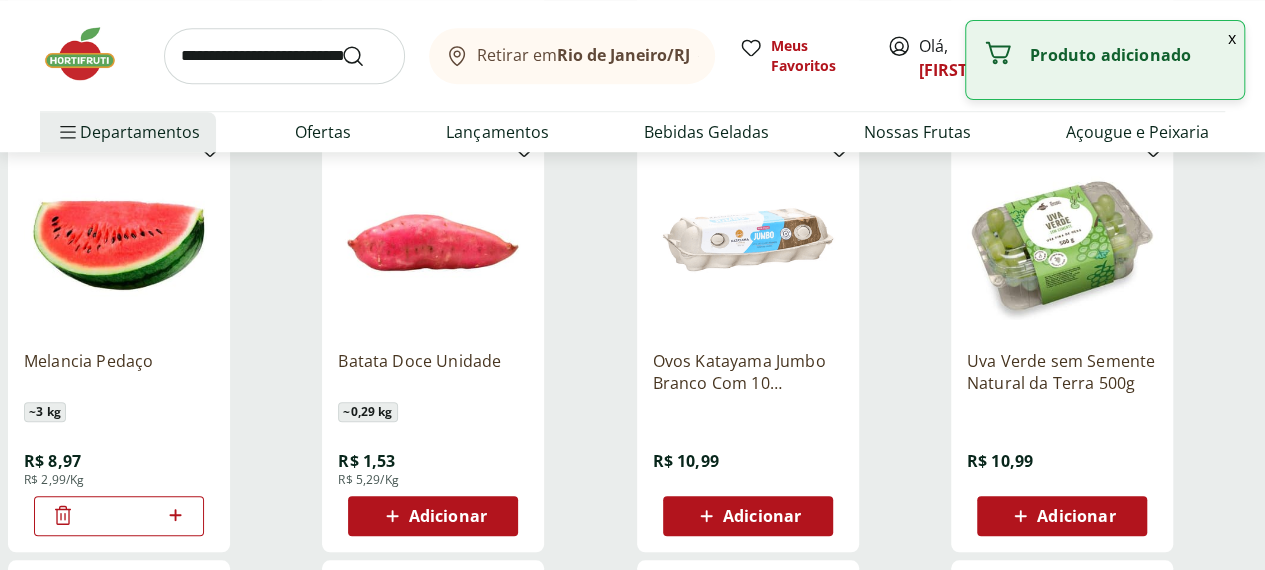 click on "Adicionar" at bounding box center [448, 516] 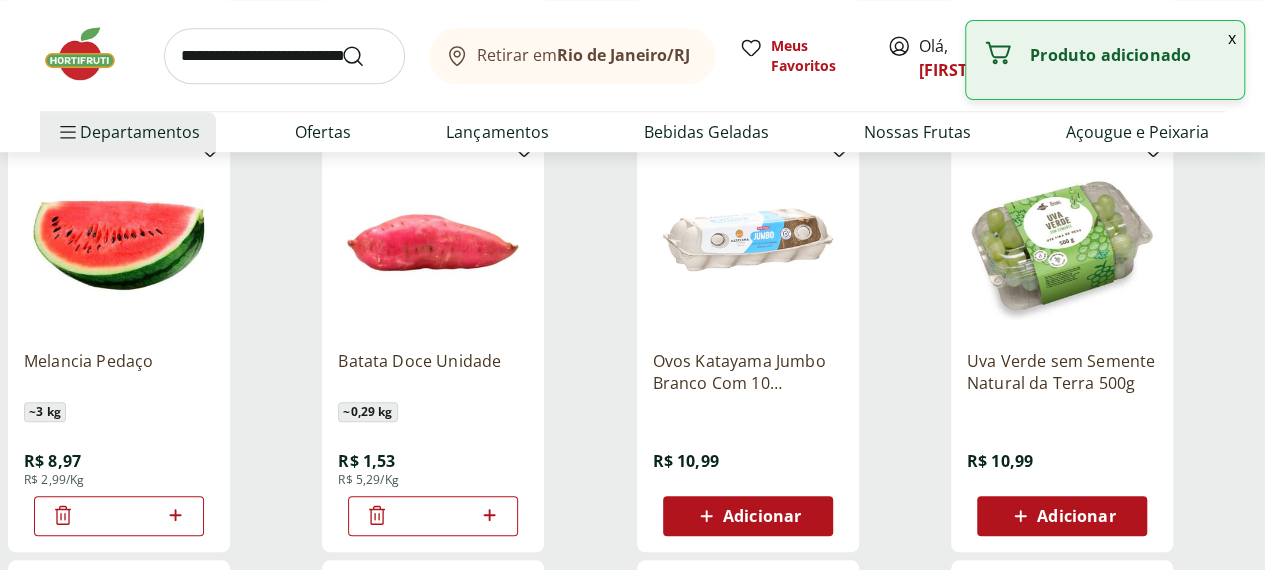 click 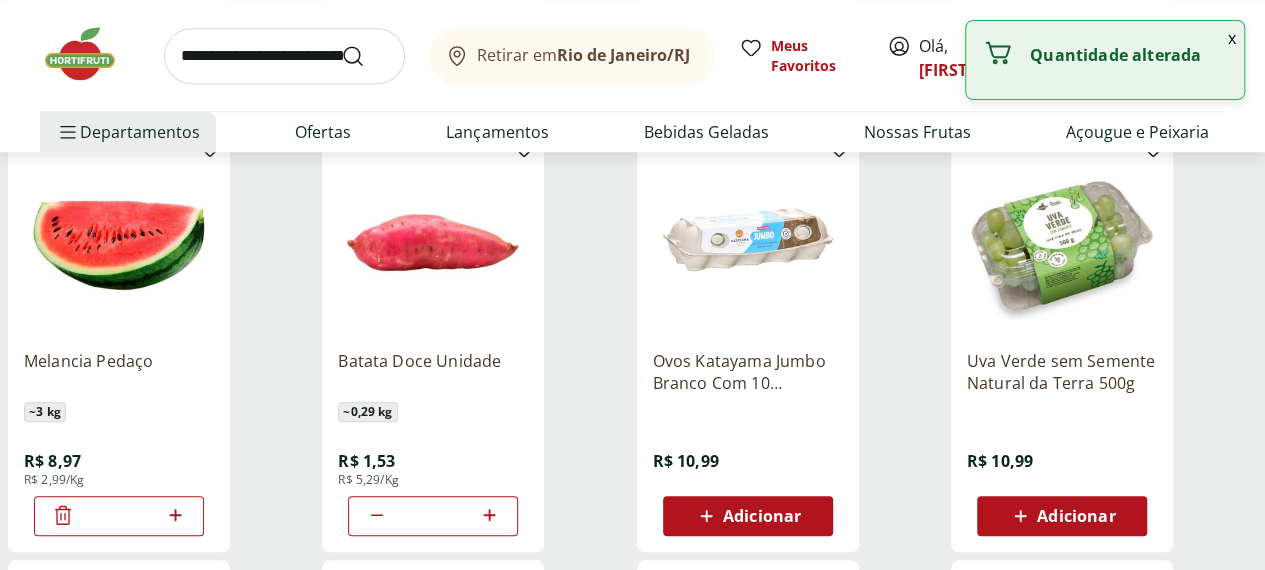 click 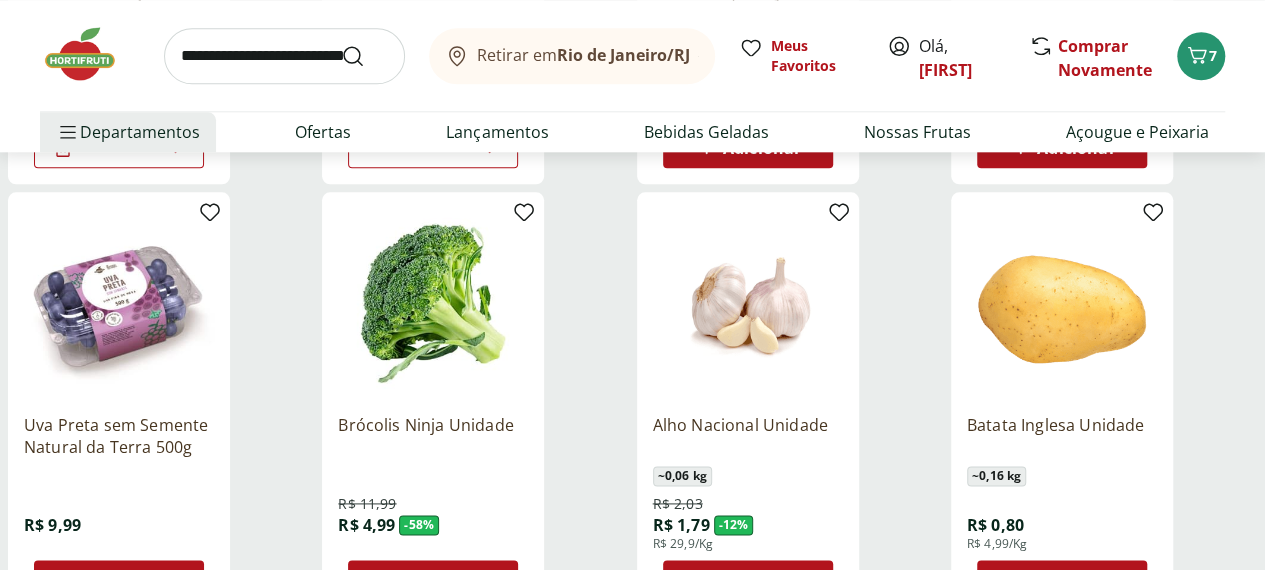 scroll, scrollTop: 1100, scrollLeft: 0, axis: vertical 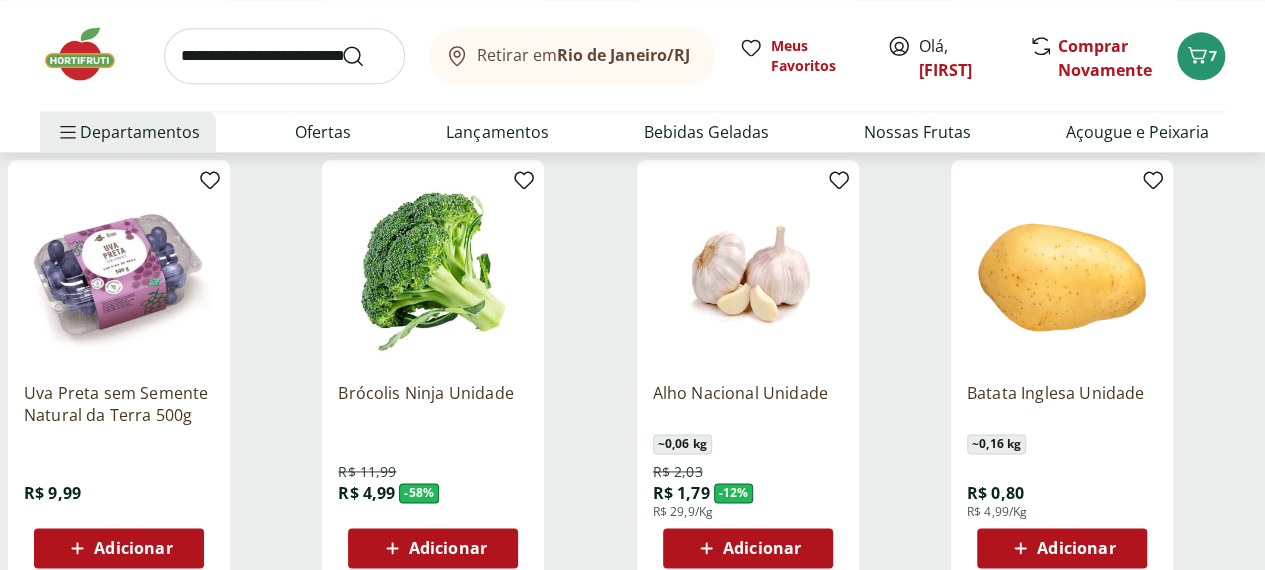 click on "Adicionar" at bounding box center [448, 548] 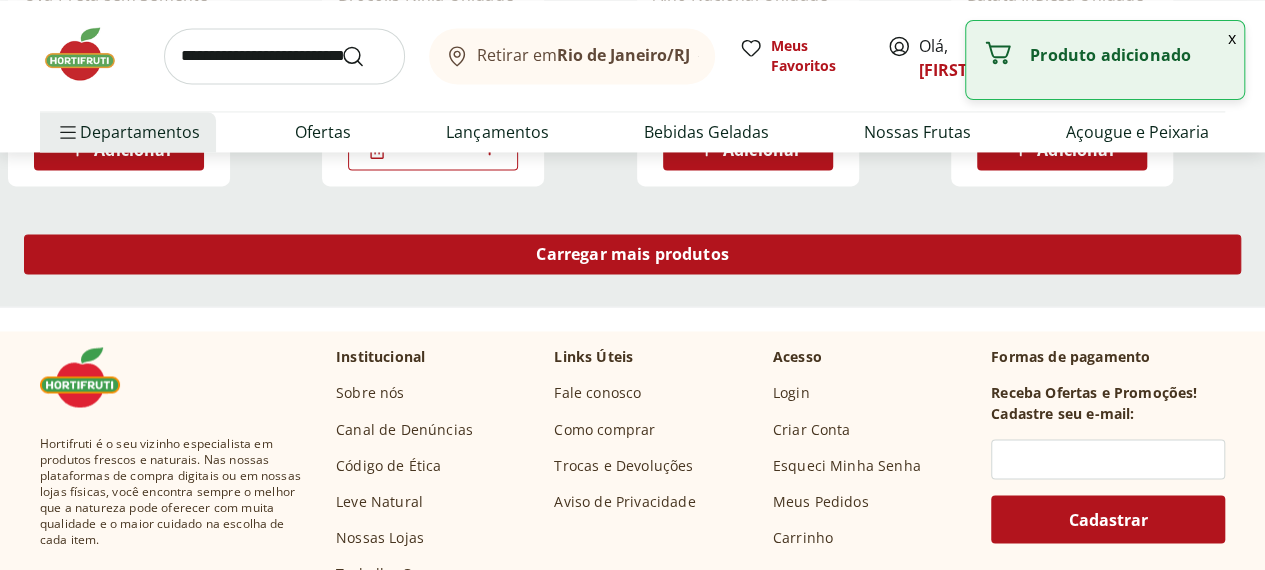 scroll, scrollTop: 1500, scrollLeft: 0, axis: vertical 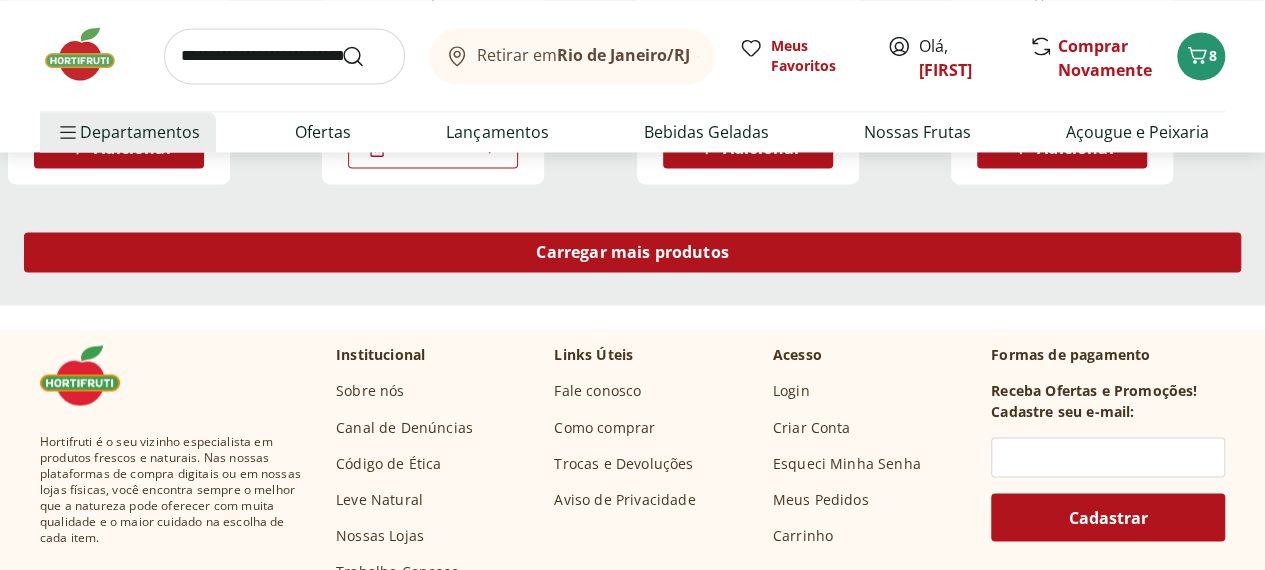 click on "Carregar mais produtos" at bounding box center (632, 252) 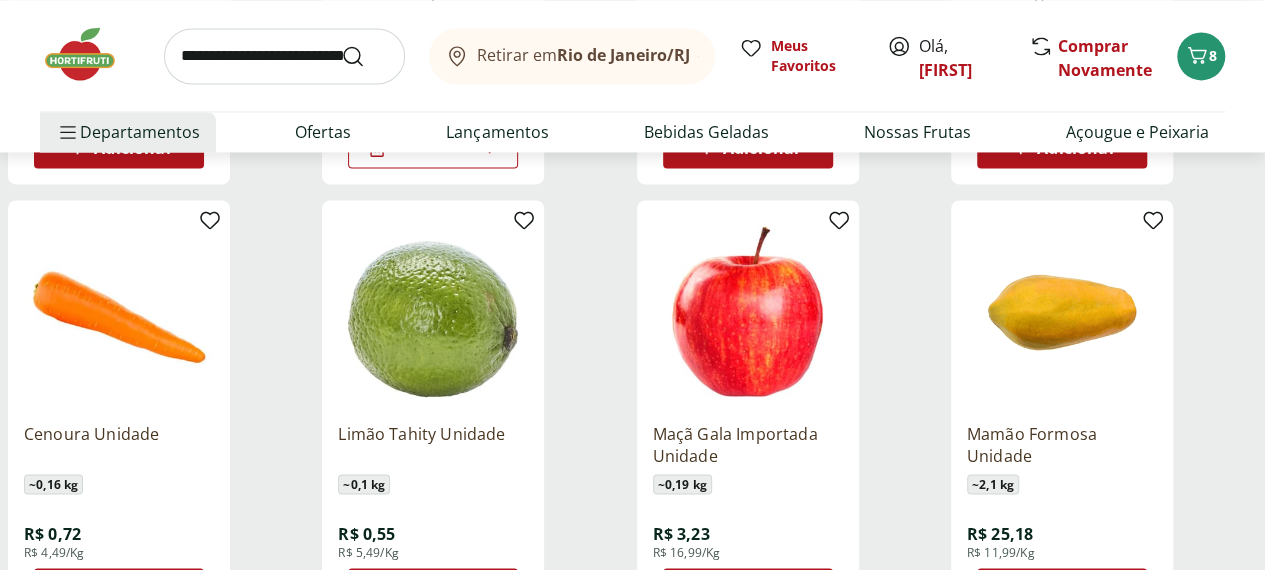 click 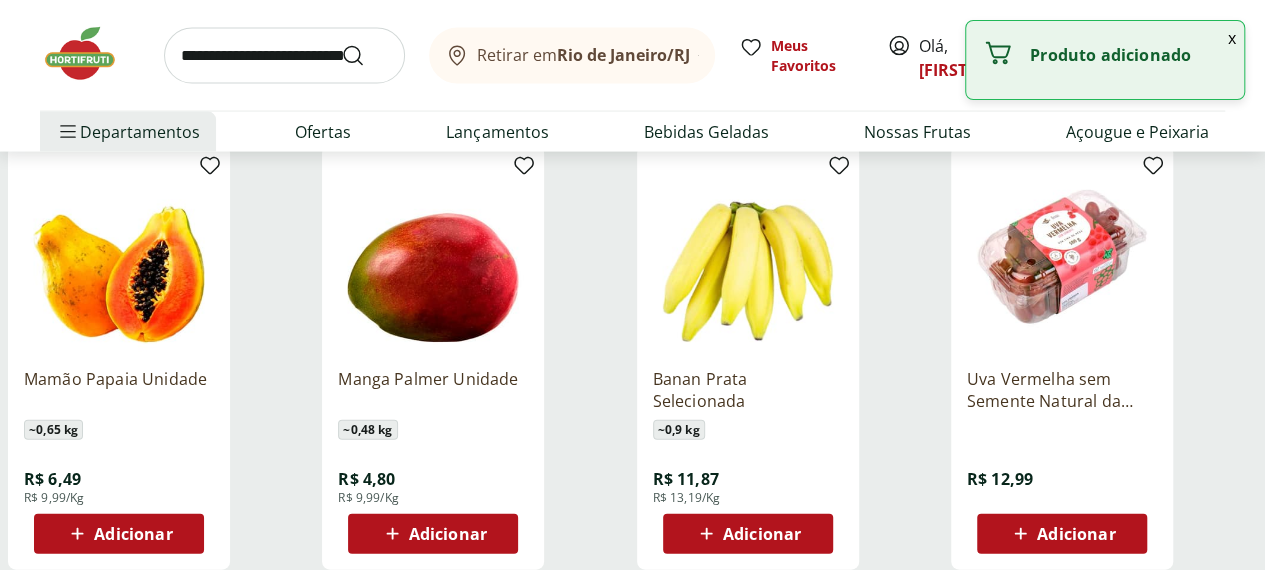 scroll, scrollTop: 2000, scrollLeft: 0, axis: vertical 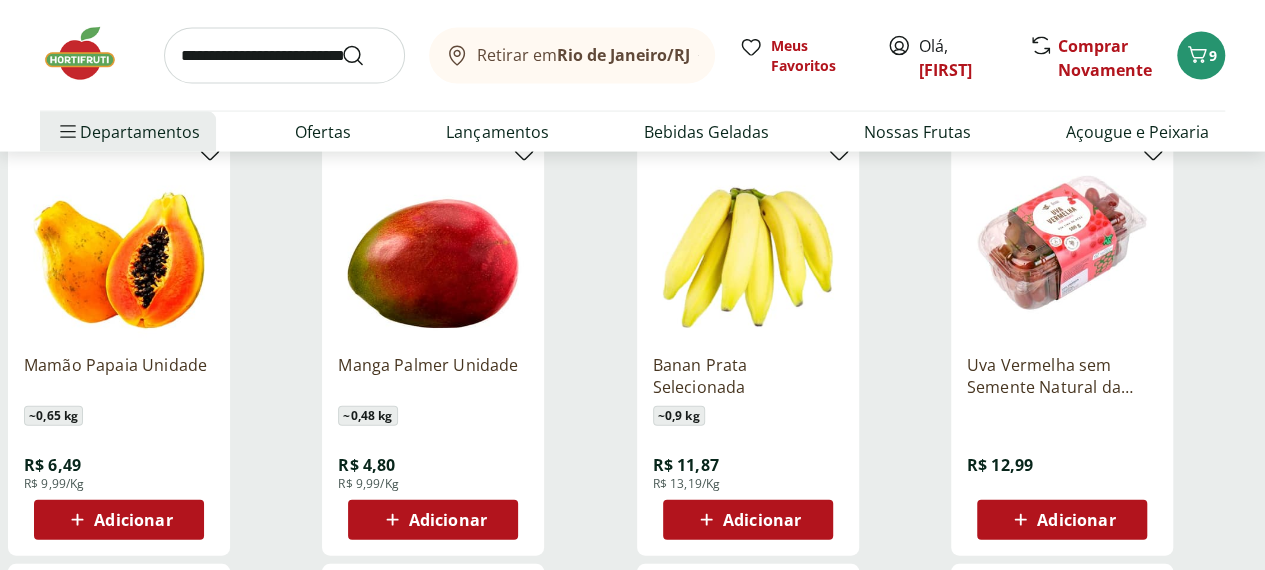click on "Adicionar" at bounding box center [133, 520] 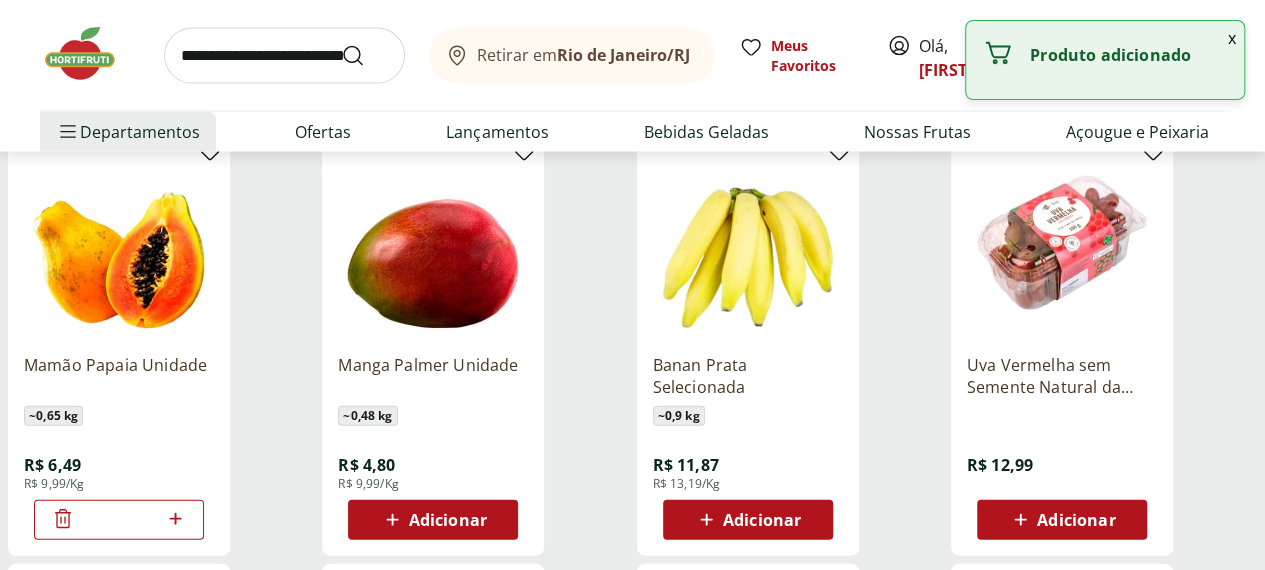 click on "*" at bounding box center (119, 520) 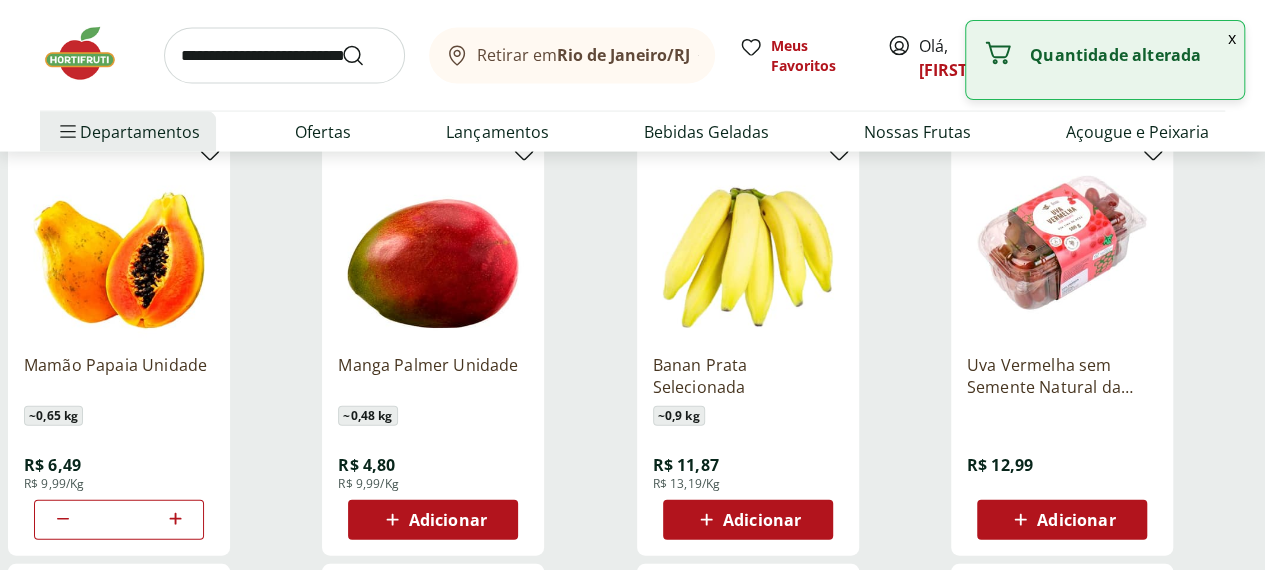 click 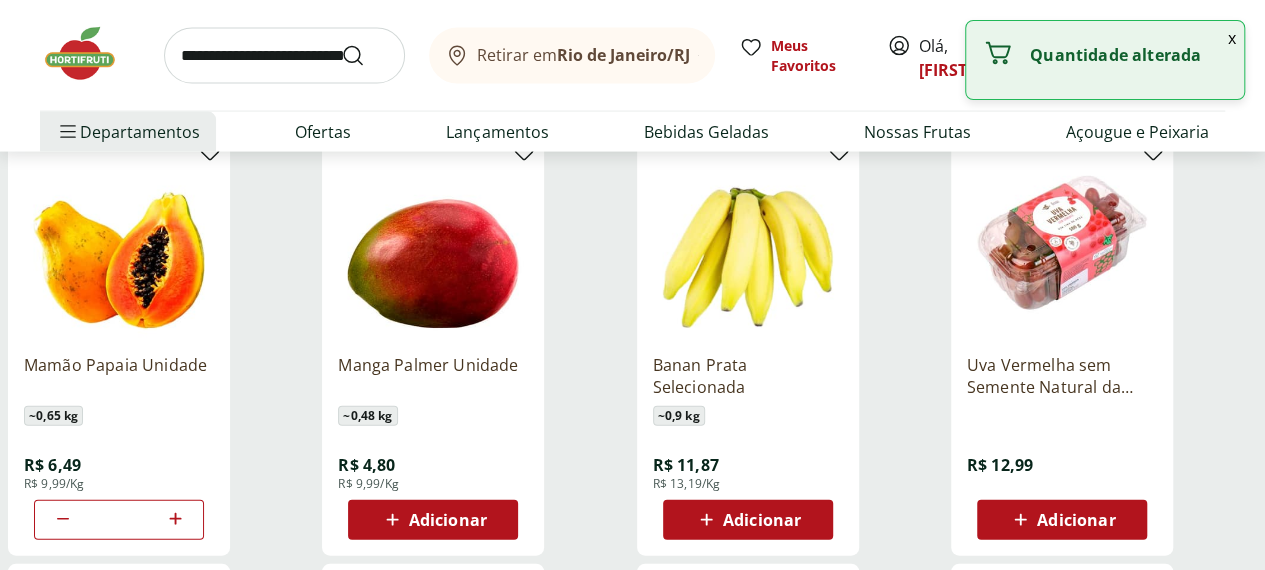 type on "*" 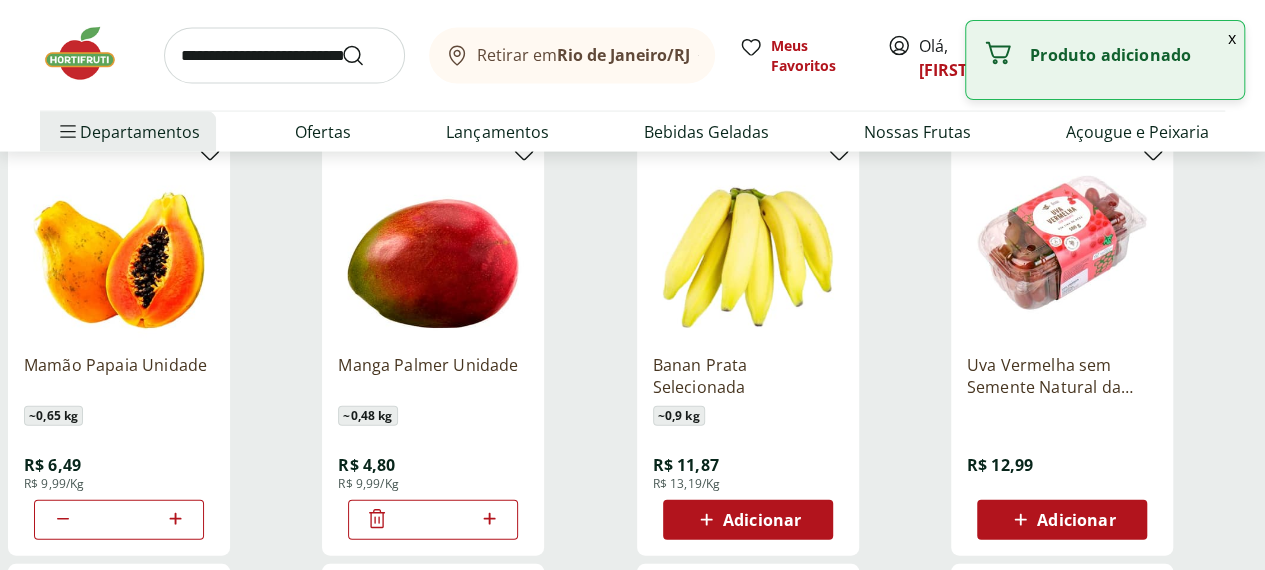 click on "*" at bounding box center [433, 520] 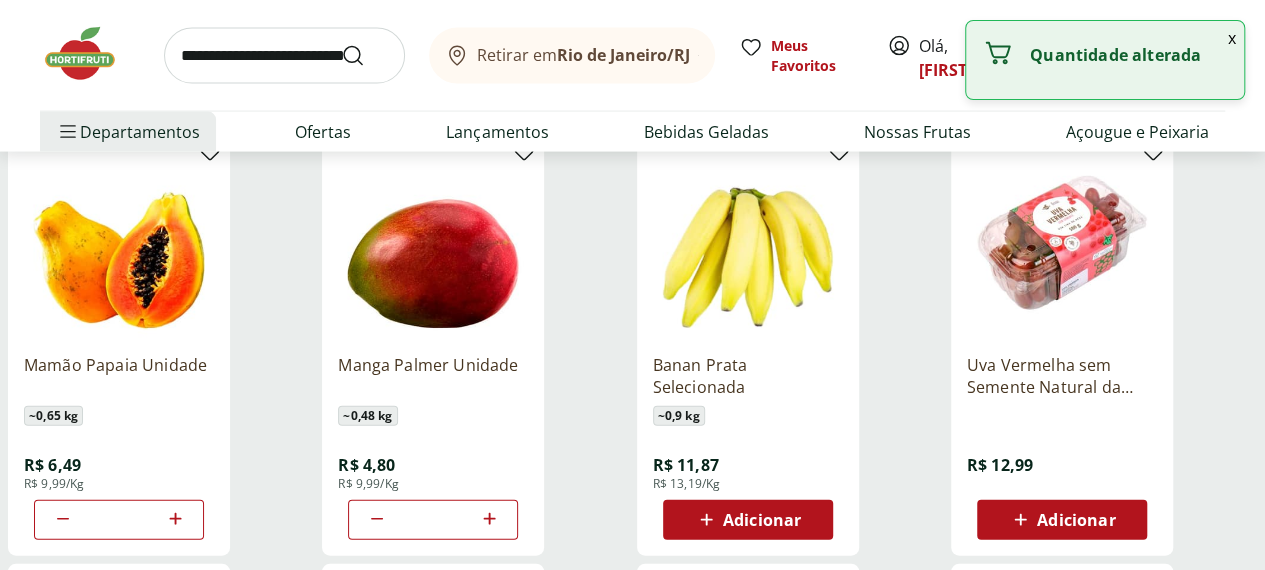 click 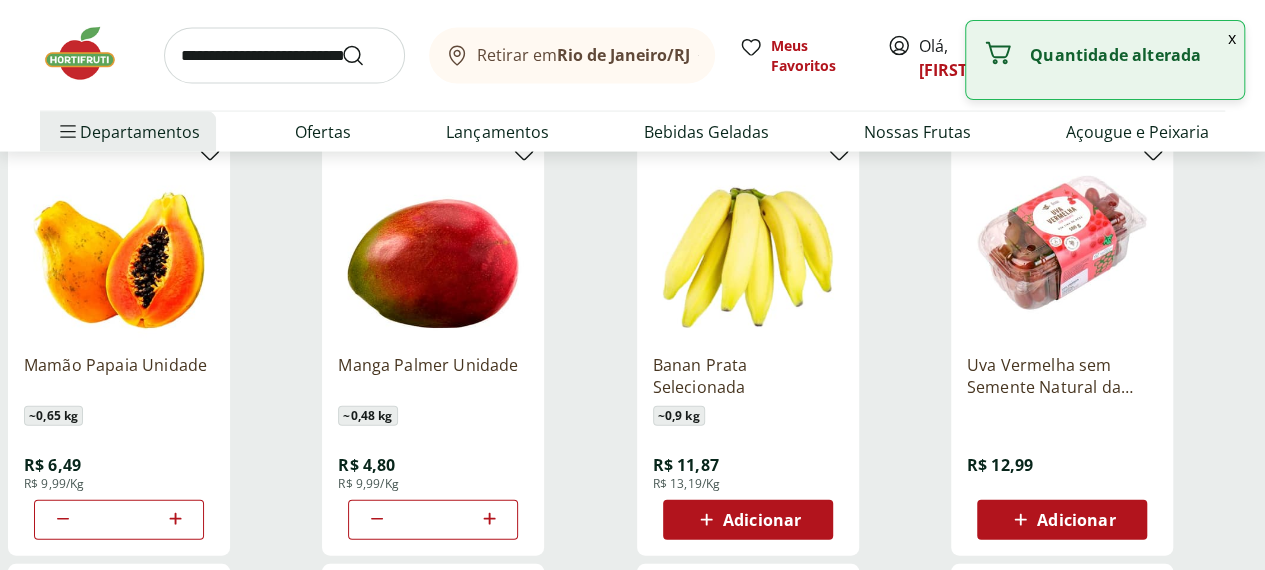 type on "*" 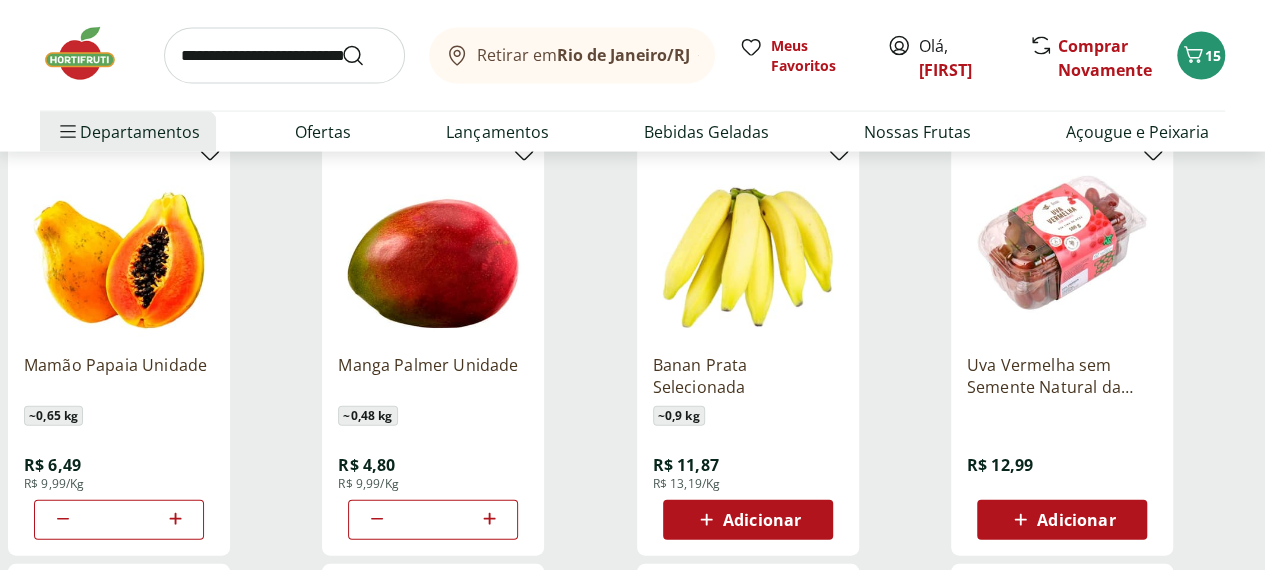 click on "Adicionar" at bounding box center (1076, 520) 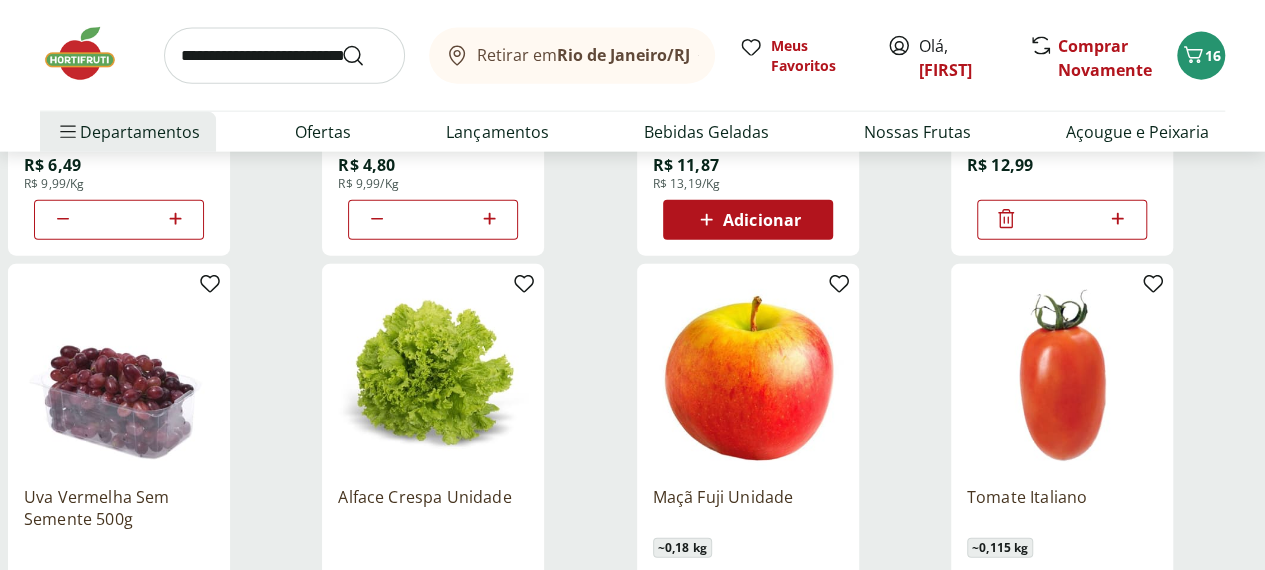 scroll, scrollTop: 2400, scrollLeft: 0, axis: vertical 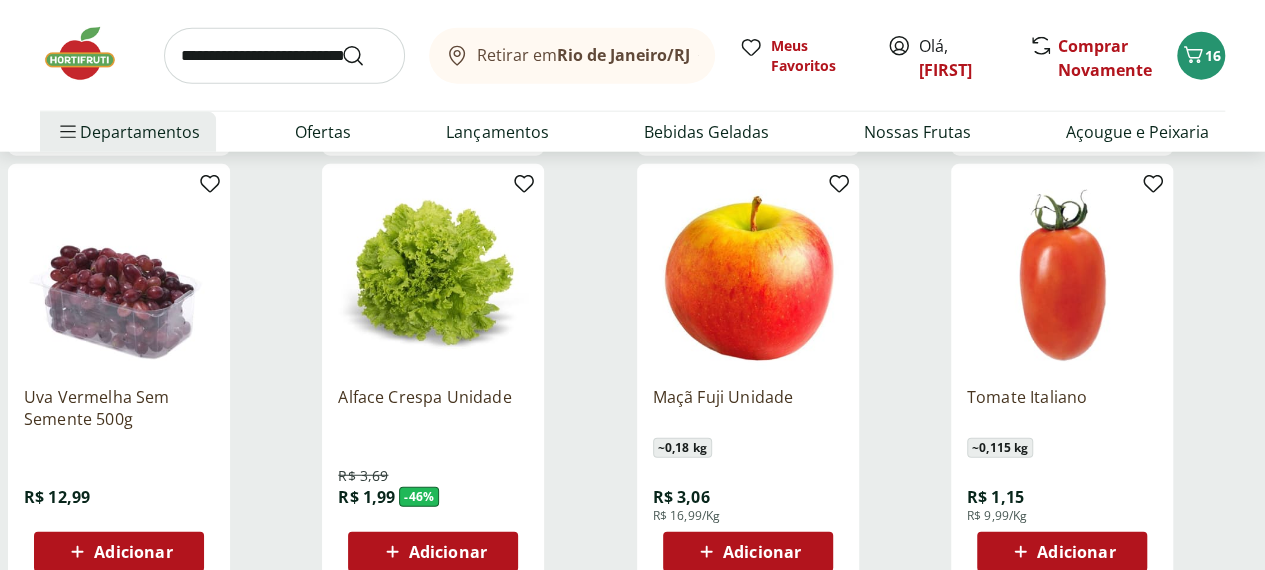 click on "Adicionar" at bounding box center (762, 552) 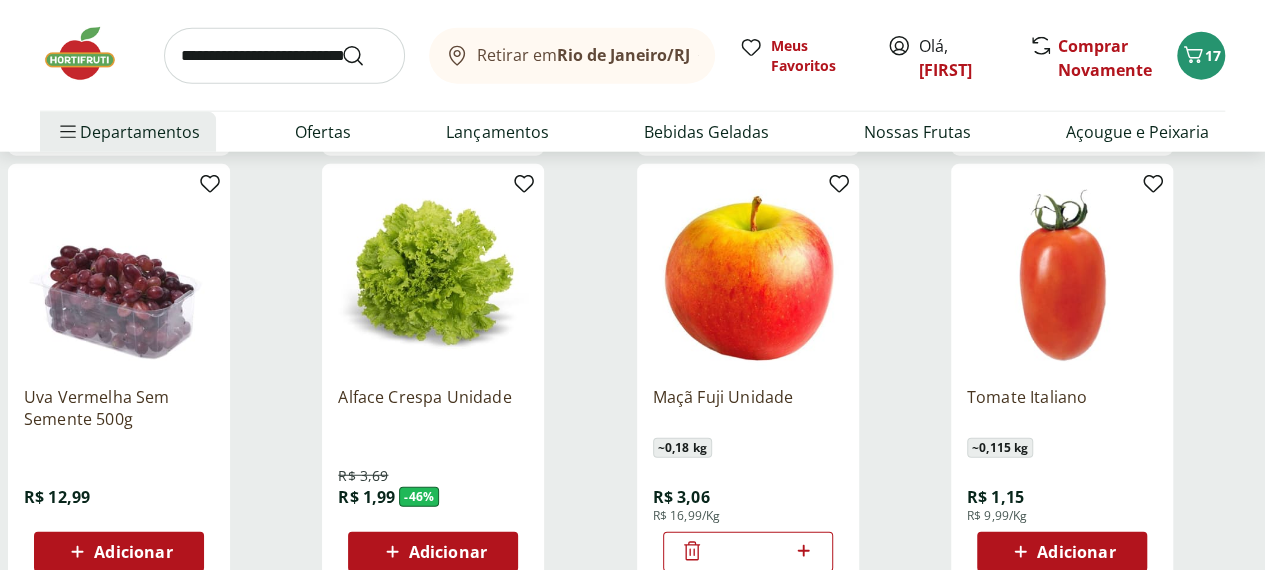 click 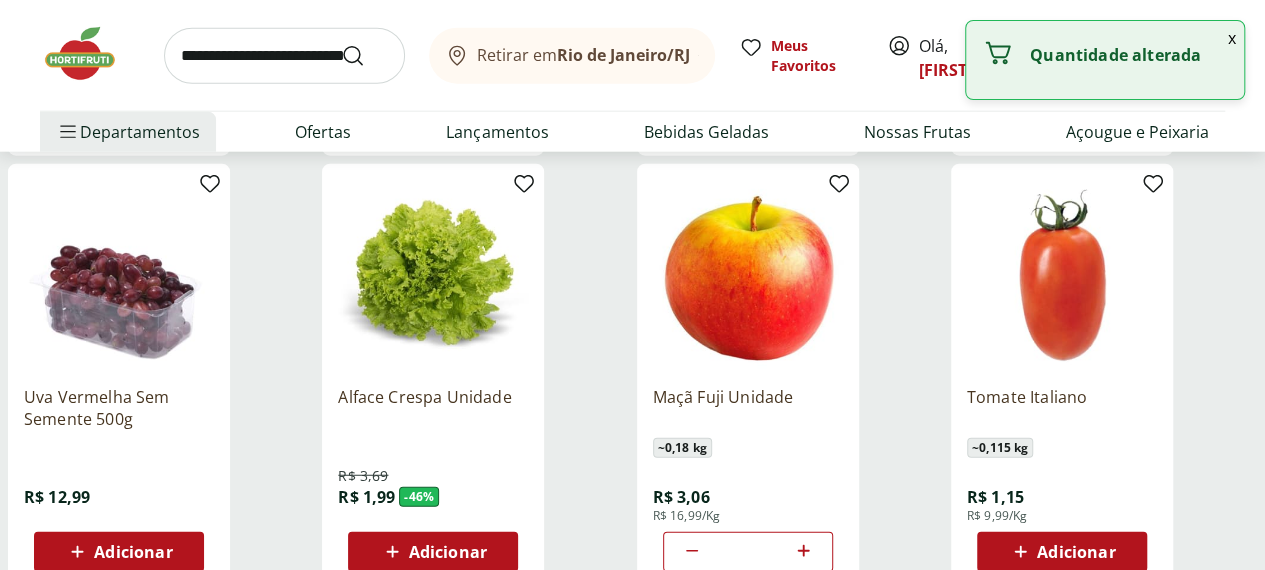 click 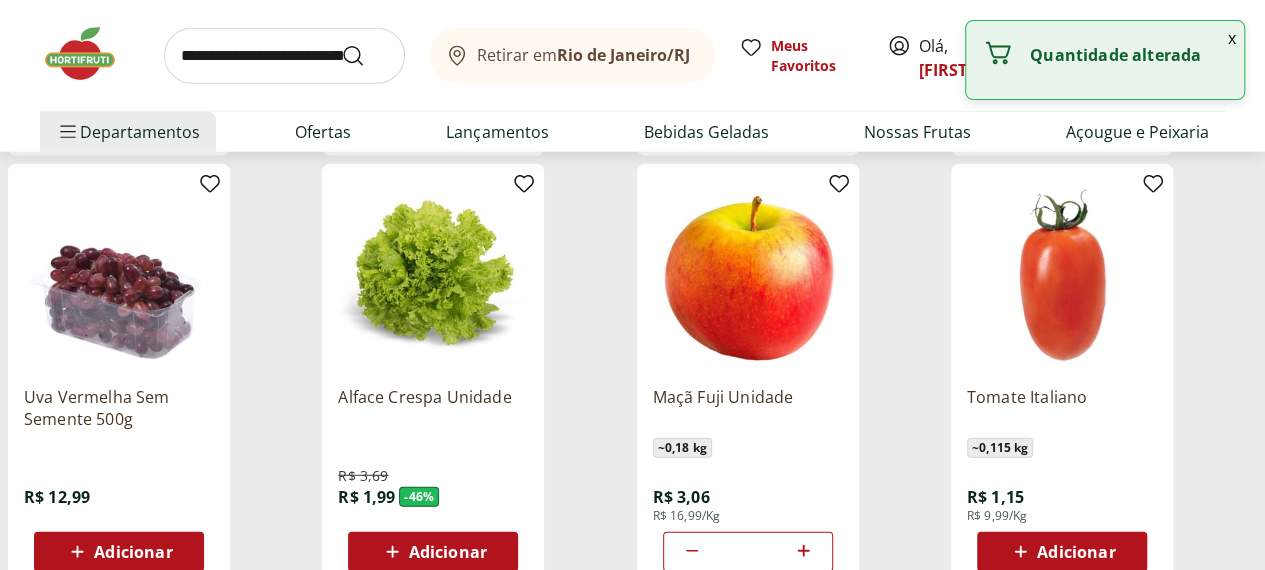 type on "*" 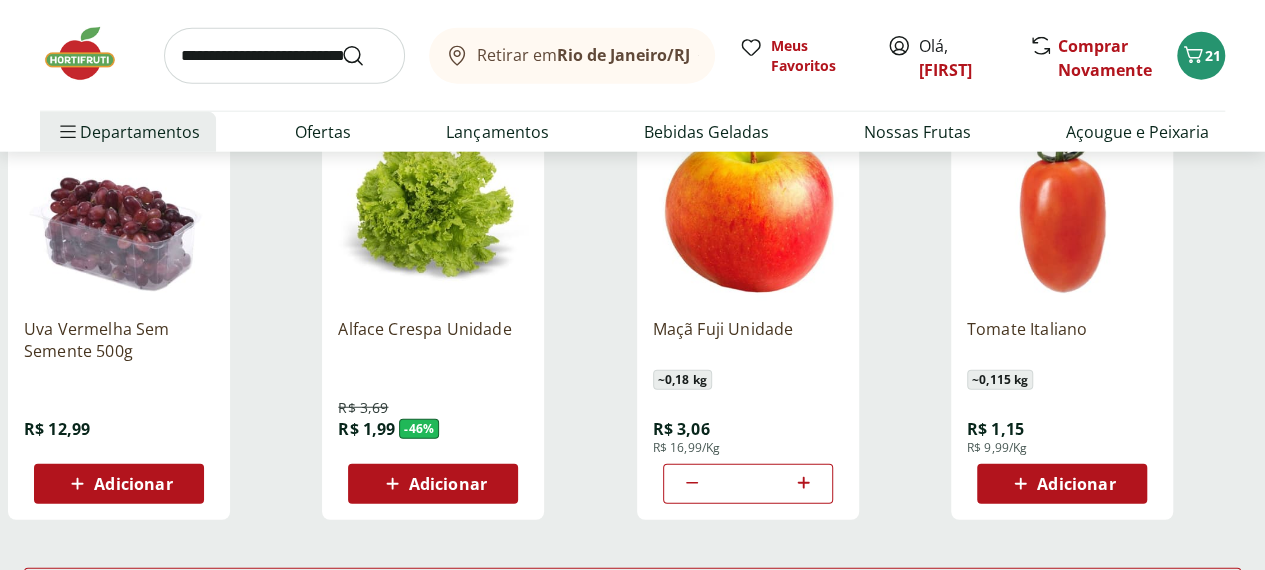 scroll, scrollTop: 2600, scrollLeft: 0, axis: vertical 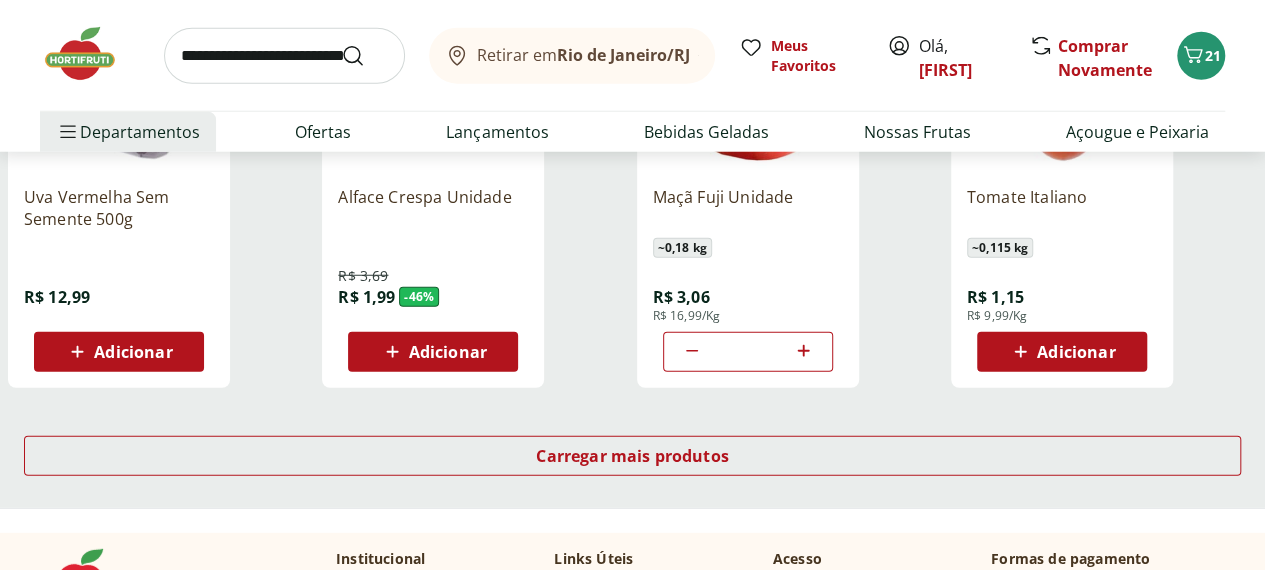 click 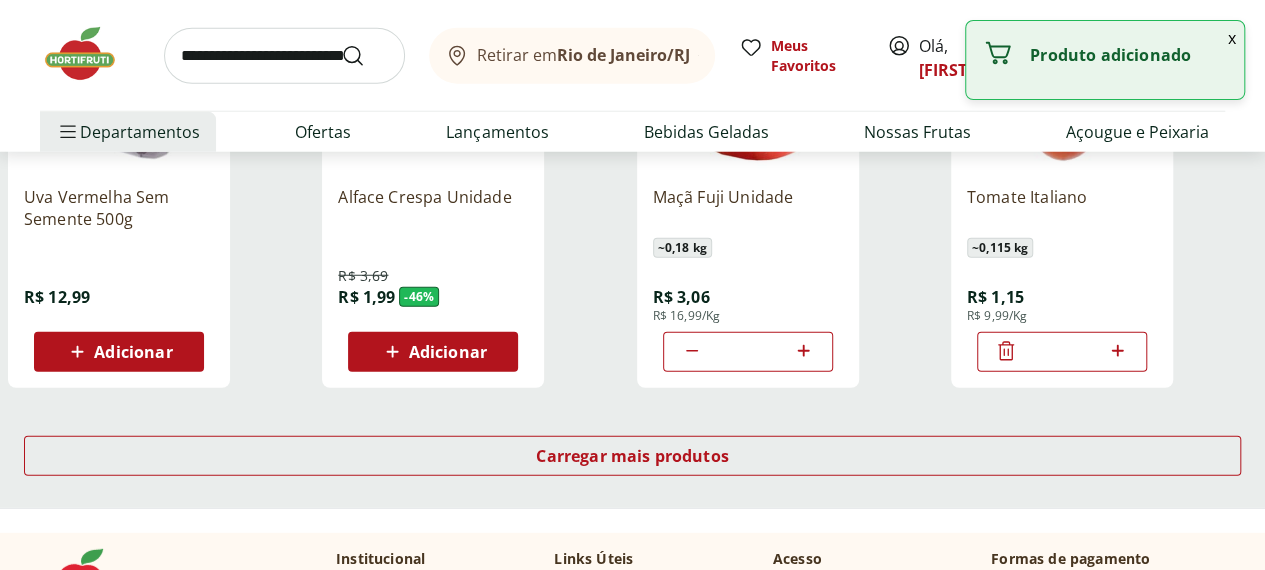 click on "*" at bounding box center (1062, 352) 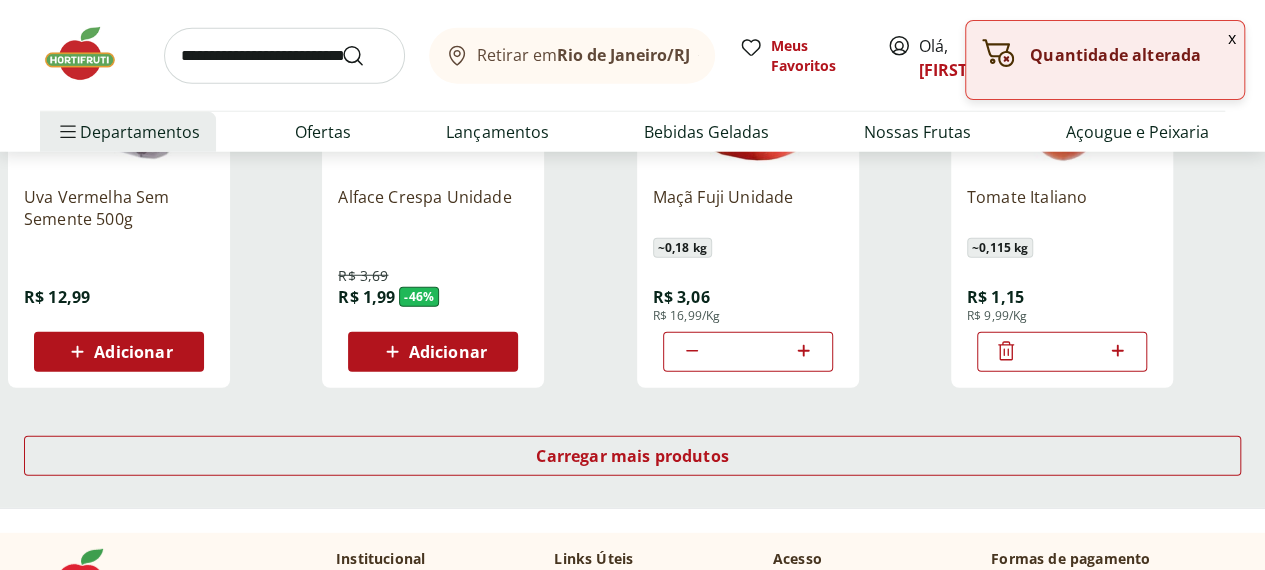 click 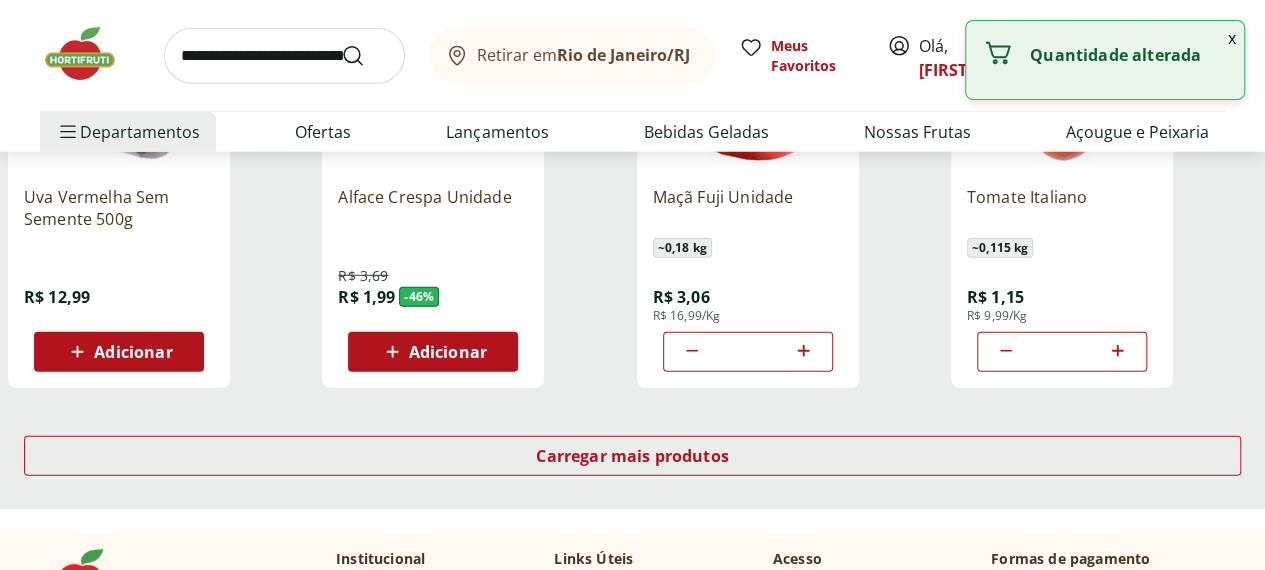 click 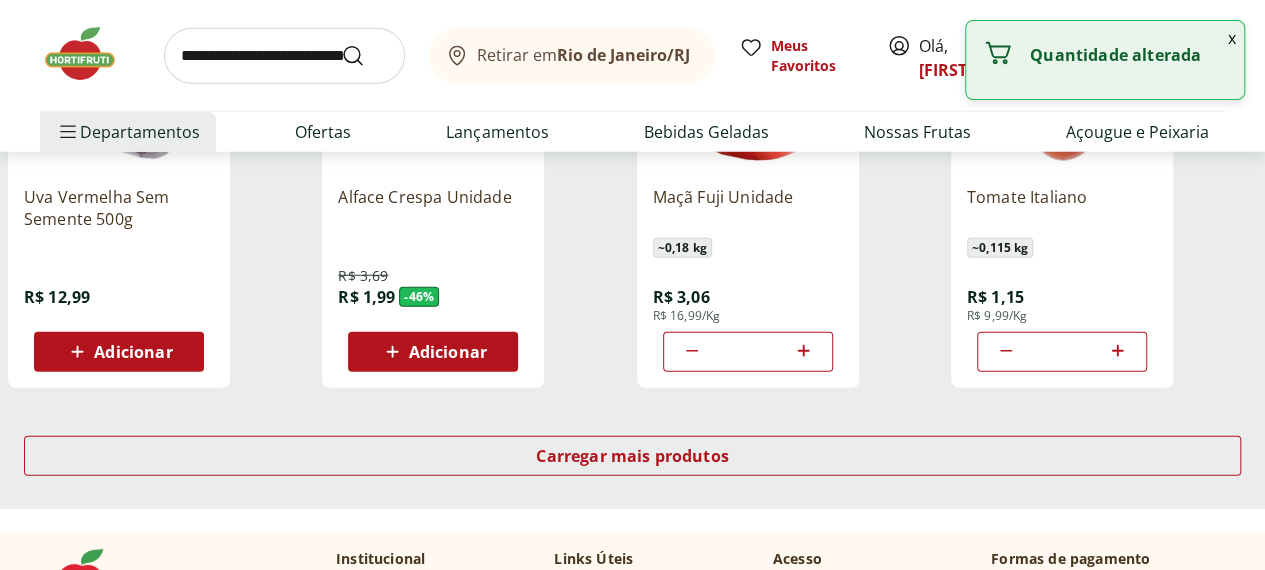 click 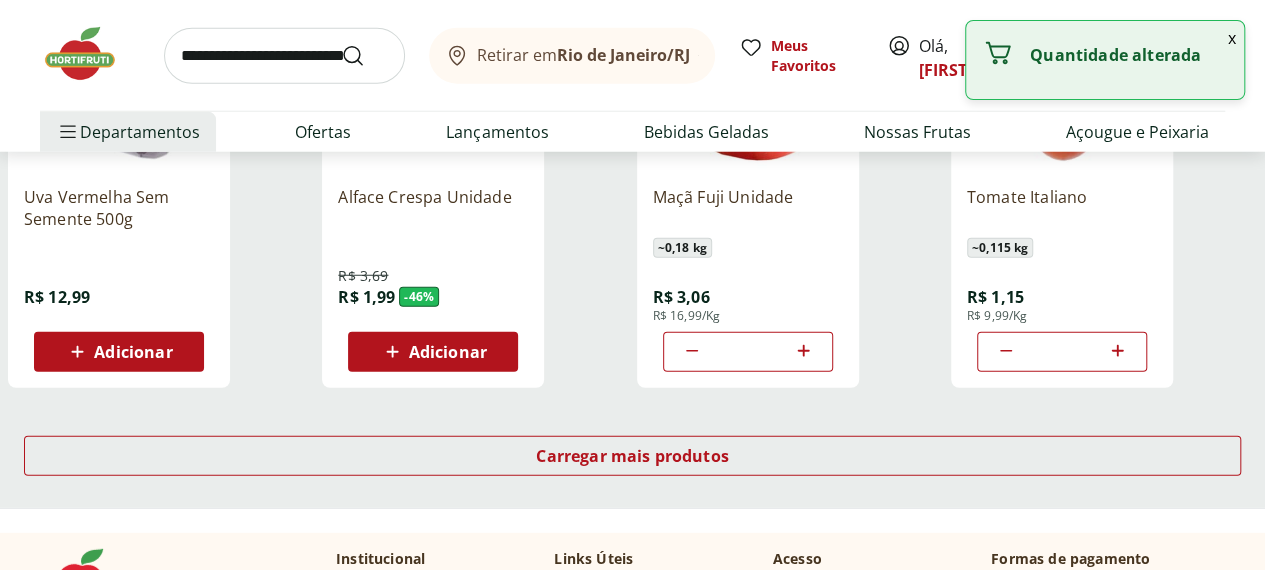 type on "*" 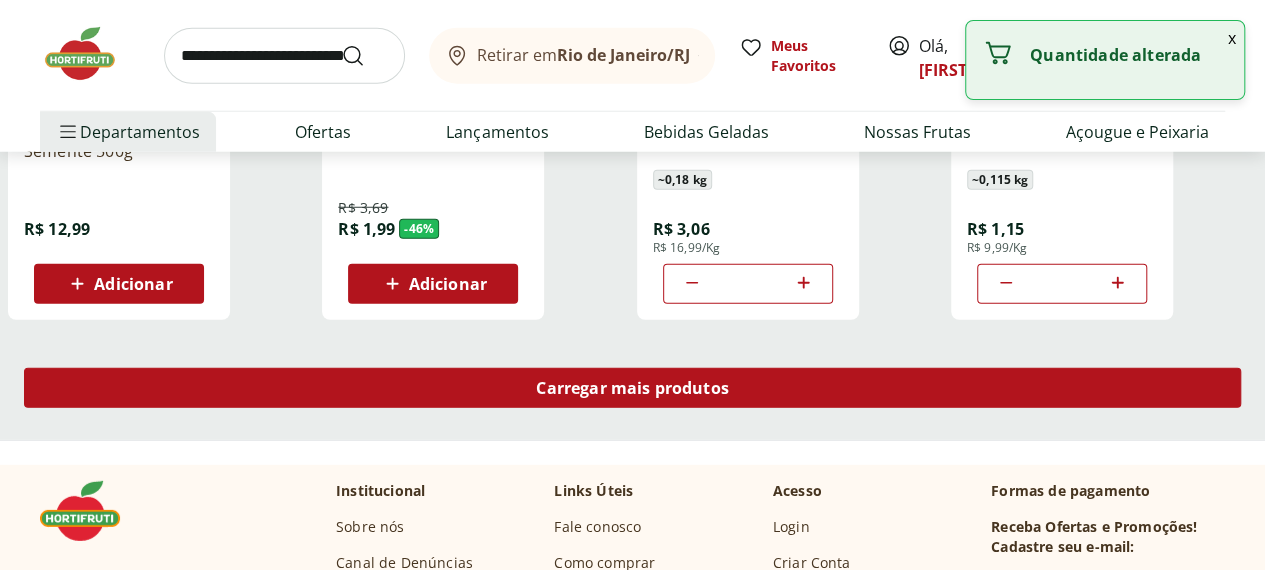 scroll, scrollTop: 2700, scrollLeft: 0, axis: vertical 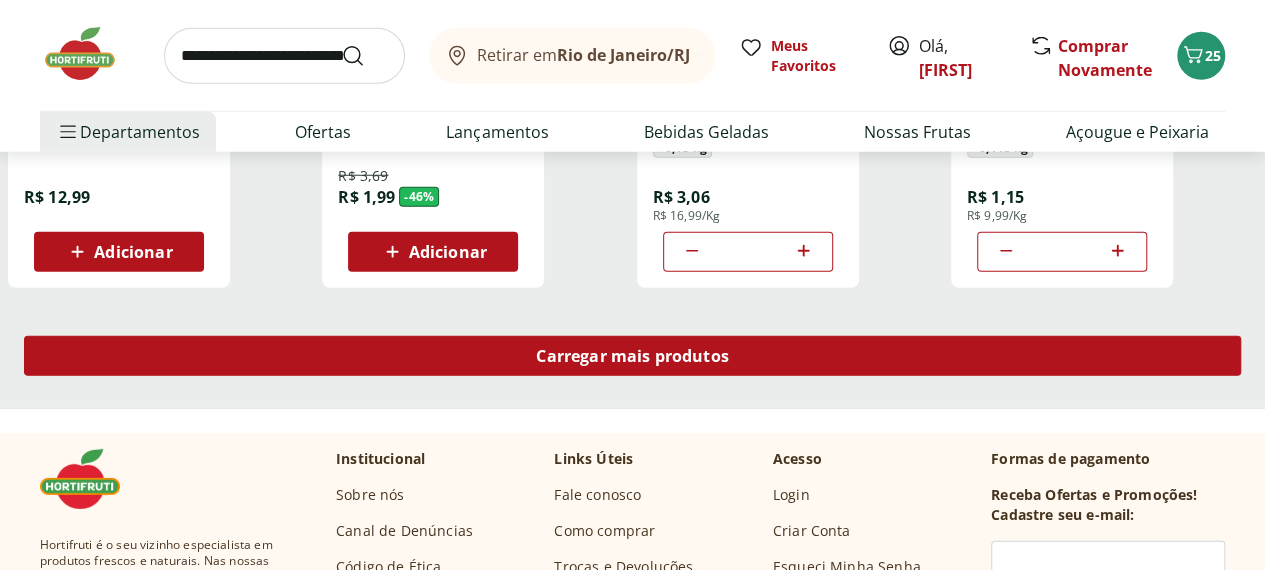 click on "Carregar mais produtos" at bounding box center (632, 356) 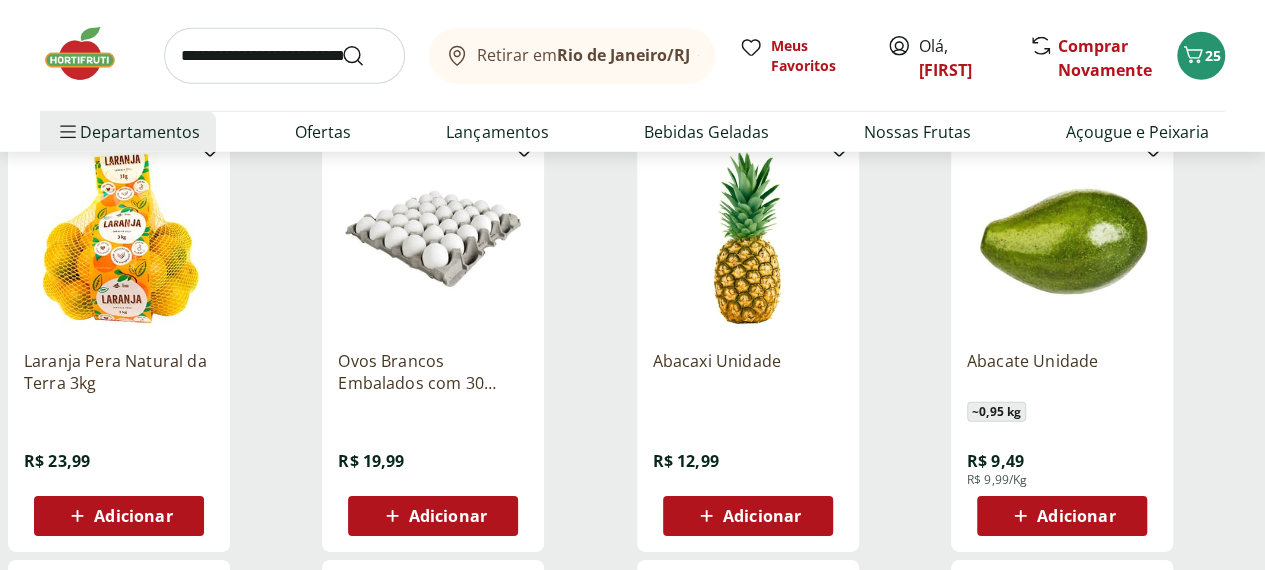 scroll, scrollTop: 2900, scrollLeft: 0, axis: vertical 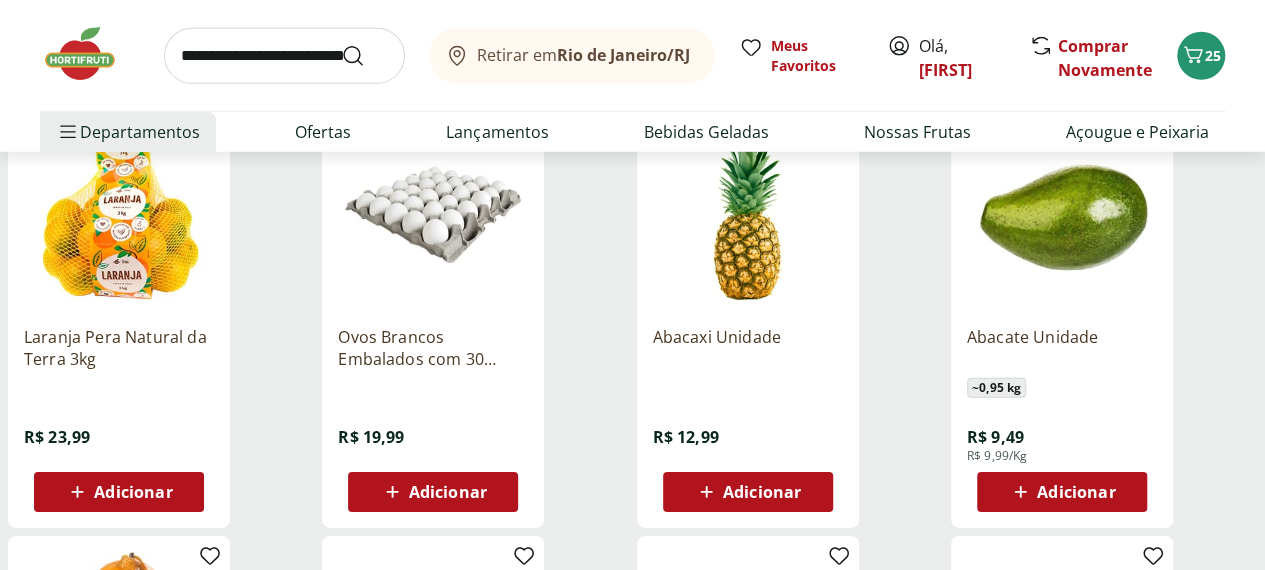 click on "Adicionar" at bounding box center (133, 492) 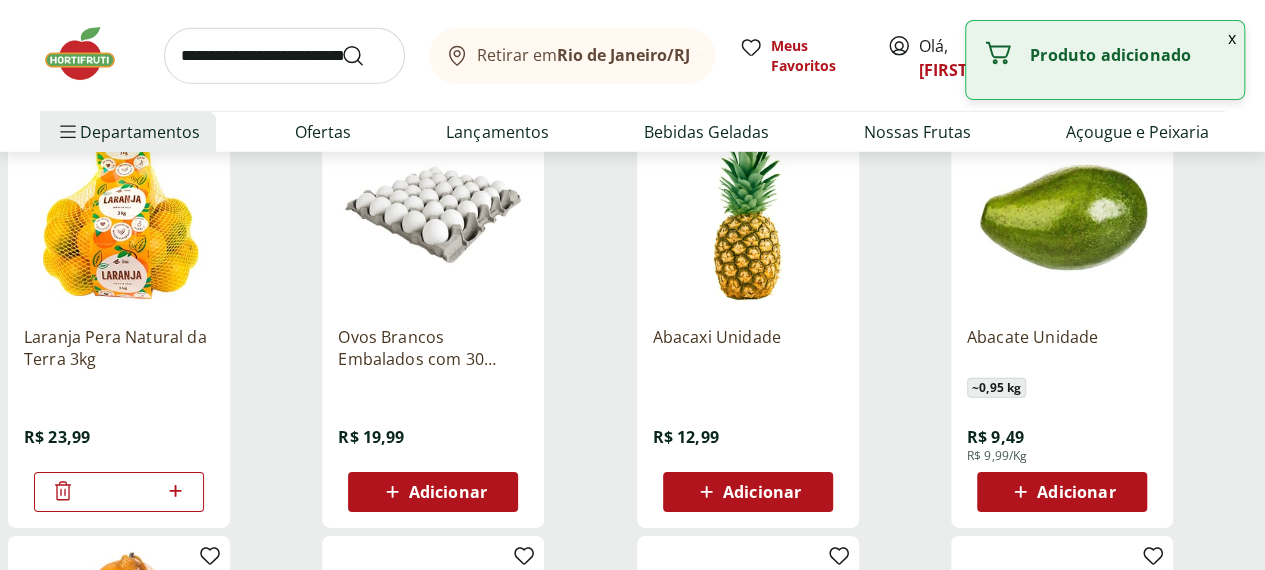 click 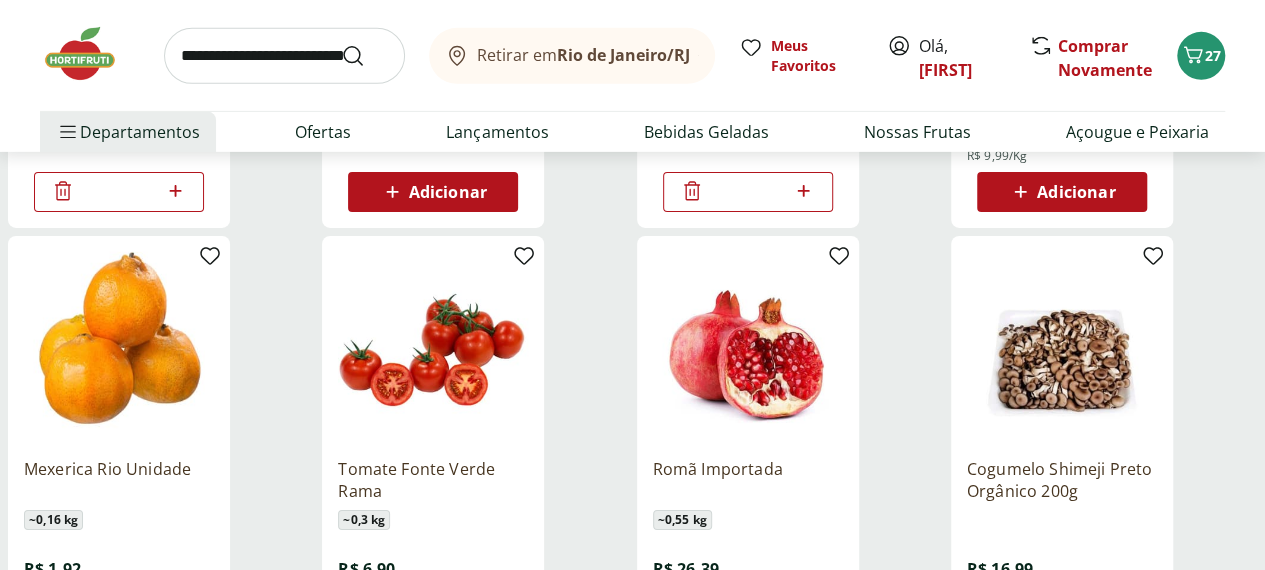 scroll, scrollTop: 3300, scrollLeft: 0, axis: vertical 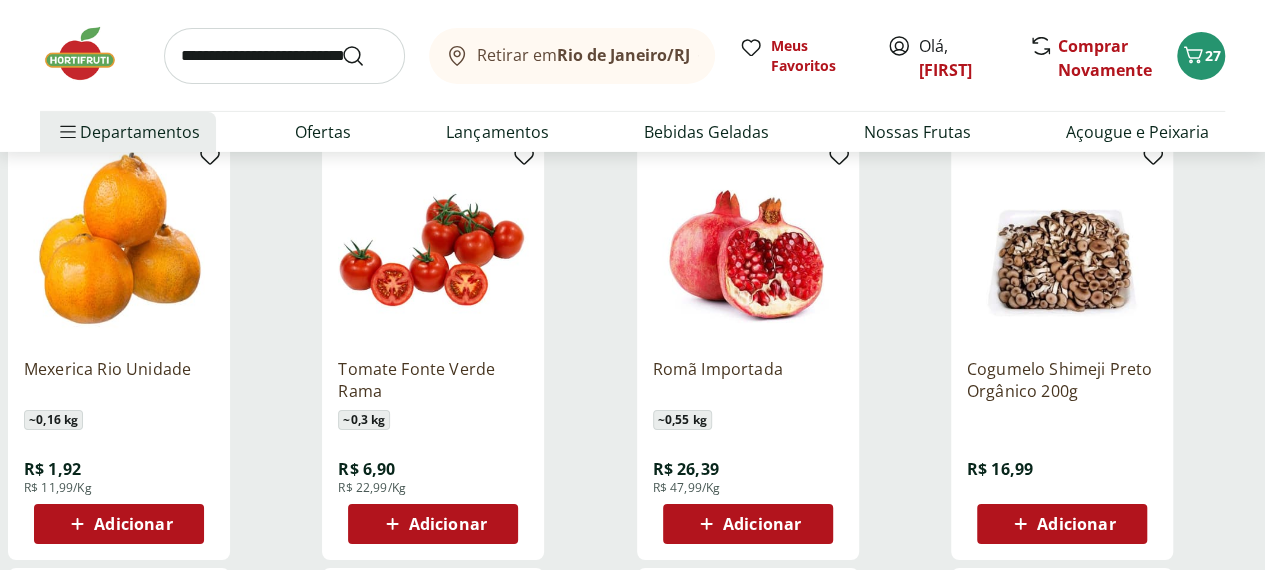 click on "Adicionar" at bounding box center [133, 524] 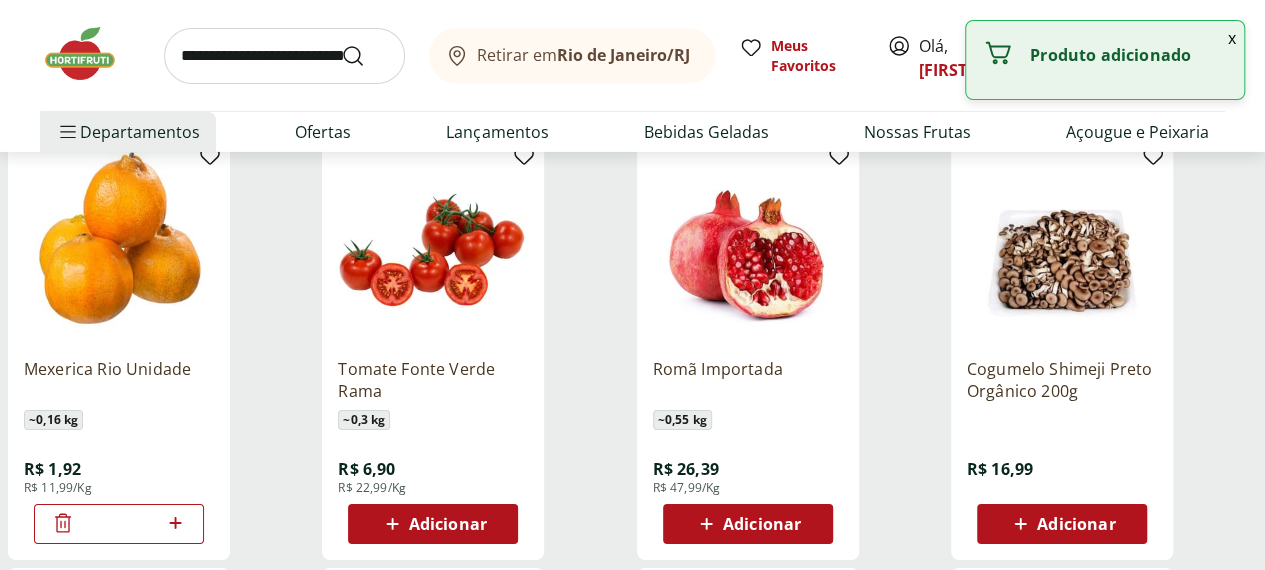 click on "*" at bounding box center (119, 524) 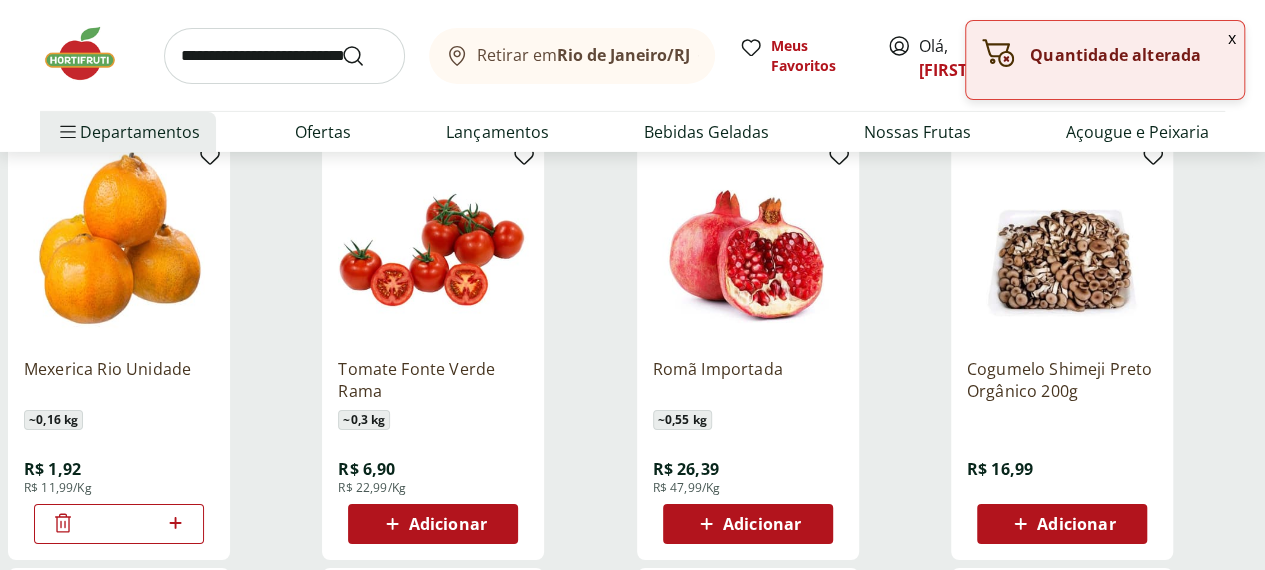 click 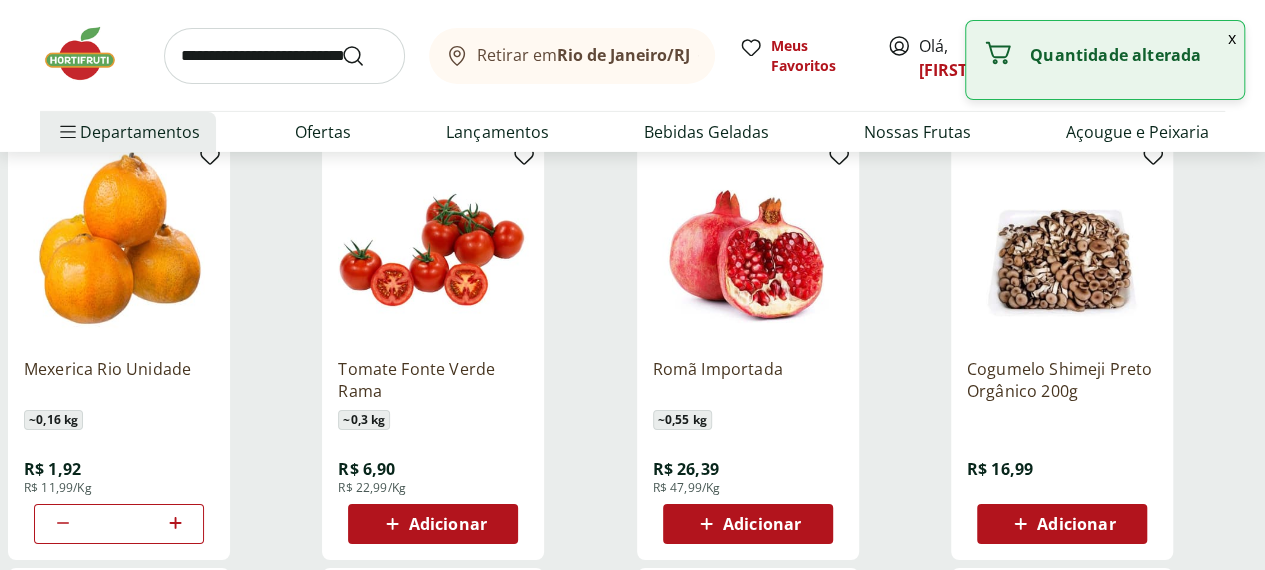 click 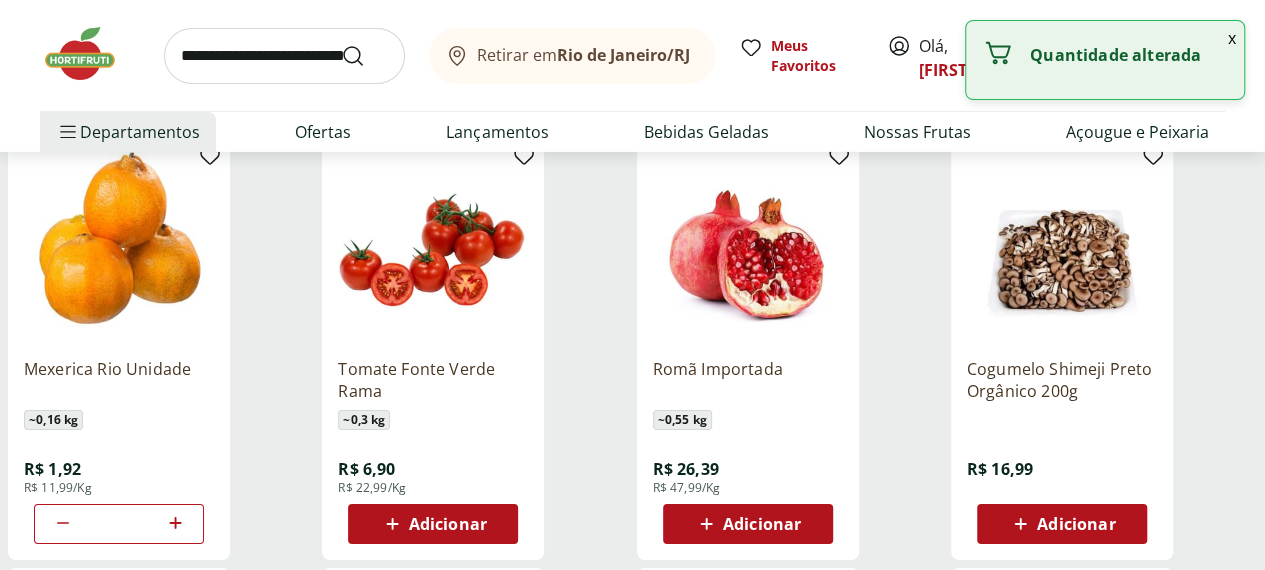 type on "*" 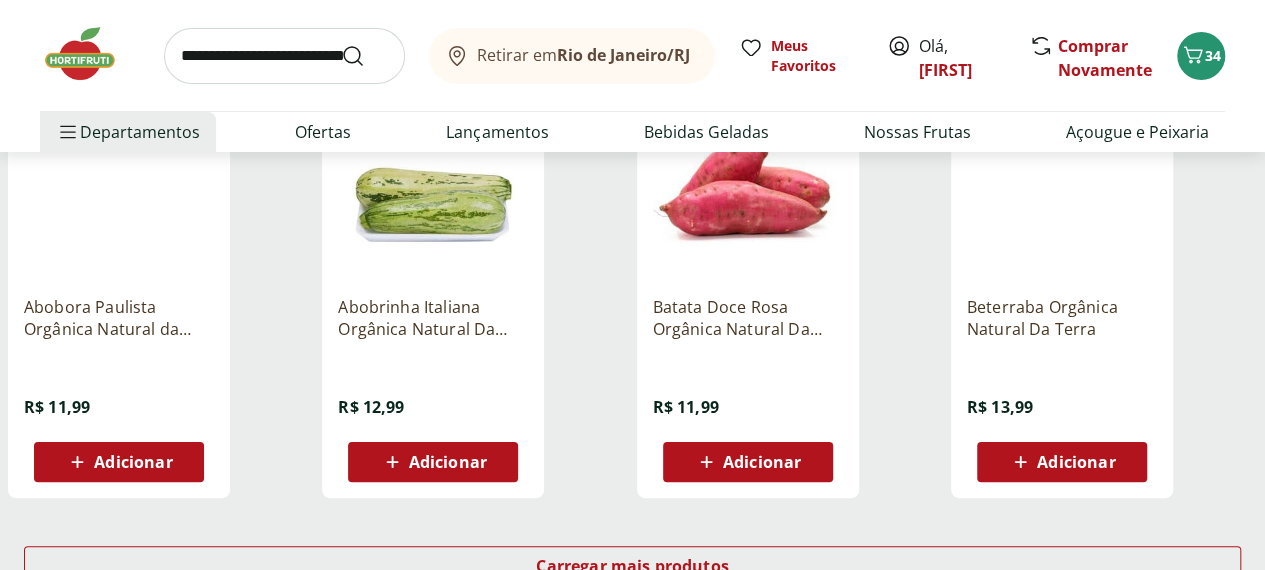 scroll, scrollTop: 4000, scrollLeft: 0, axis: vertical 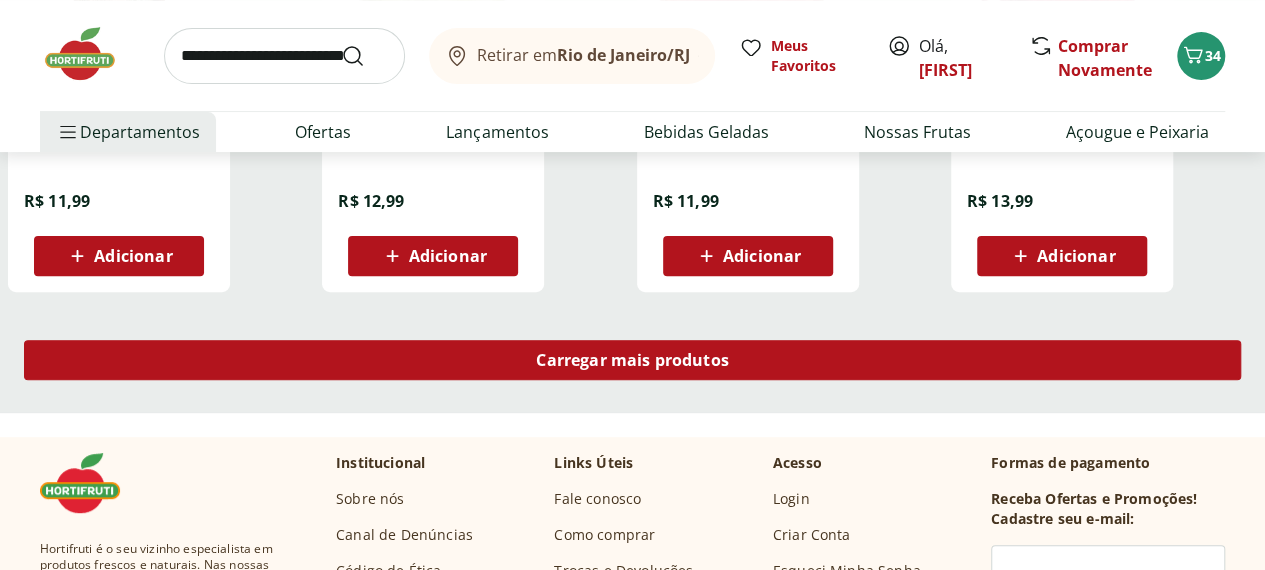 click on "Carregar mais produtos" at bounding box center (632, 360) 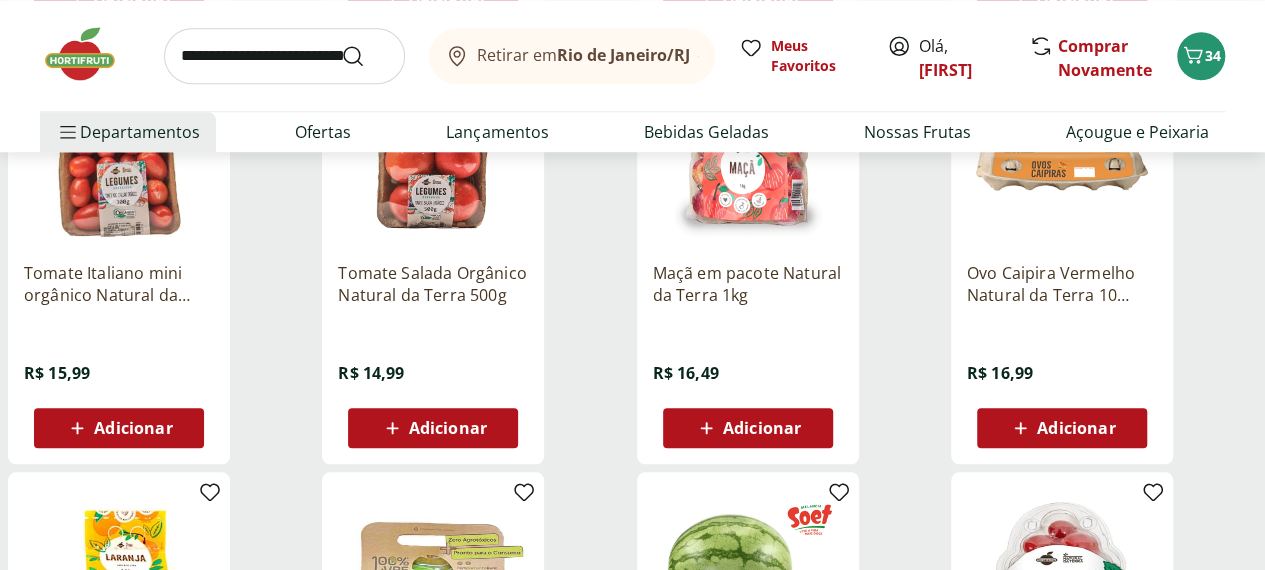 scroll, scrollTop: 4600, scrollLeft: 0, axis: vertical 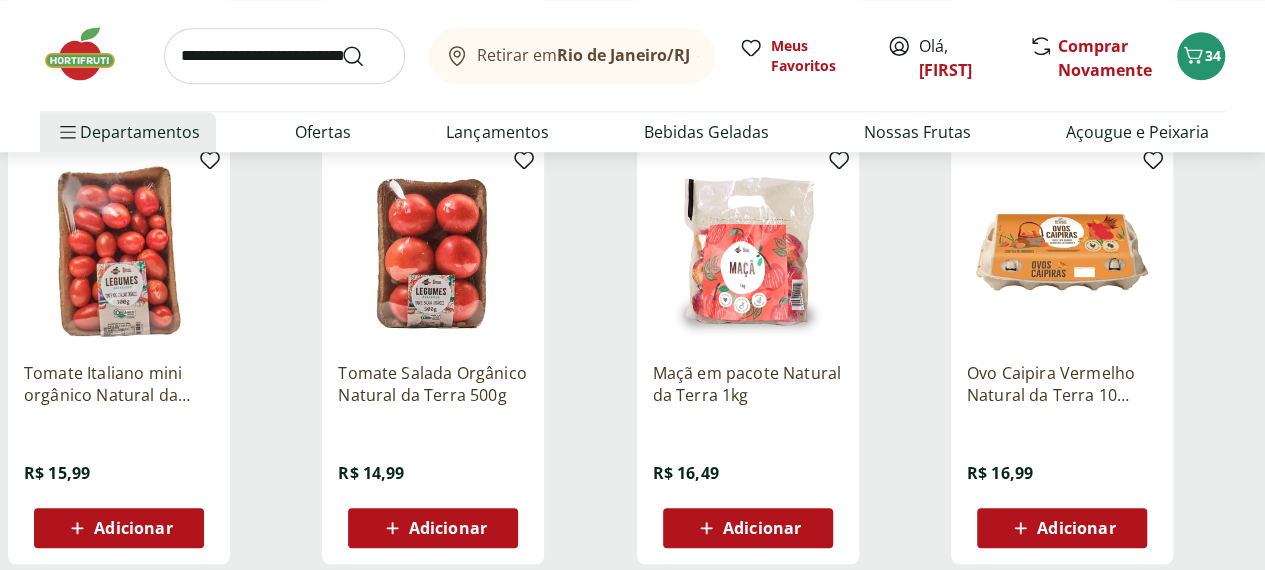 click 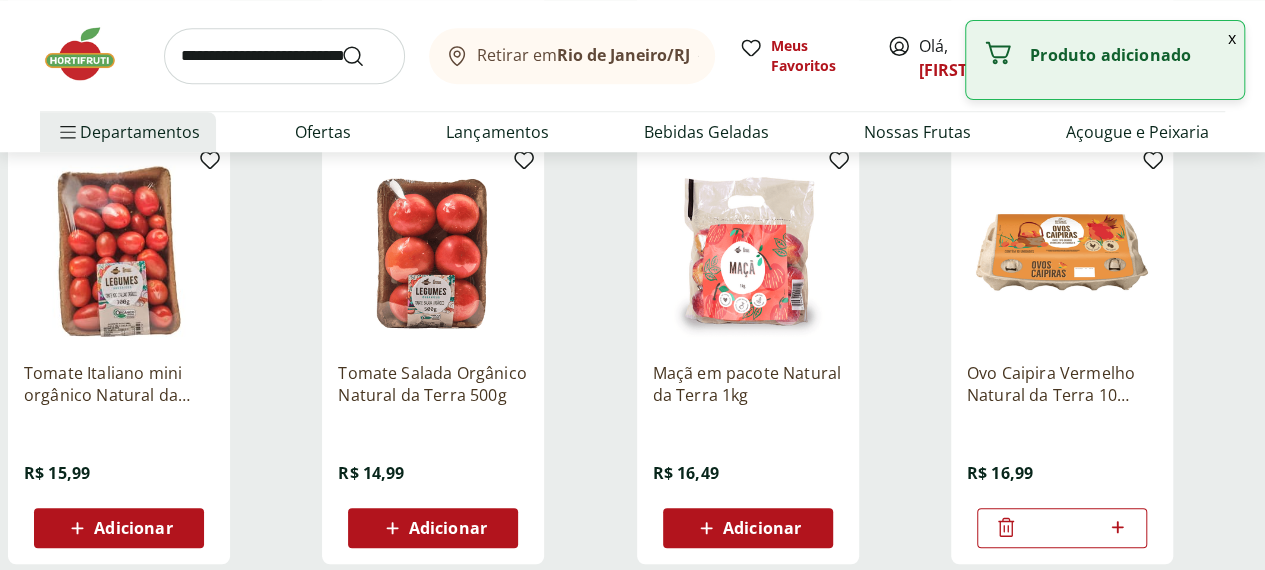click 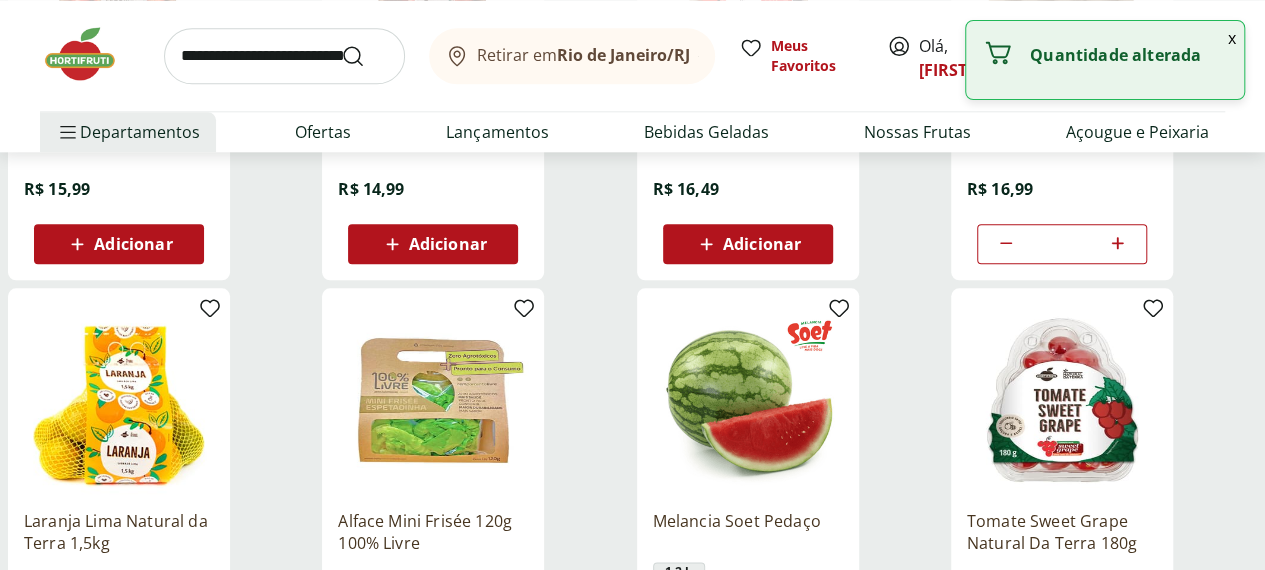 scroll, scrollTop: 5000, scrollLeft: 0, axis: vertical 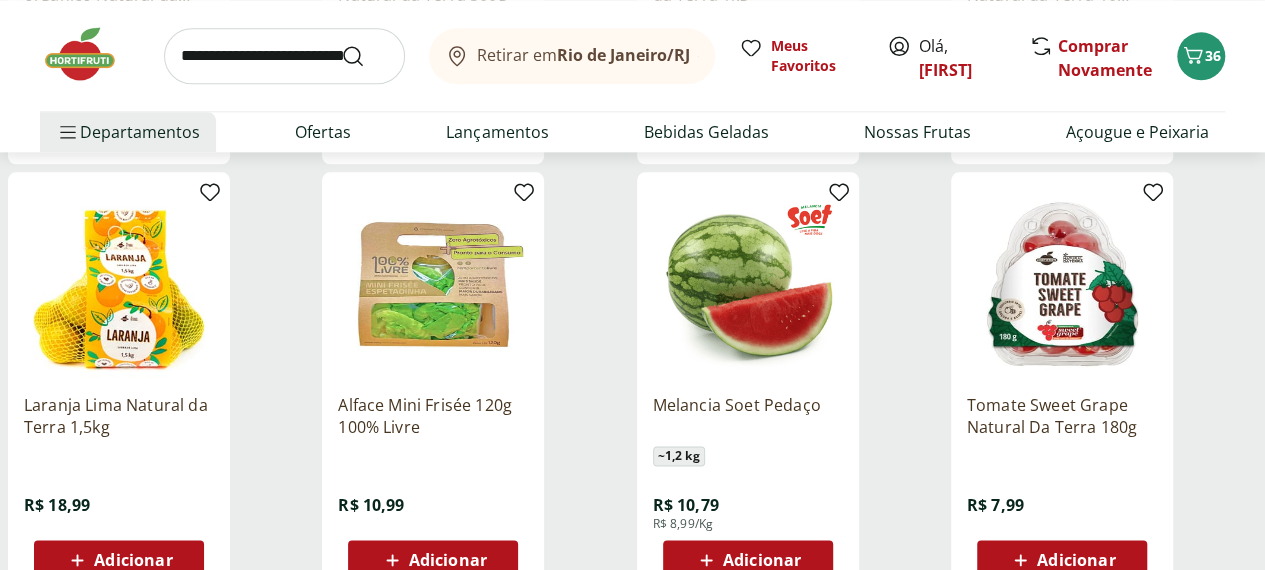 click on "Adicionar" at bounding box center (1076, 560) 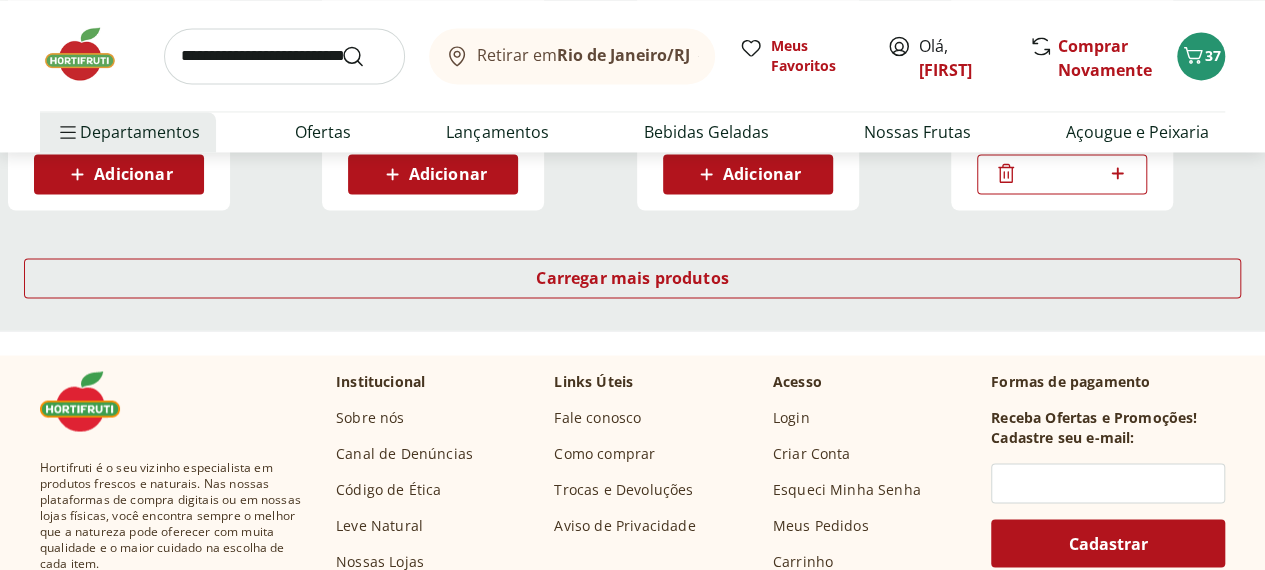 scroll, scrollTop: 5400, scrollLeft: 0, axis: vertical 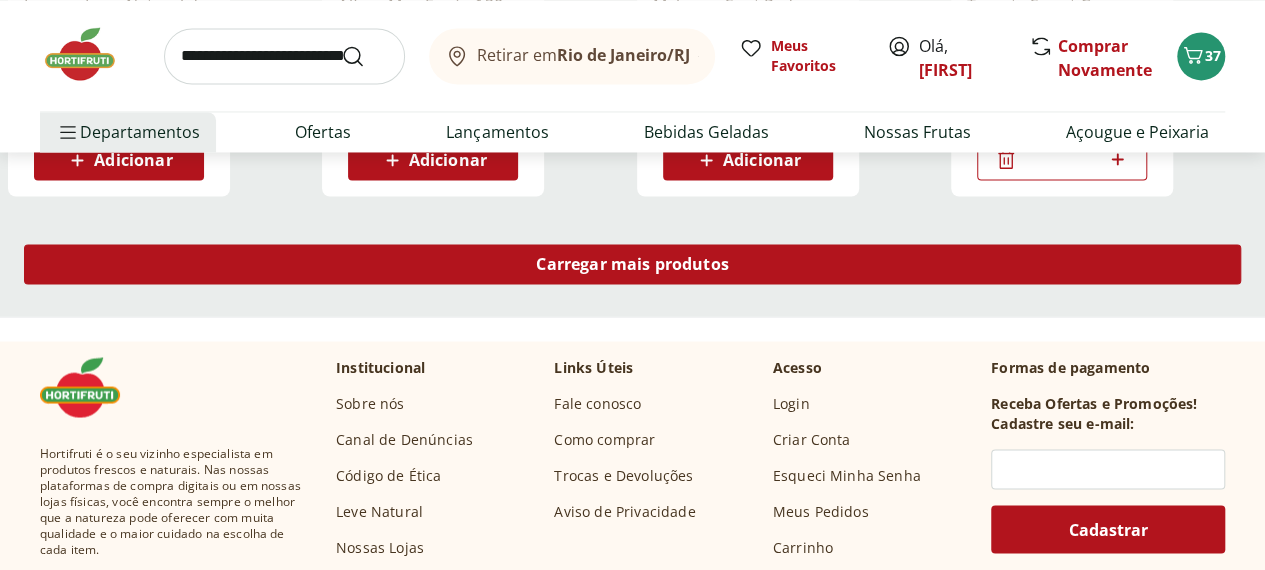 click on "Carregar mais produtos" at bounding box center [632, 264] 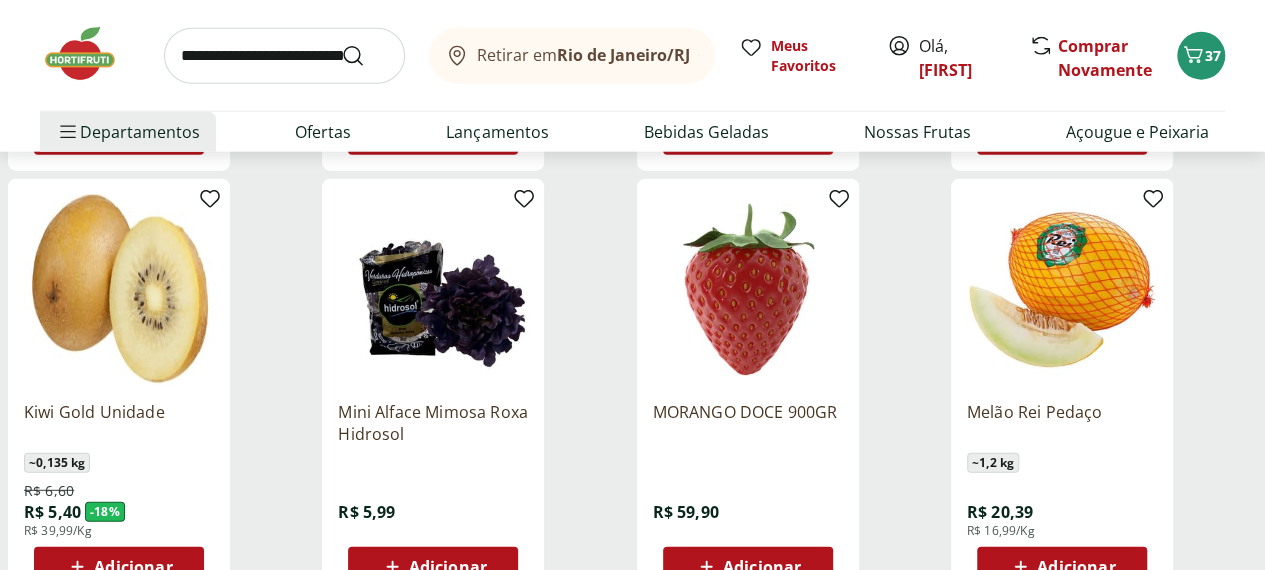 scroll, scrollTop: 6300, scrollLeft: 0, axis: vertical 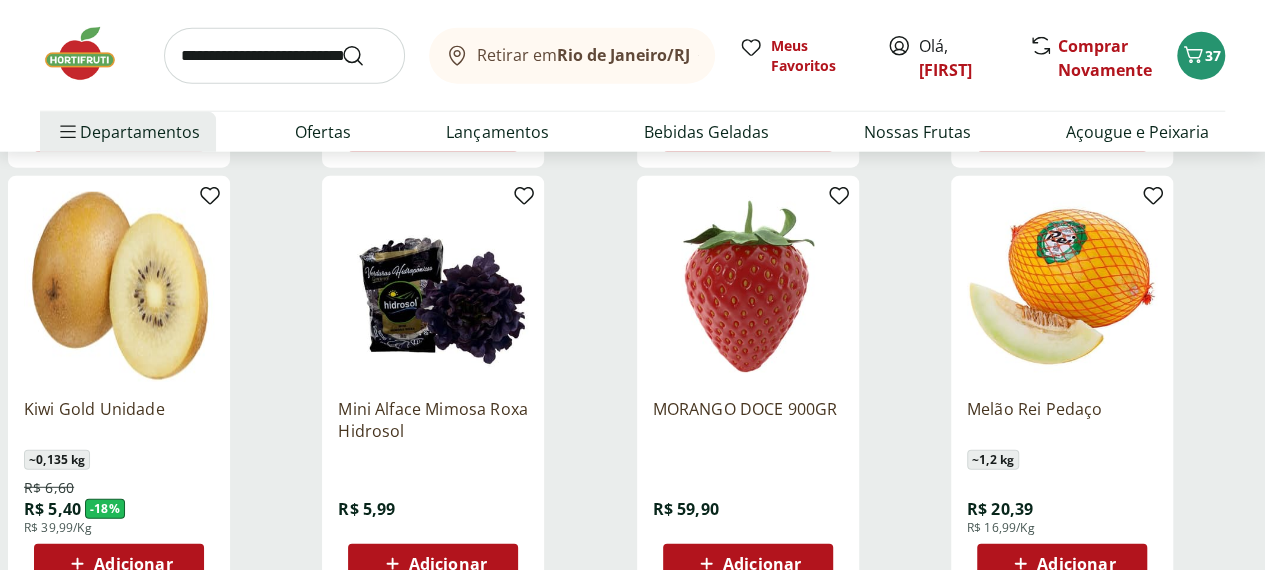 click on "Adicionar" at bounding box center (1076, 564) 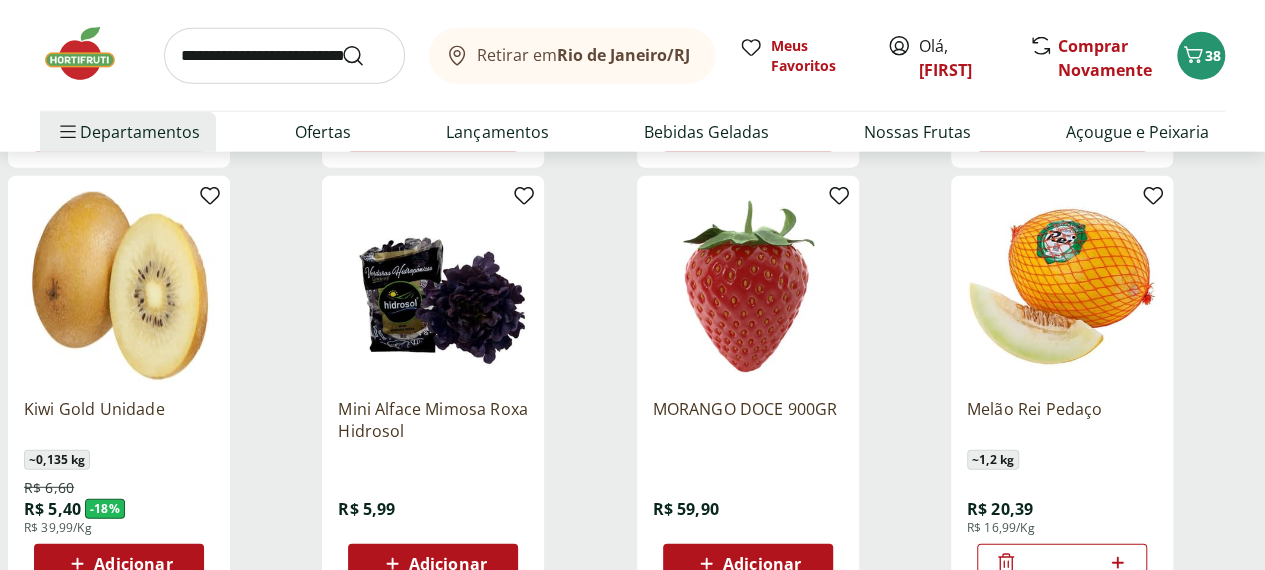 click 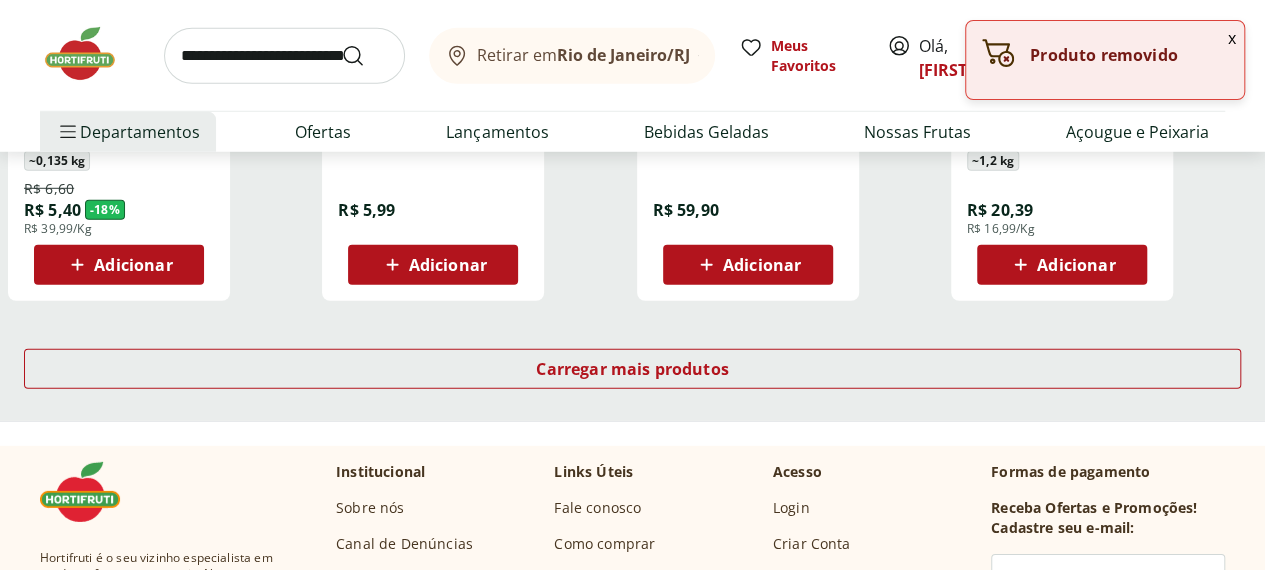 scroll, scrollTop: 6600, scrollLeft: 0, axis: vertical 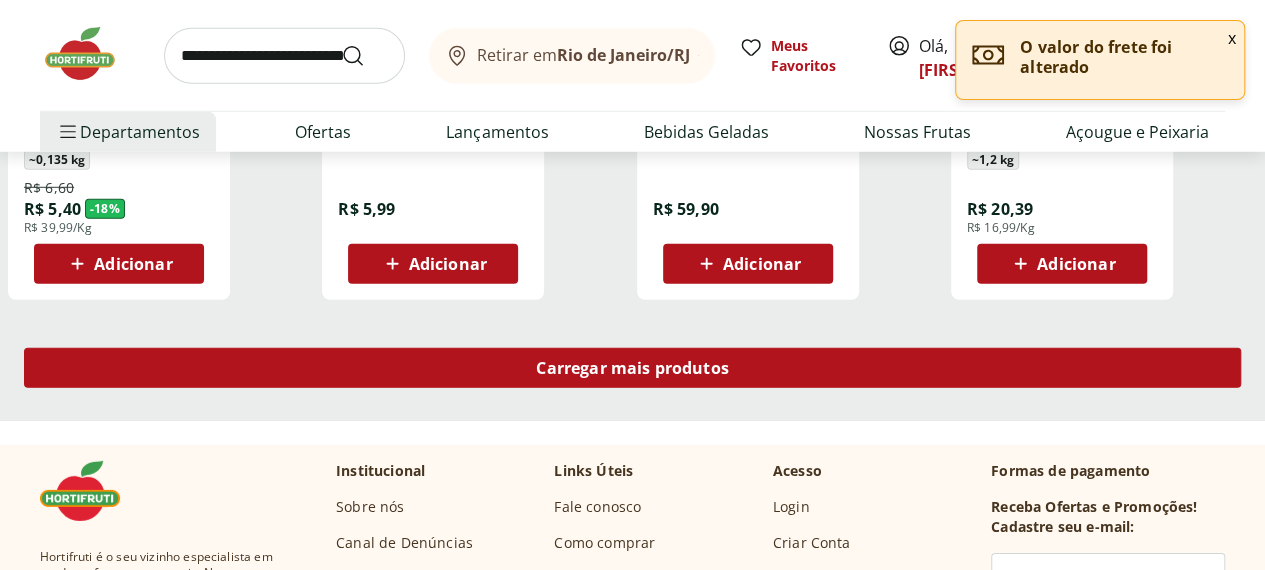 click on "Carregar mais produtos" at bounding box center (632, 368) 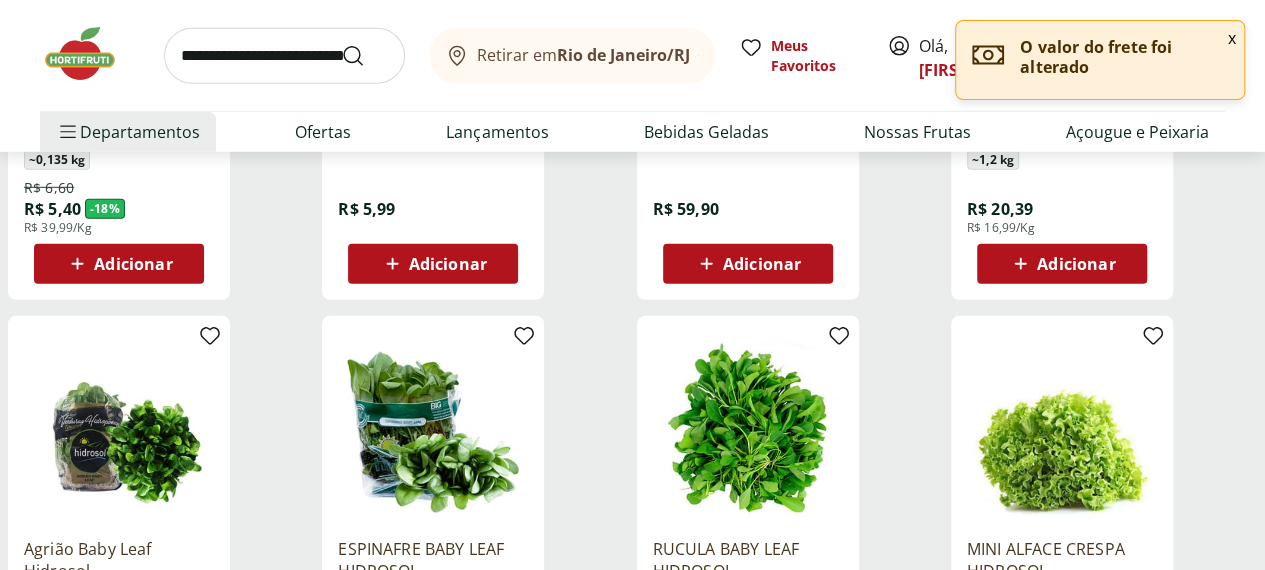 scroll, scrollTop: 6700, scrollLeft: 0, axis: vertical 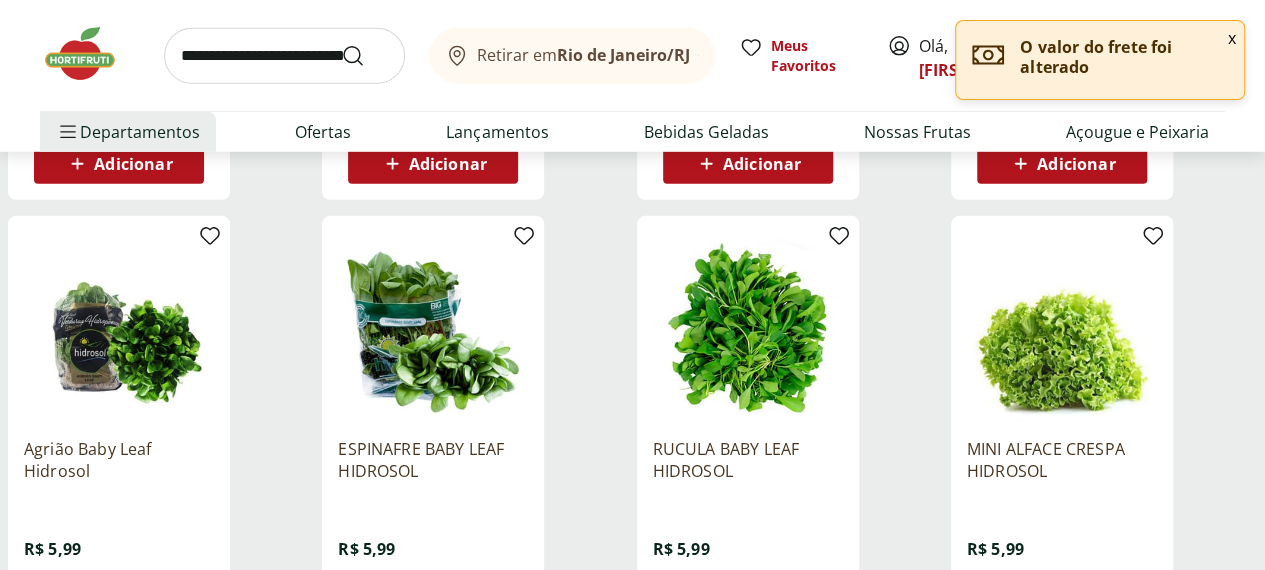 click 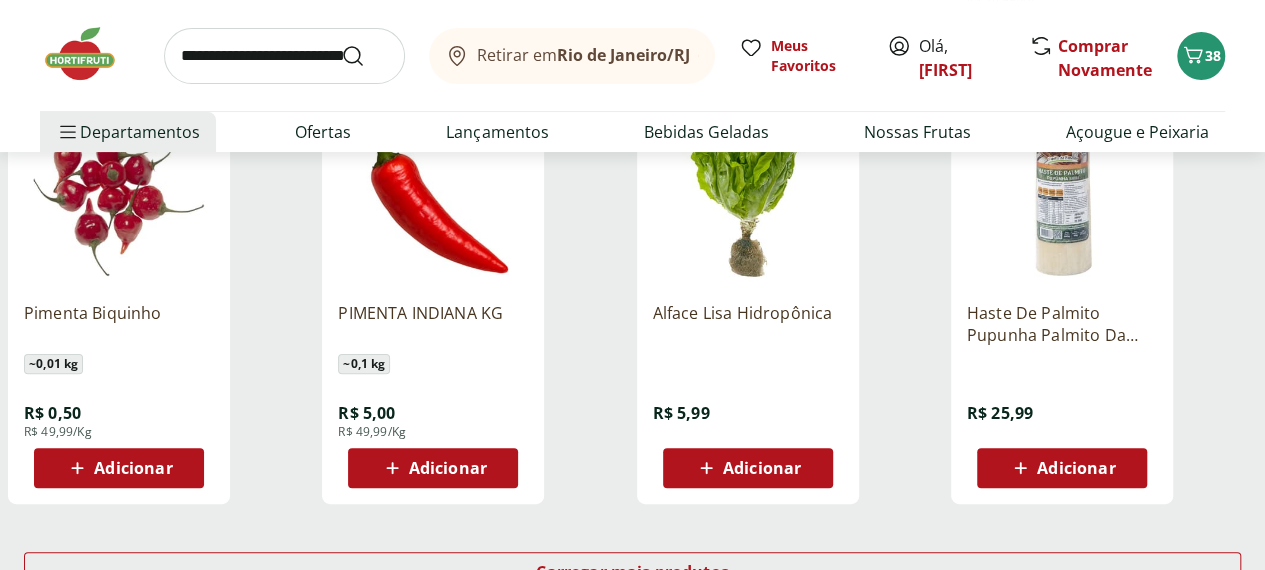 scroll, scrollTop: 7800, scrollLeft: 0, axis: vertical 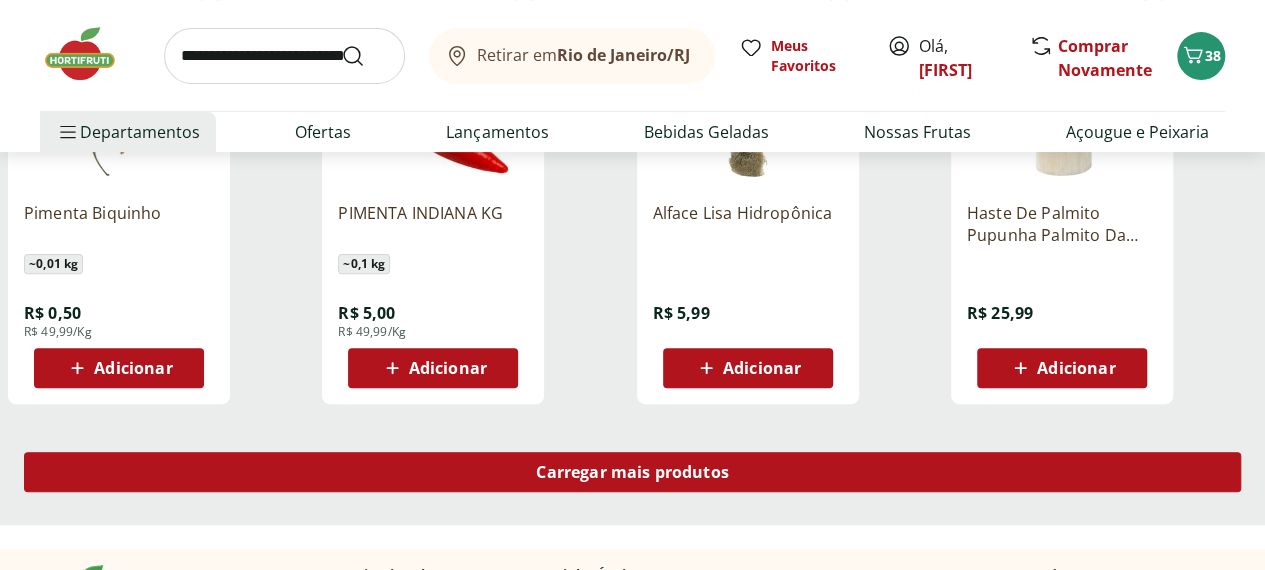 click on "Carregar mais produtos" at bounding box center (632, 472) 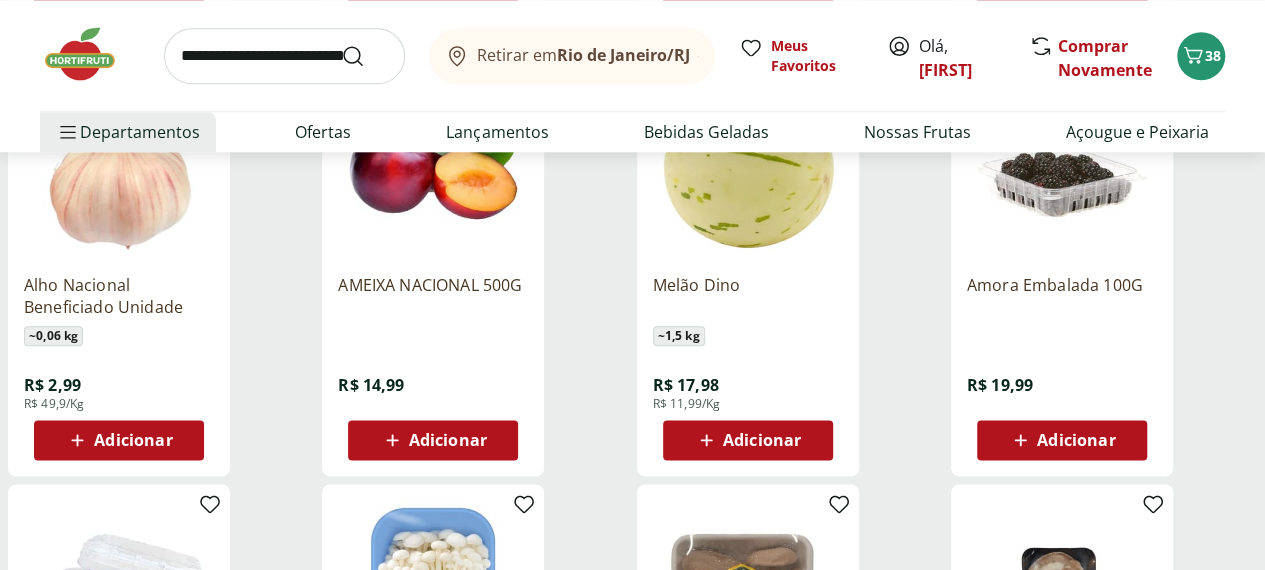 scroll, scrollTop: 8500, scrollLeft: 0, axis: vertical 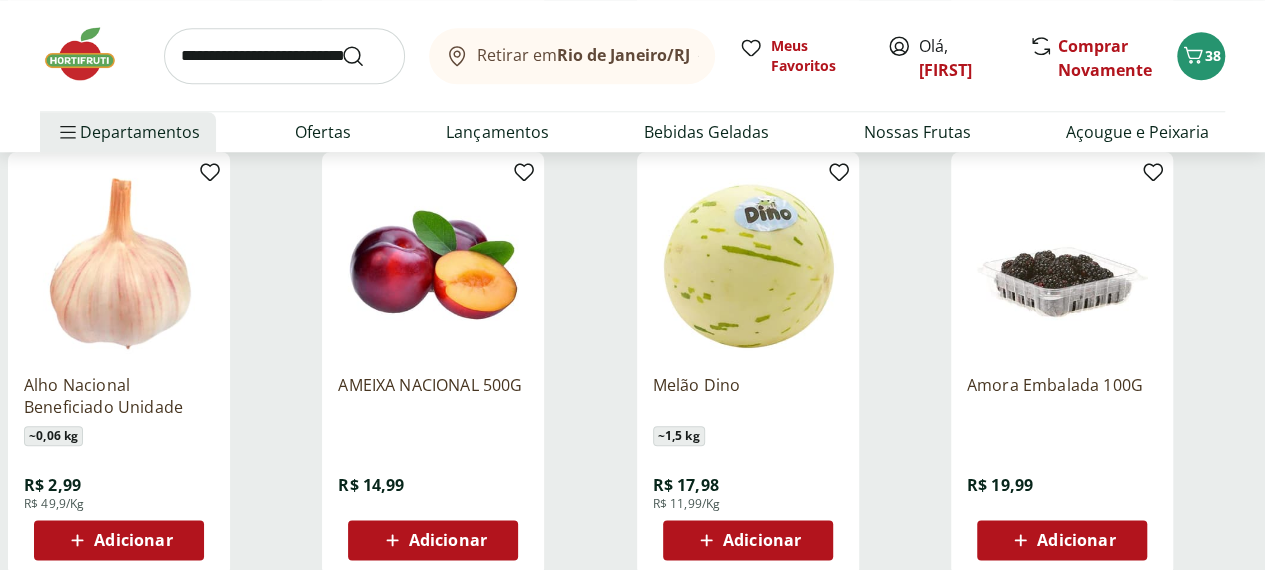 click 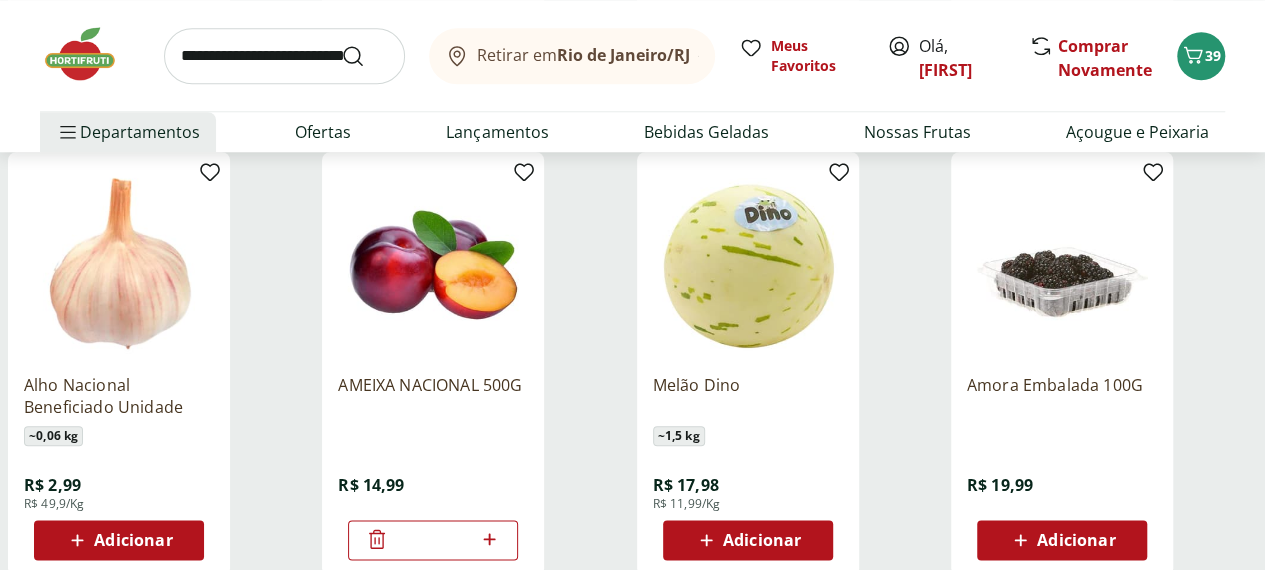 click on "Adicionar" at bounding box center (133, 540) 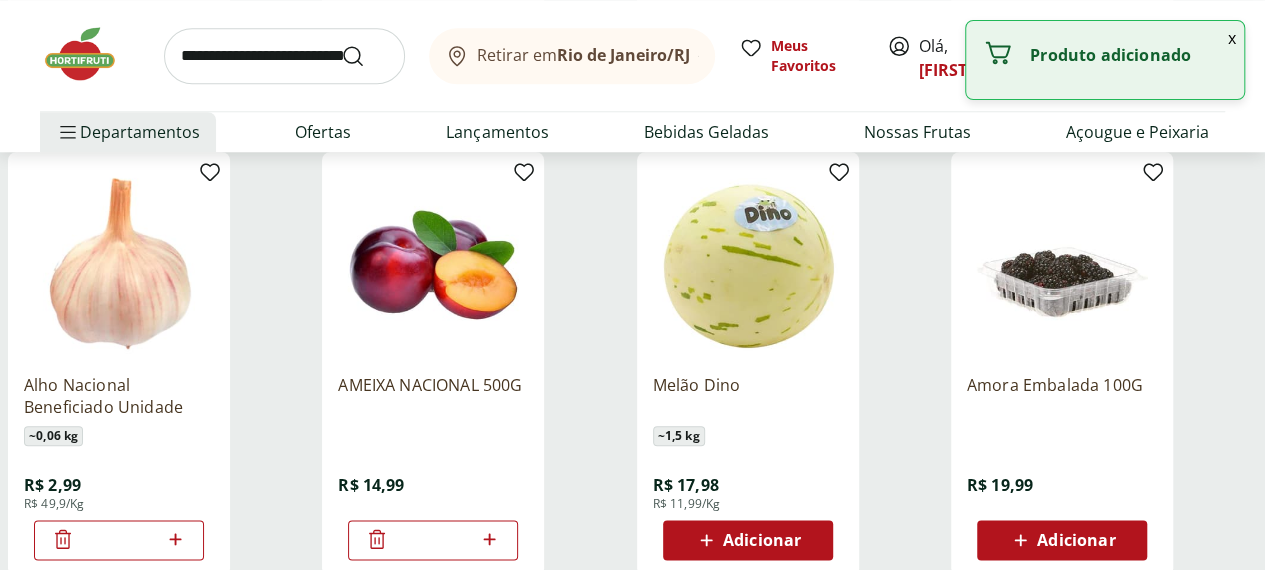 click 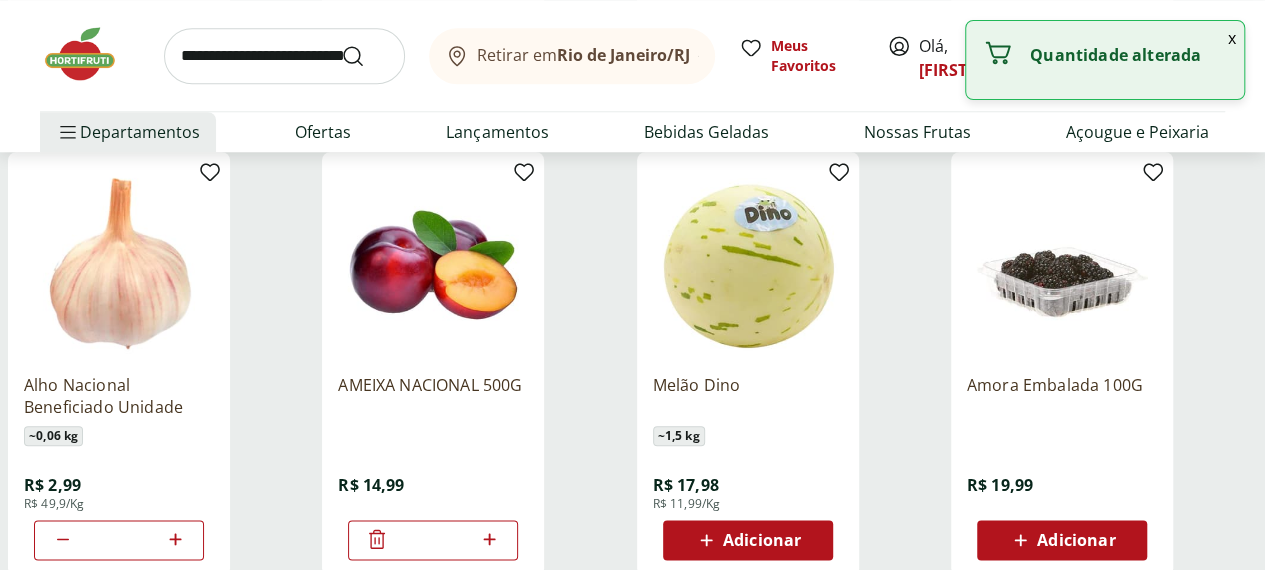 click 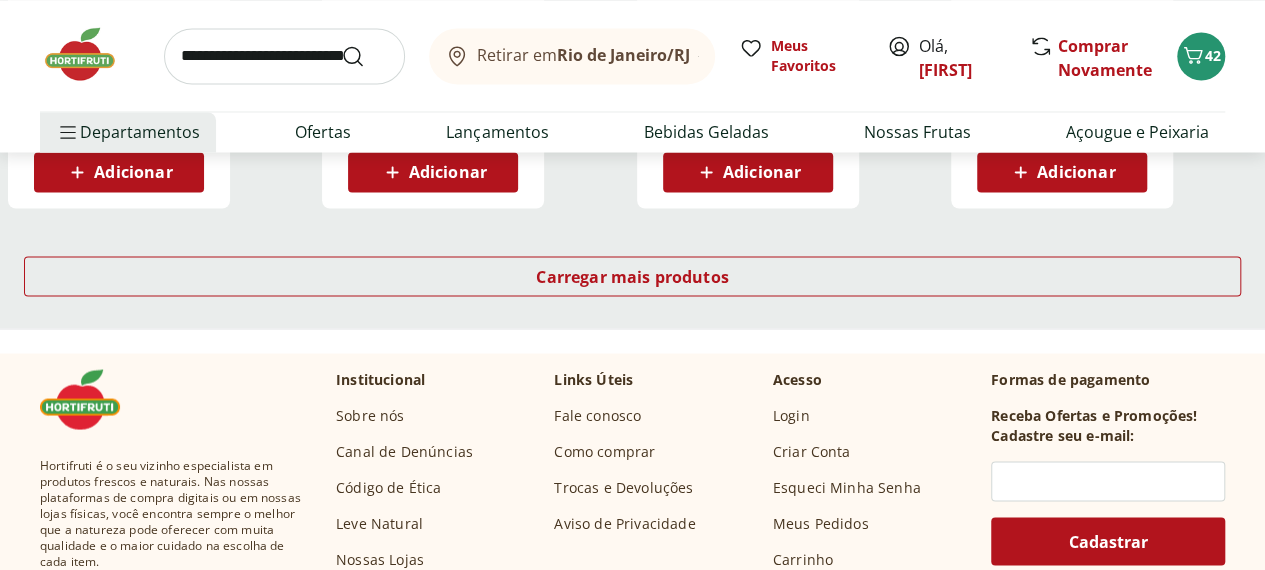 scroll, scrollTop: 9100, scrollLeft: 0, axis: vertical 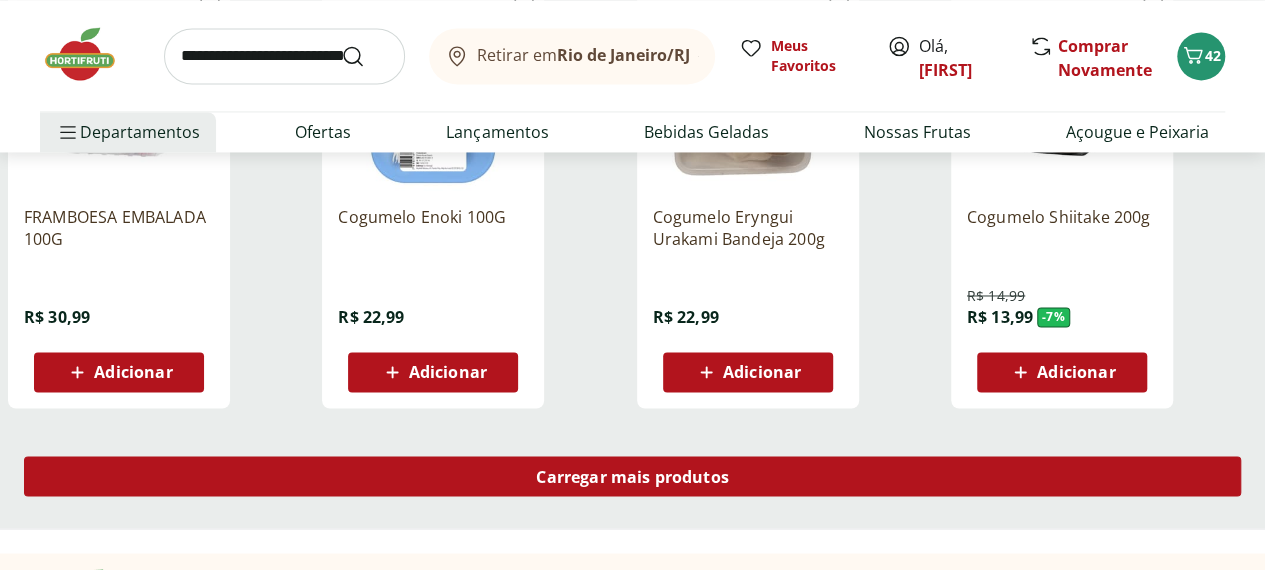 click on "Carregar mais produtos" at bounding box center (632, 476) 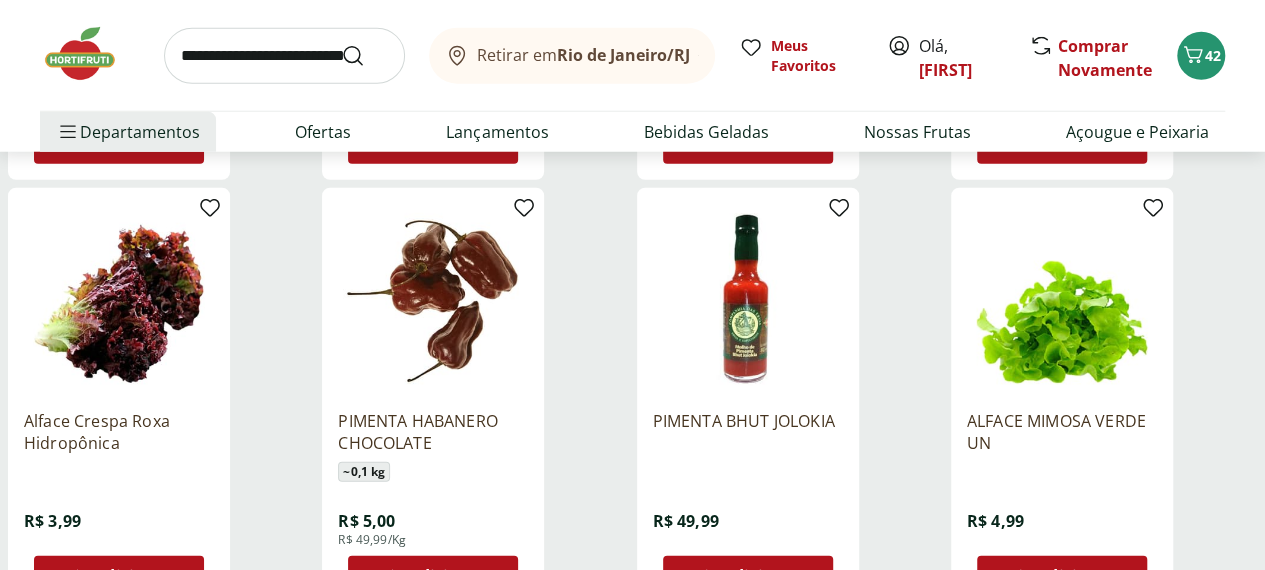 scroll, scrollTop: 10500, scrollLeft: 0, axis: vertical 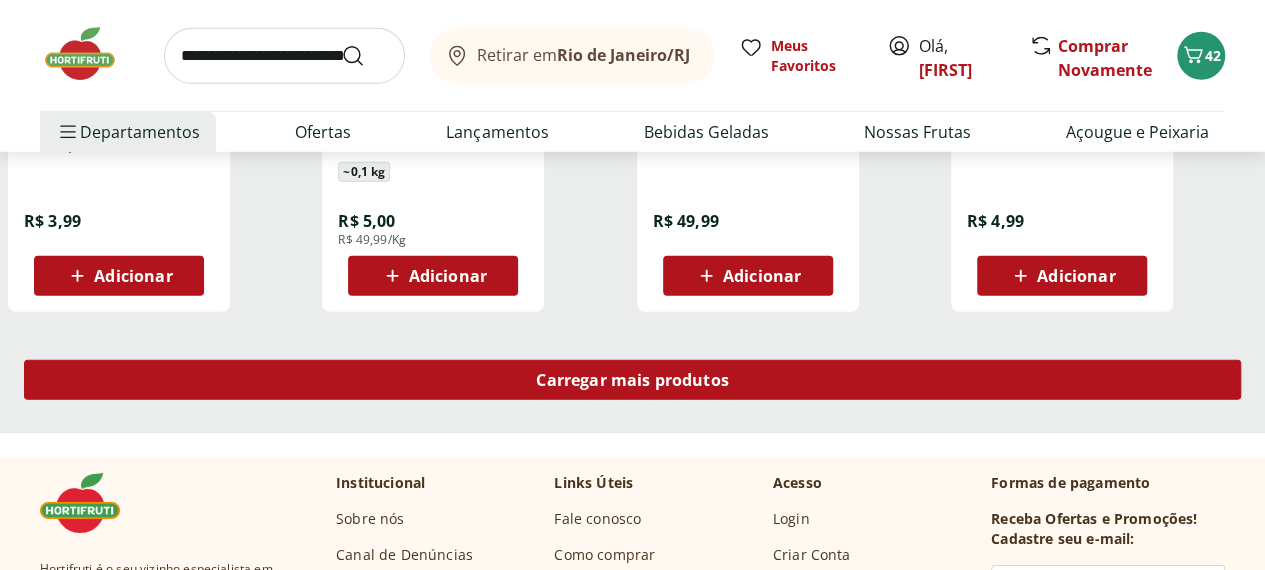 click on "Carregar mais produtos" at bounding box center (632, 380) 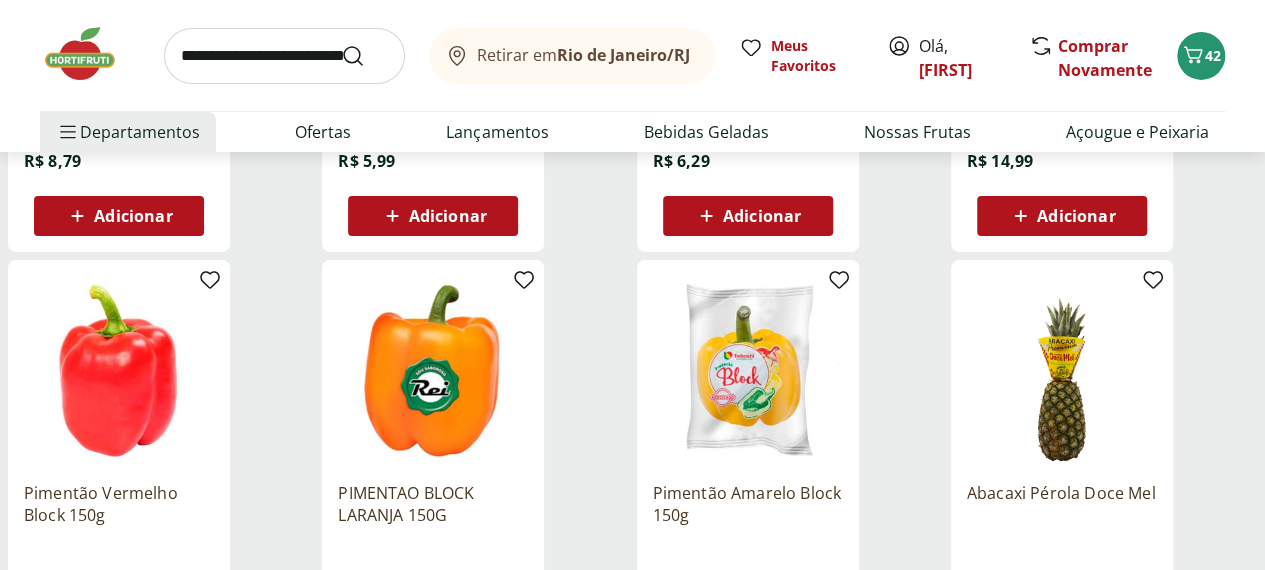 scroll, scrollTop: 11100, scrollLeft: 0, axis: vertical 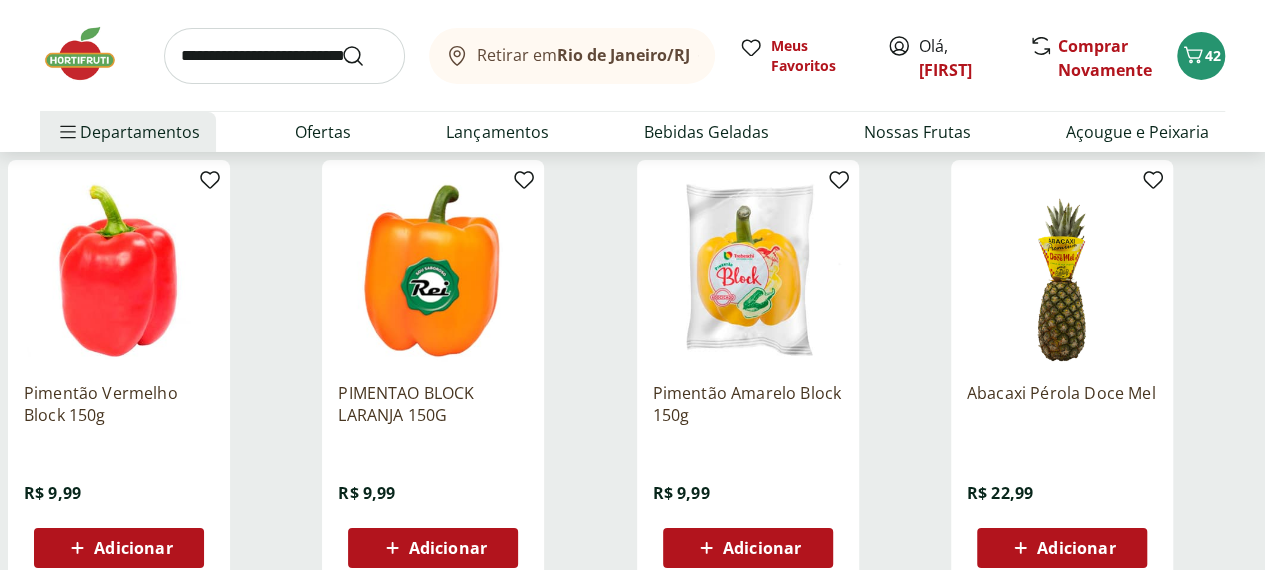 click on "Adicionar" at bounding box center (133, 548) 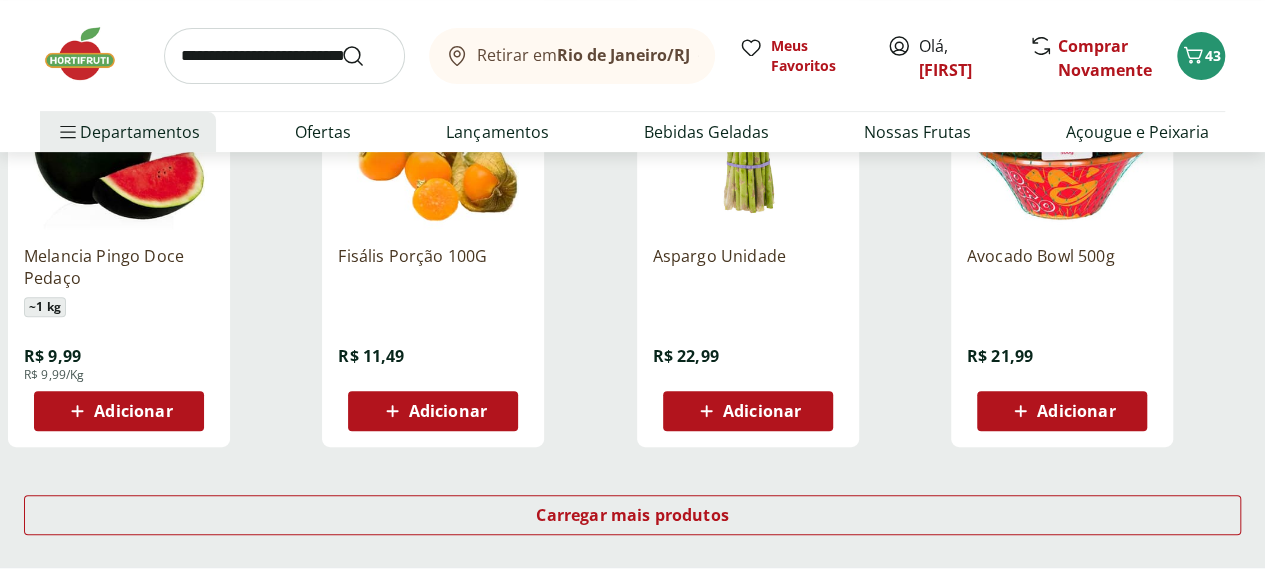 scroll, scrollTop: 11700, scrollLeft: 0, axis: vertical 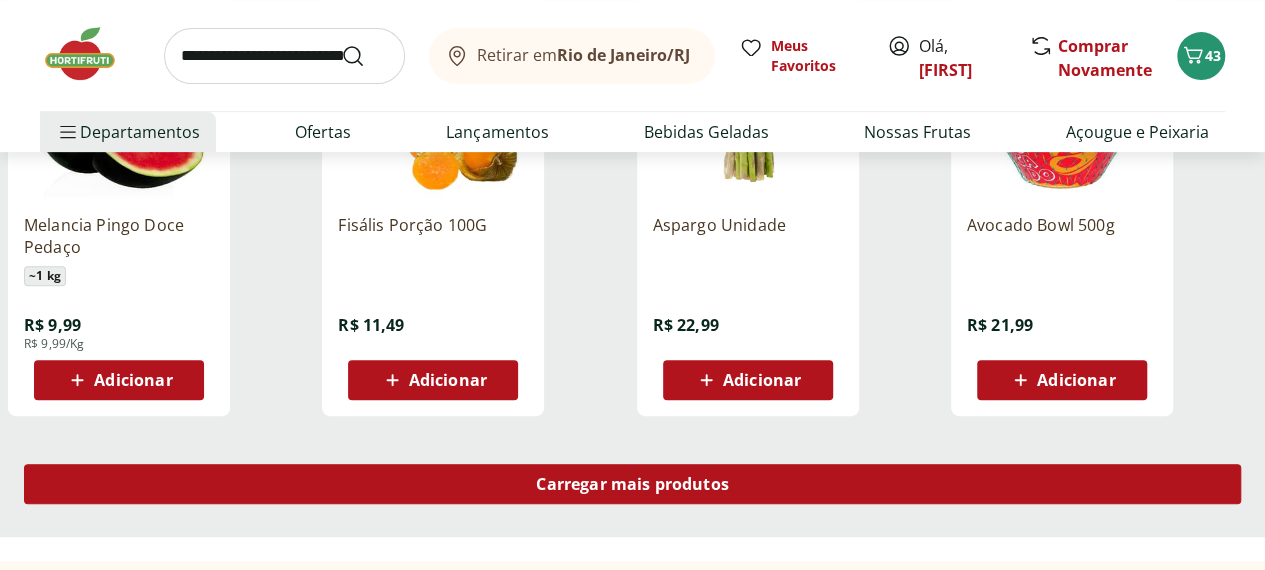 click on "Carregar mais produtos" at bounding box center [632, 484] 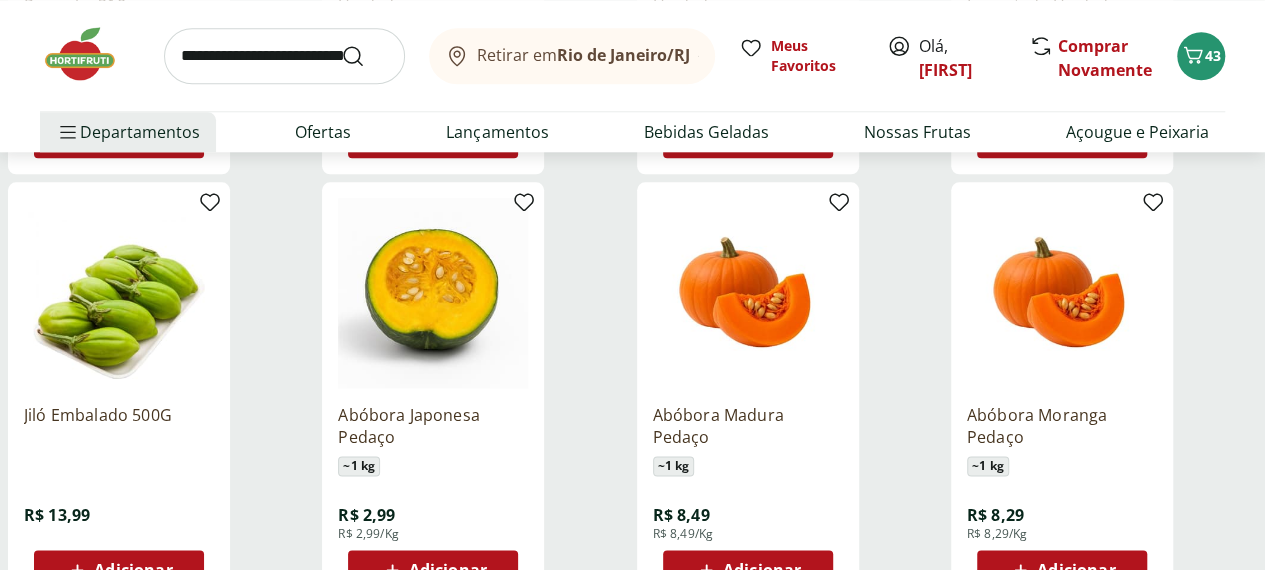 scroll, scrollTop: 12400, scrollLeft: 0, axis: vertical 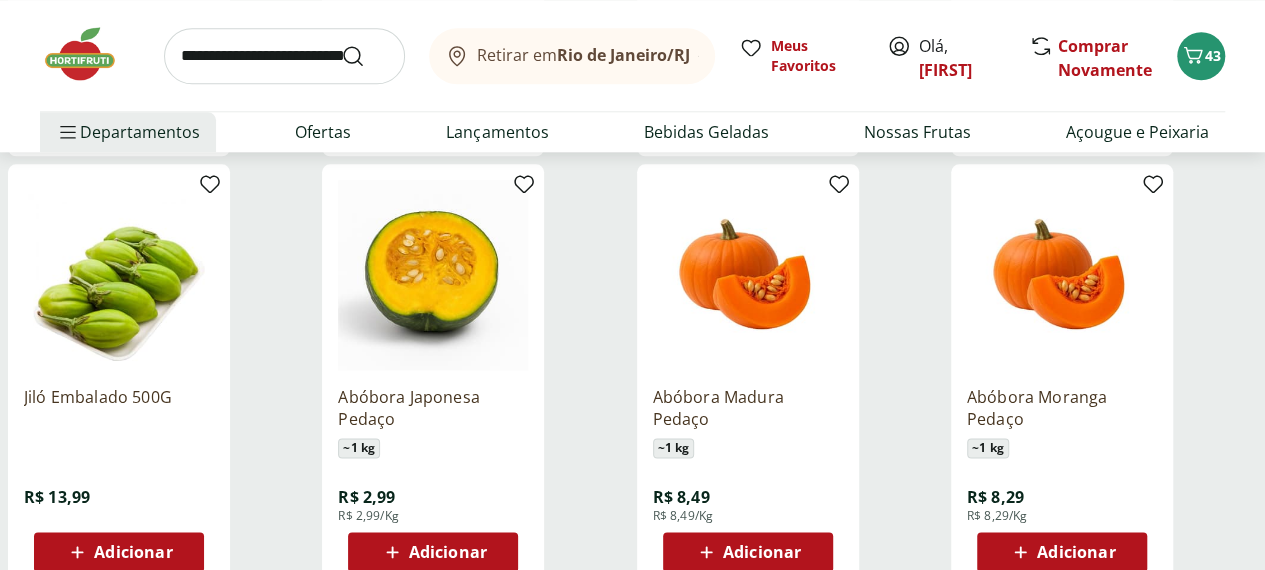 click on "Adicionar" at bounding box center [448, 552] 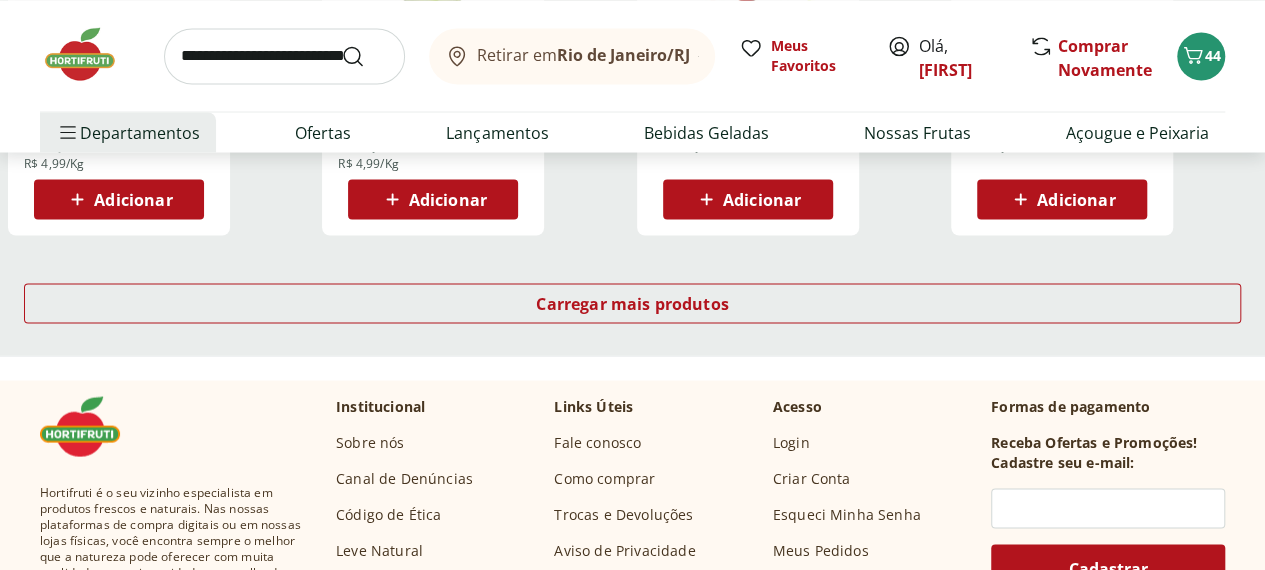 scroll, scrollTop: 13100, scrollLeft: 0, axis: vertical 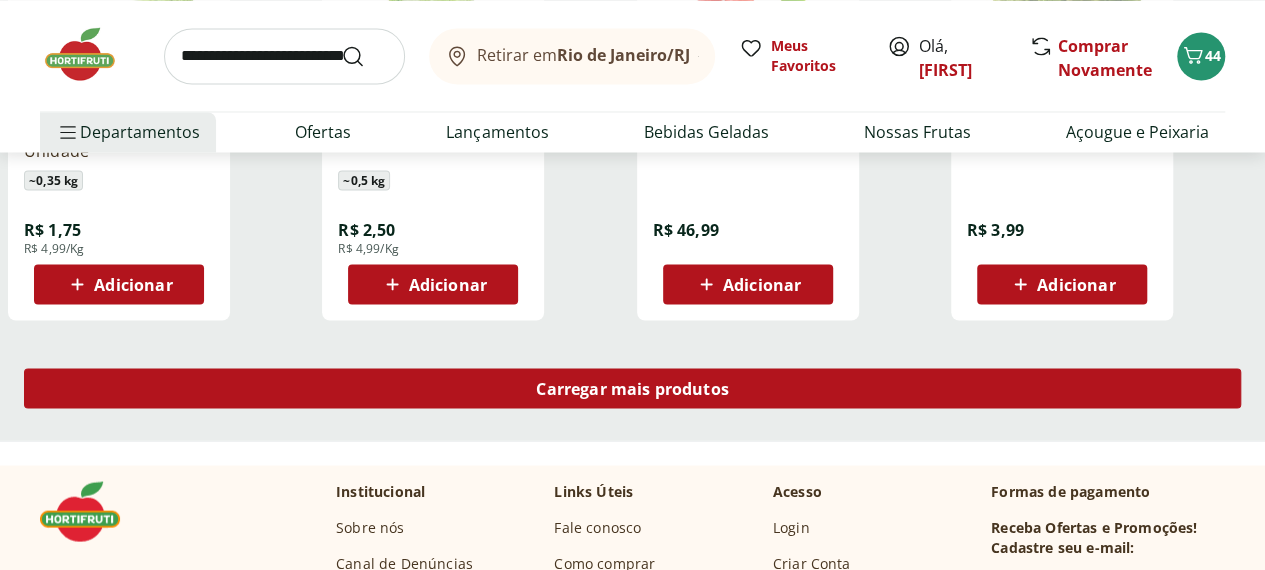 click on "Carregar mais produtos" at bounding box center (632, 388) 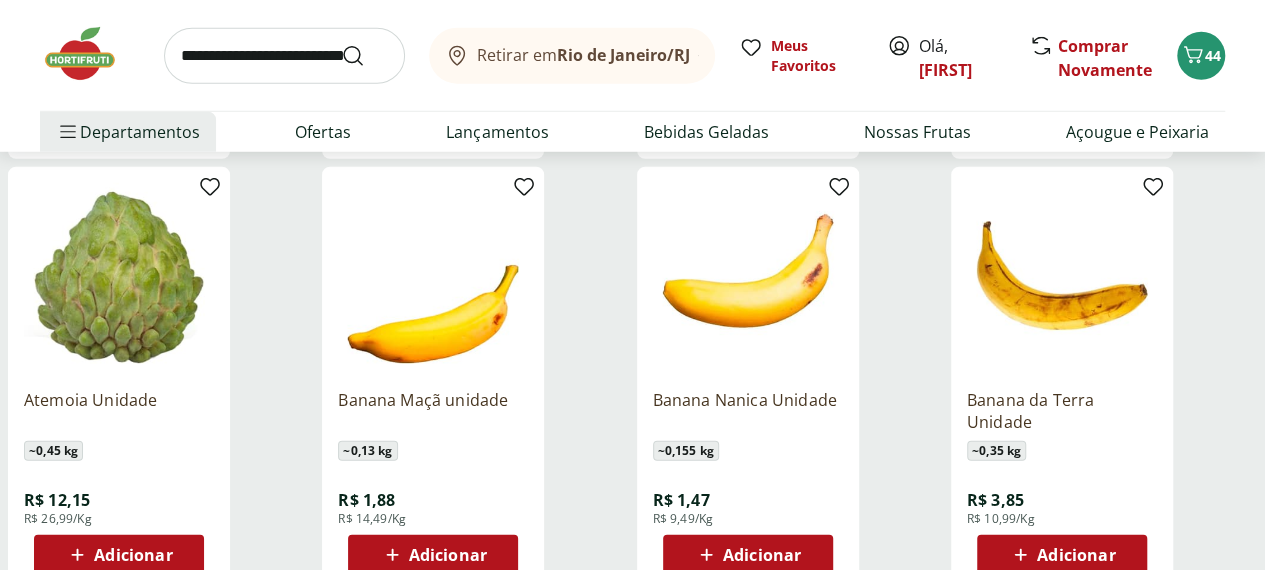 scroll, scrollTop: 14200, scrollLeft: 0, axis: vertical 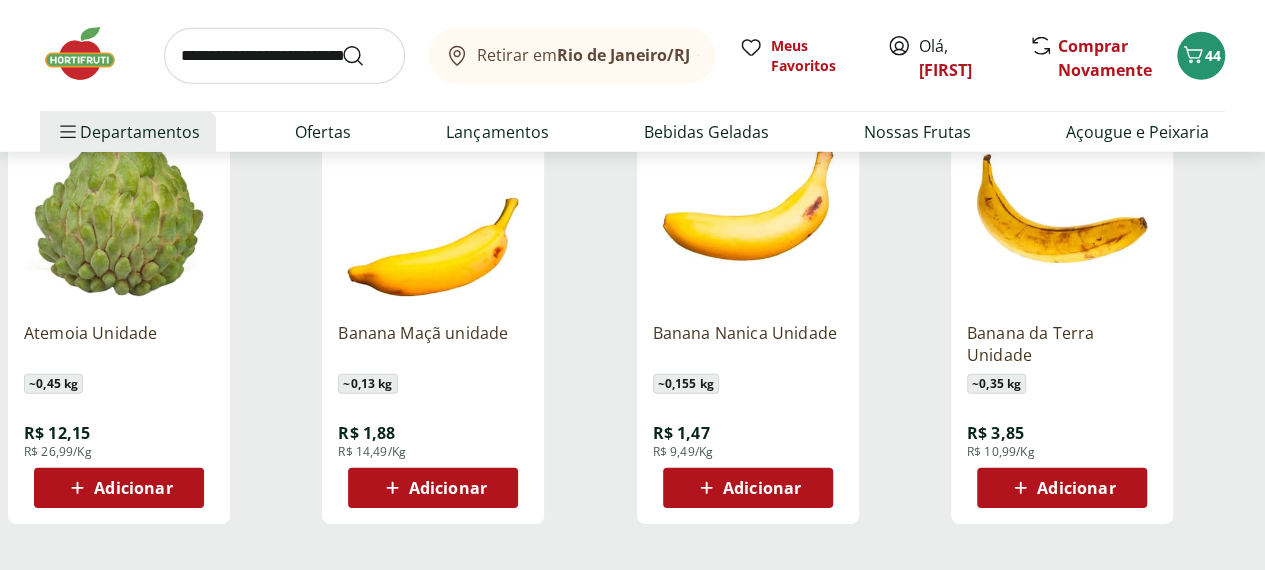 click on "Adicionar" at bounding box center [762, 488] 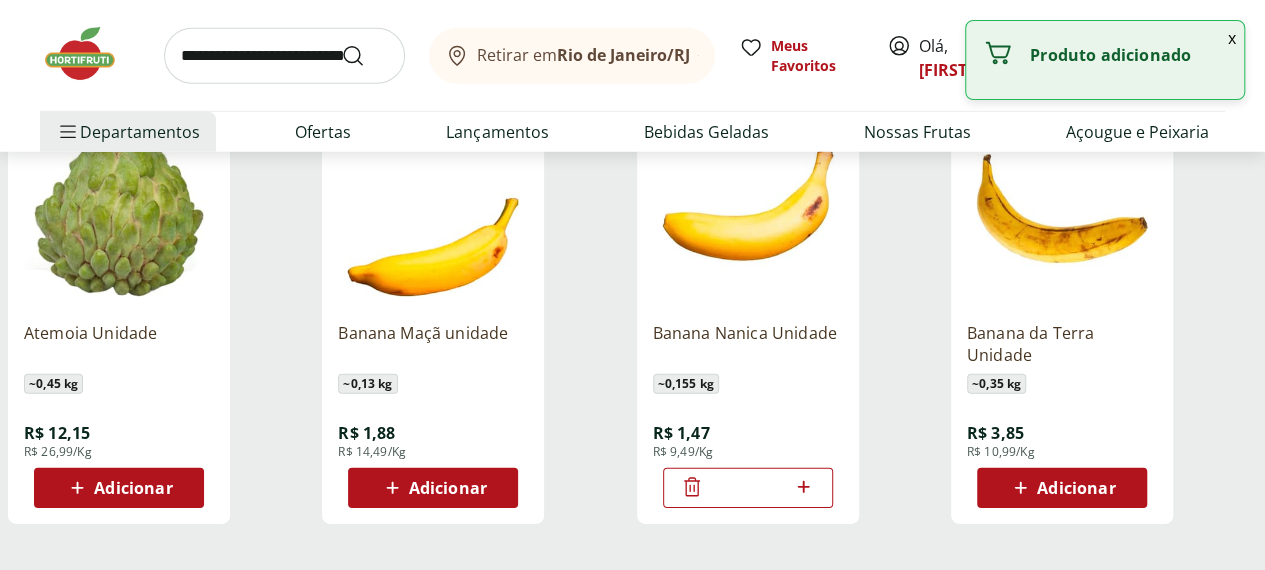 click on "*" at bounding box center [748, 488] 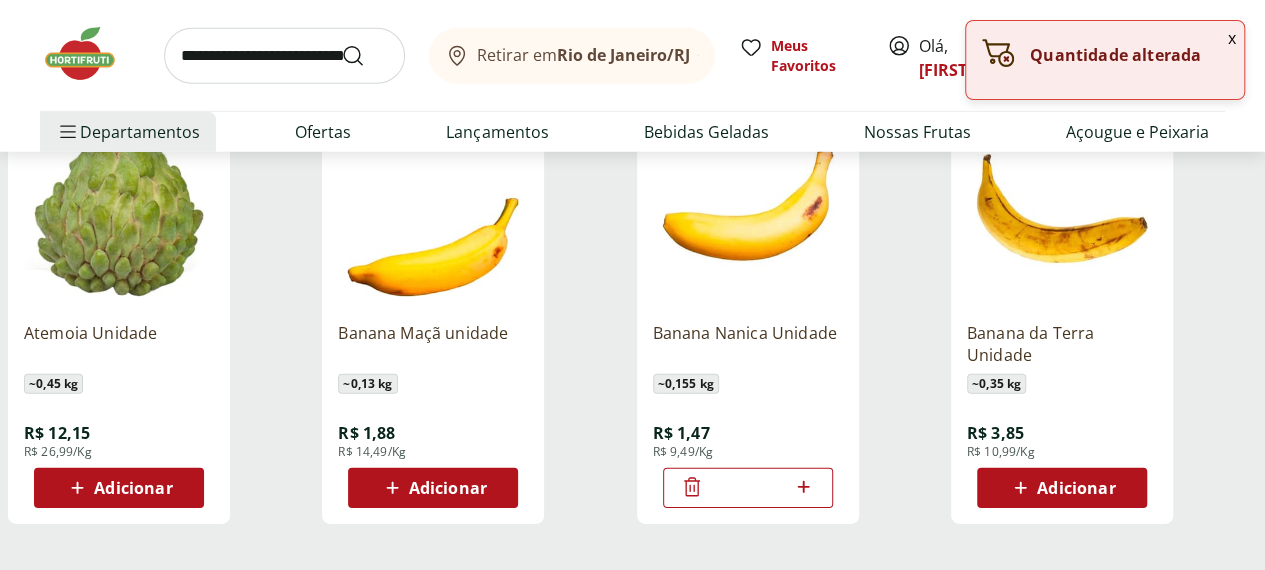 click 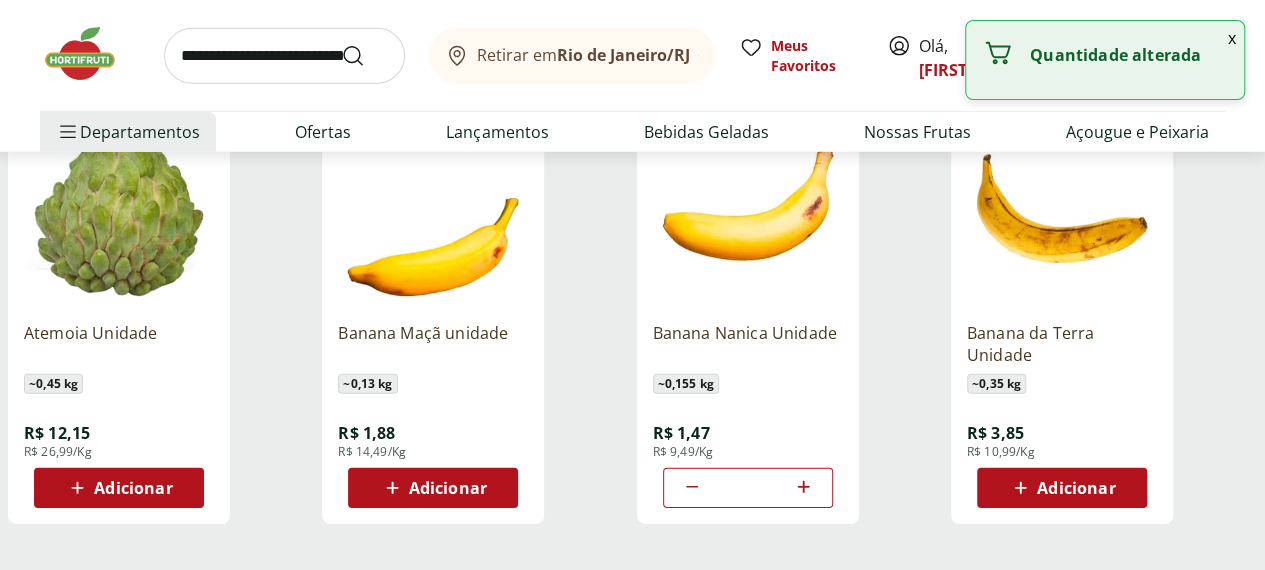 click 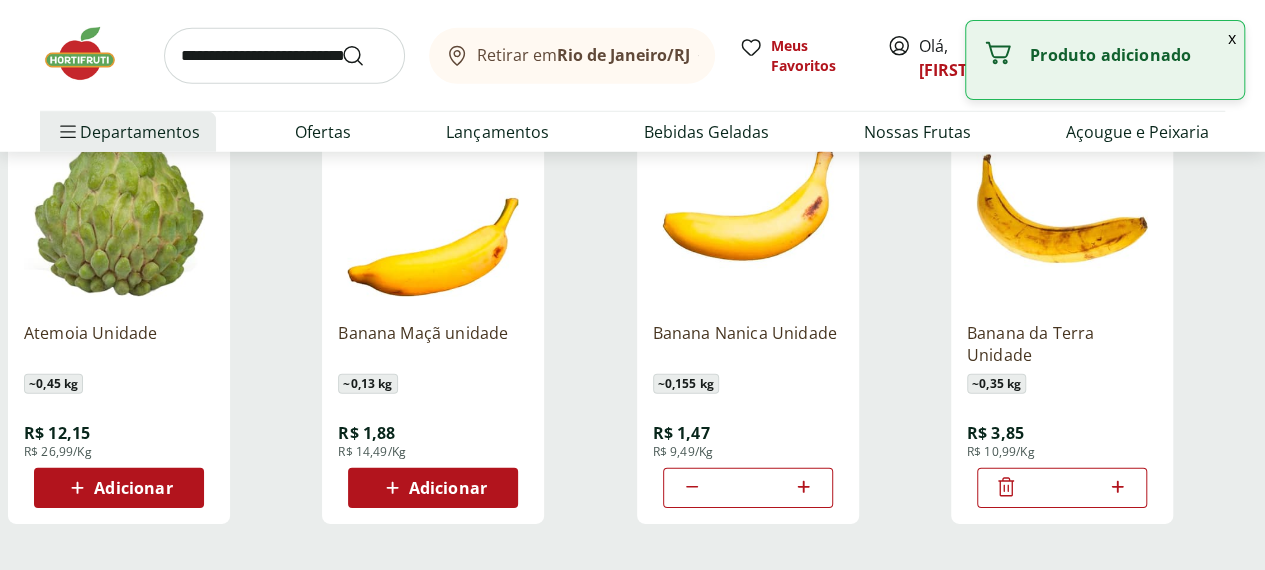 type on "*" 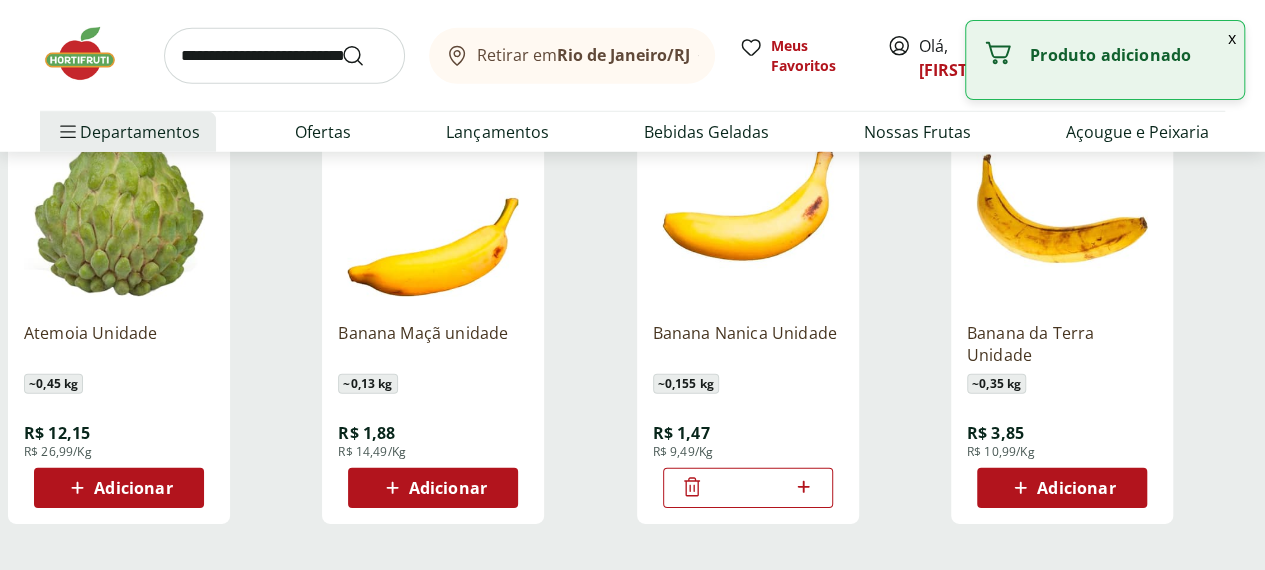 click on "Adicionar" at bounding box center [1062, 488] 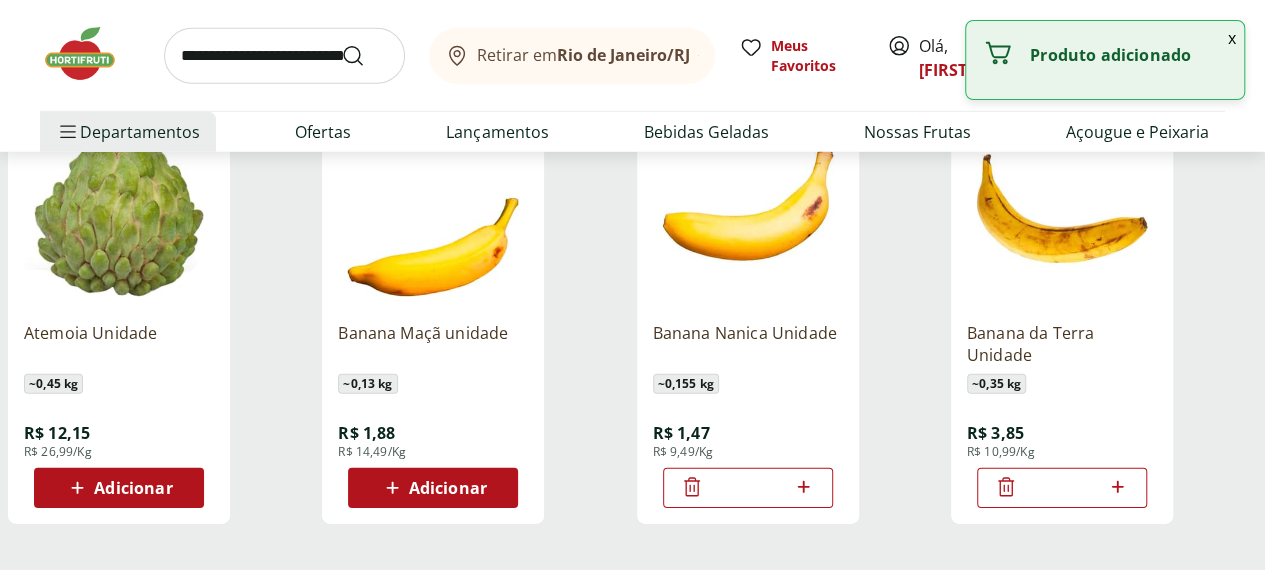 click 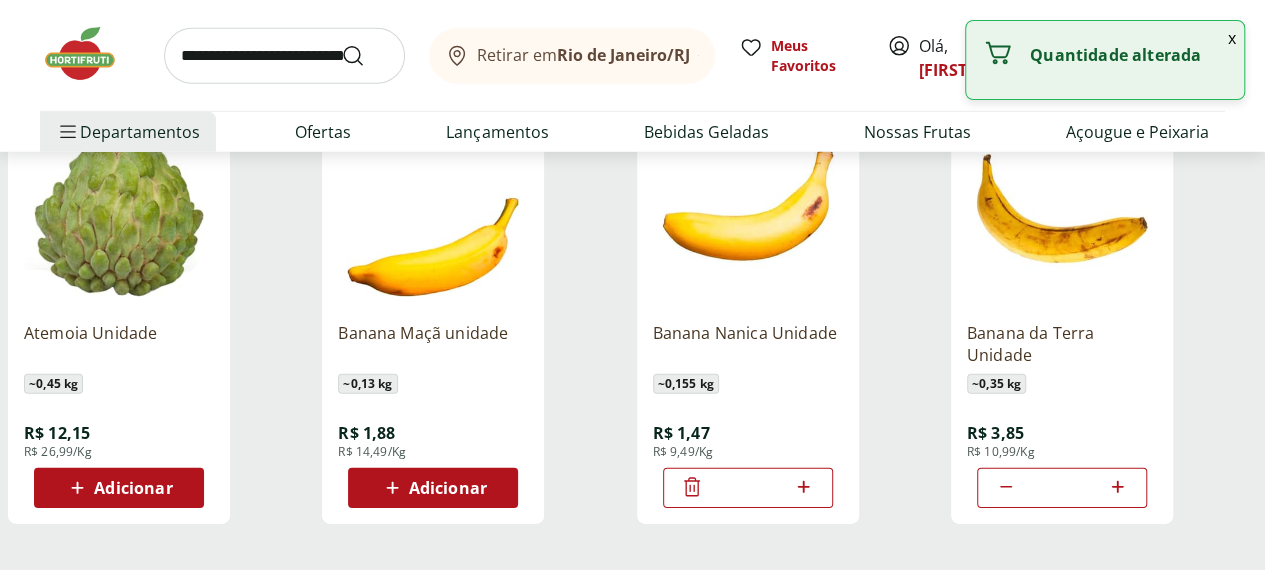 click 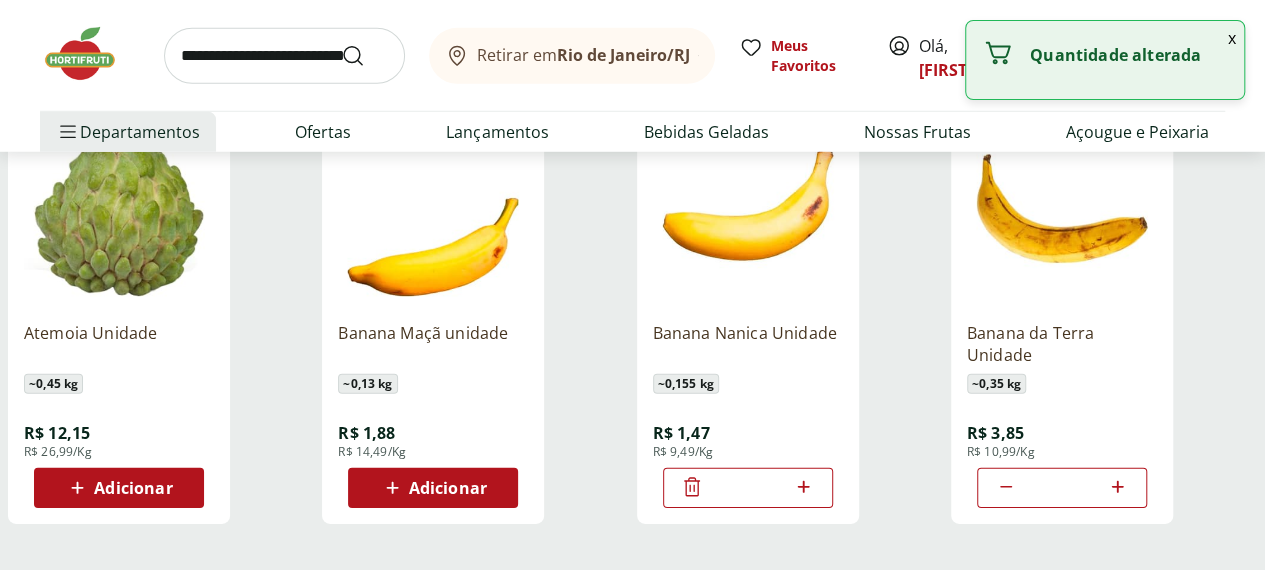 click on "Carregar mais produtos" at bounding box center [632, 592] 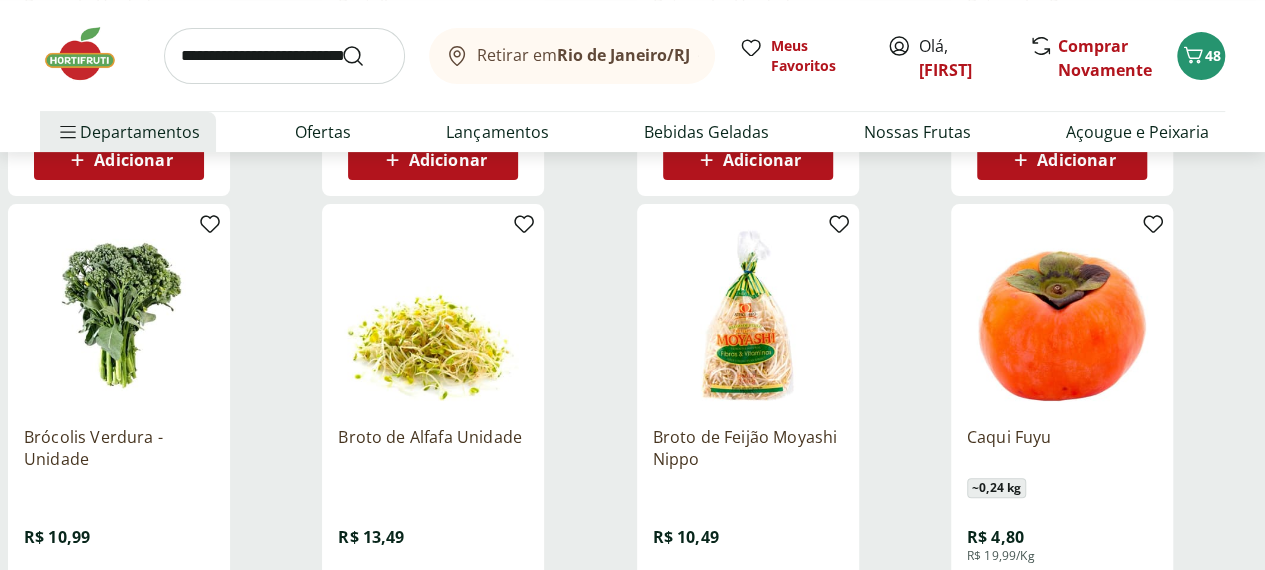 scroll, scrollTop: 15500, scrollLeft: 0, axis: vertical 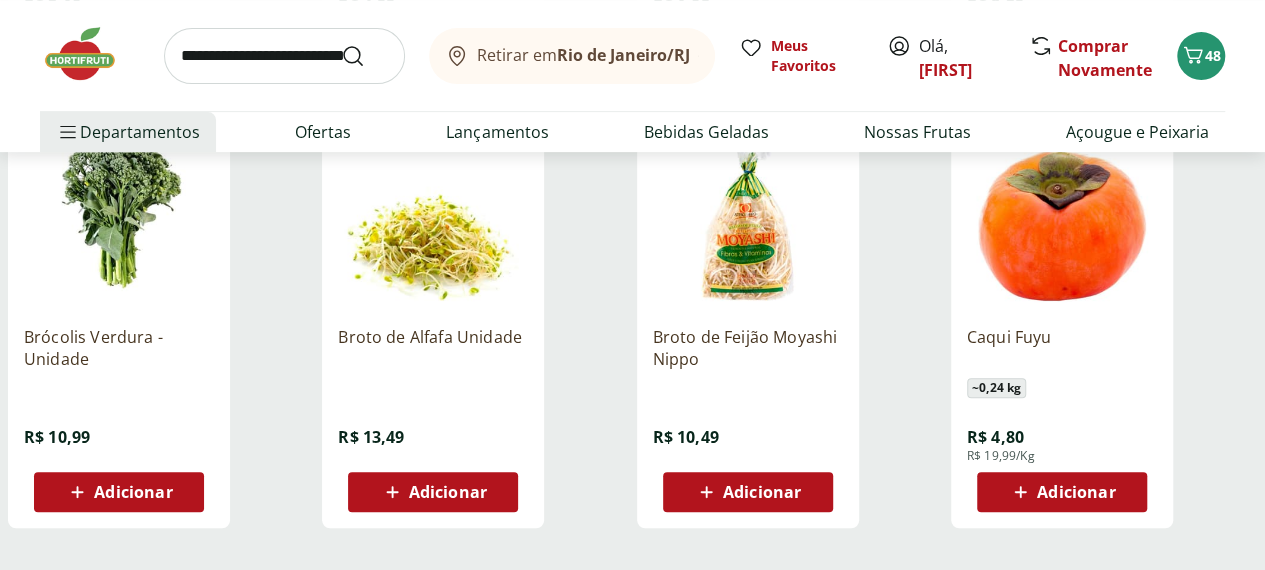 click on "Carregar mais produtos" at bounding box center (632, 596) 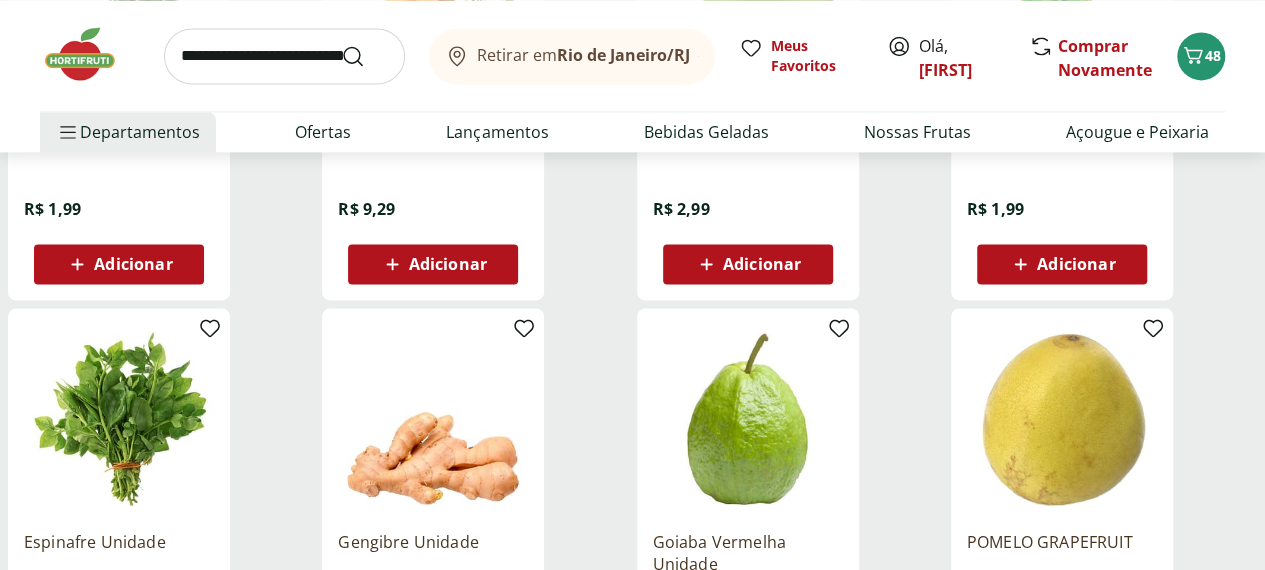 scroll, scrollTop: 16700, scrollLeft: 0, axis: vertical 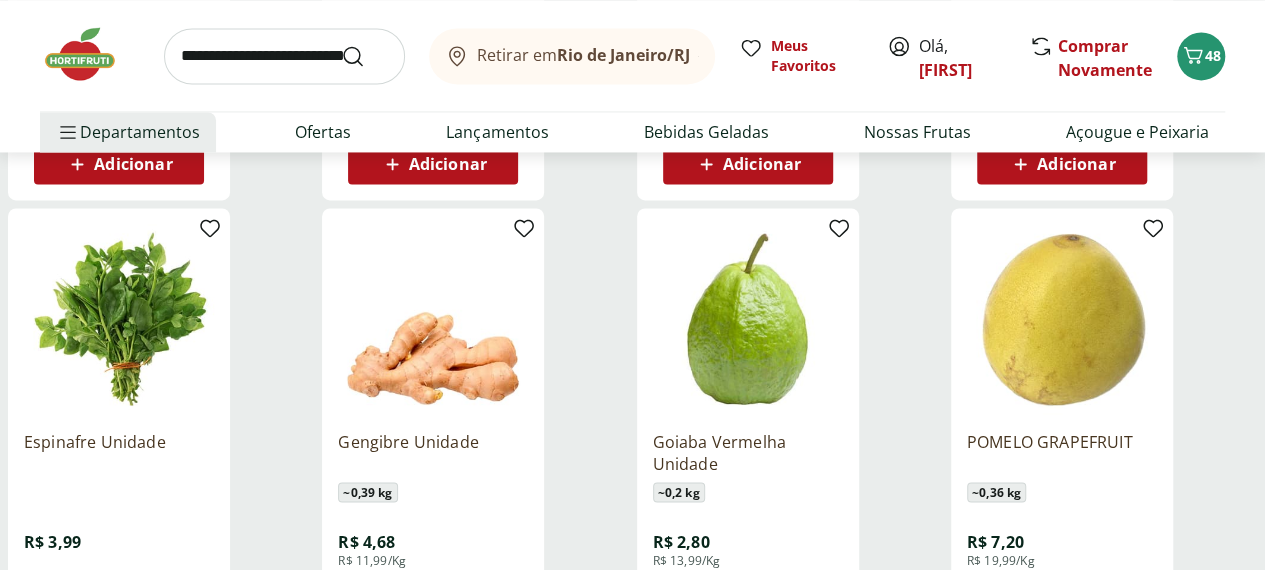 click on "Adicionar" at bounding box center (448, 596) 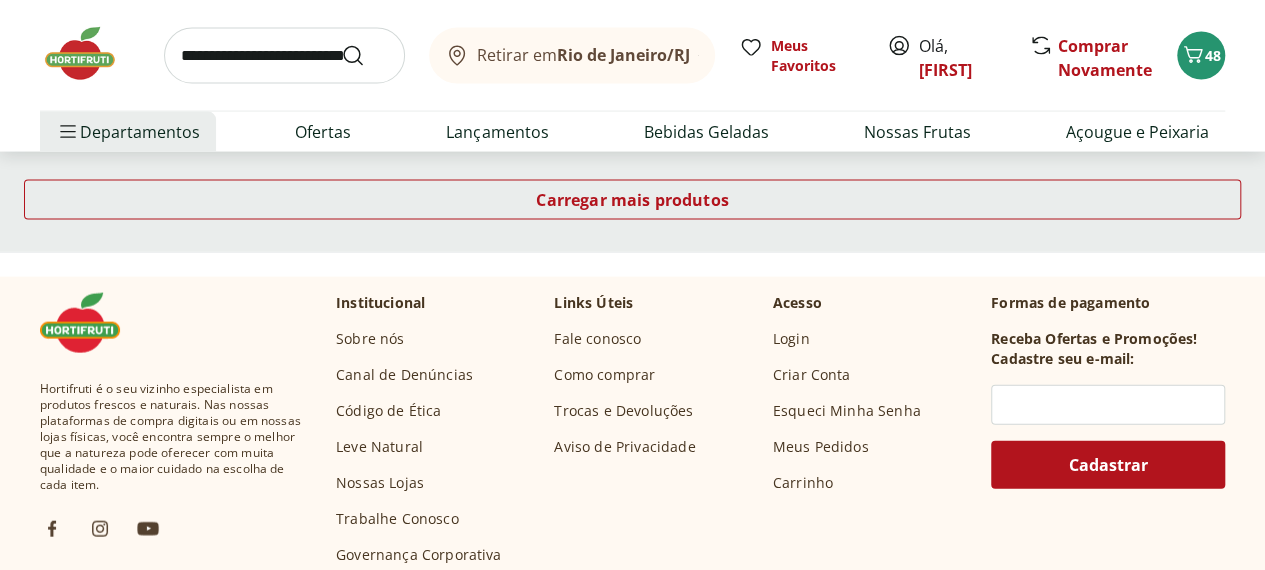 scroll, scrollTop: 17100, scrollLeft: 0, axis: vertical 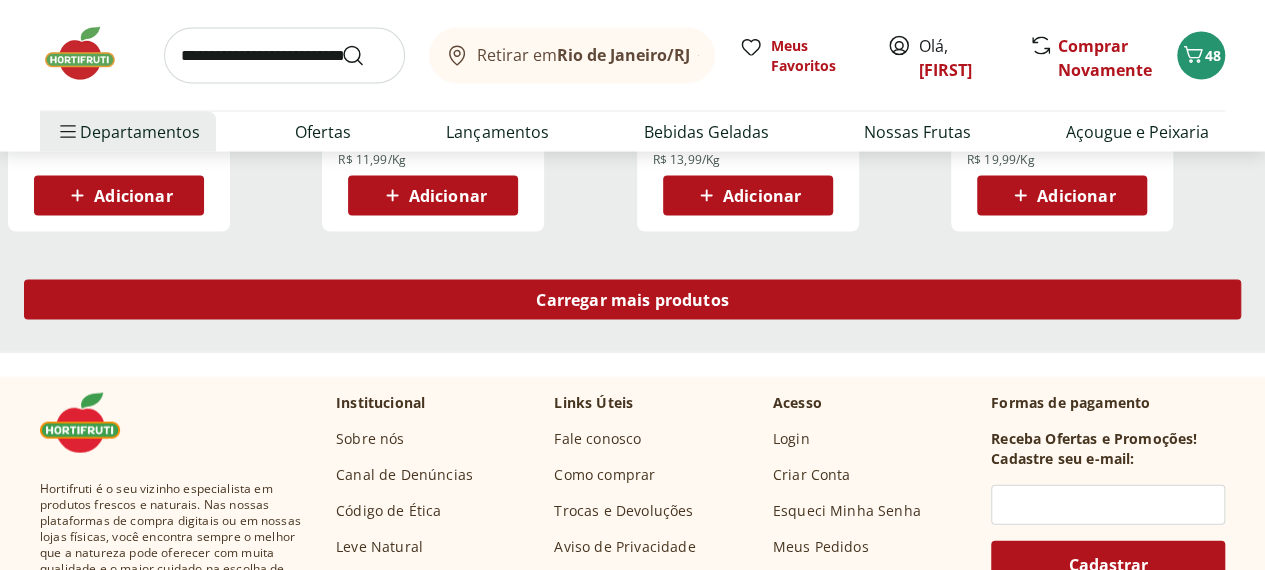 click on "Carregar mais produtos" at bounding box center [632, 300] 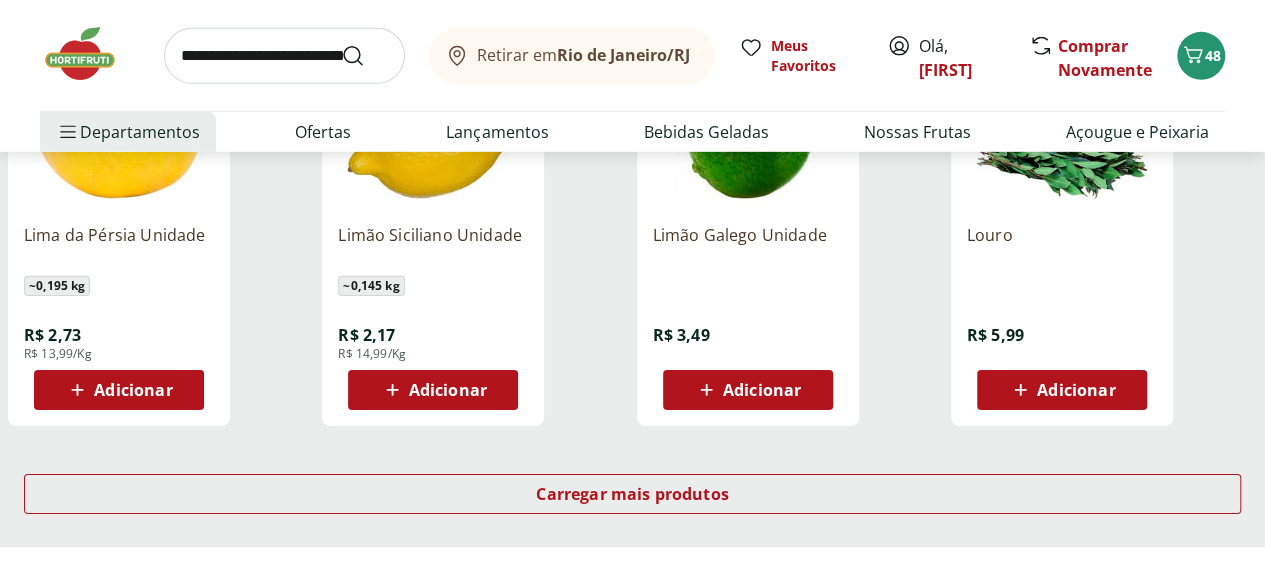 scroll, scrollTop: 18300, scrollLeft: 0, axis: vertical 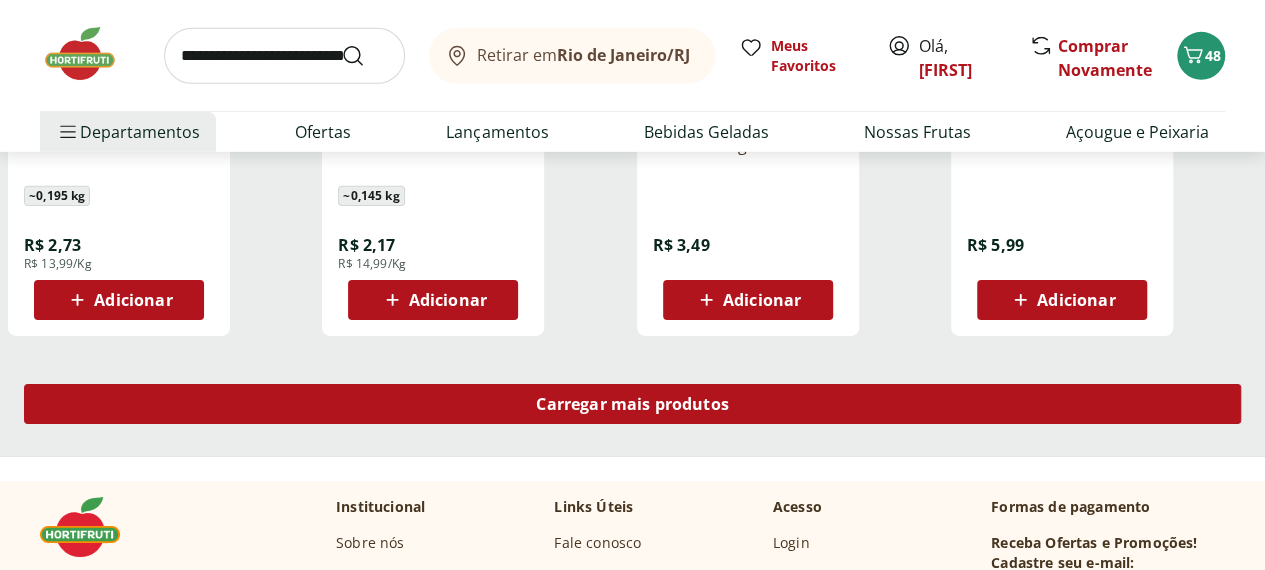 click on "Carregar mais produtos" at bounding box center [632, 404] 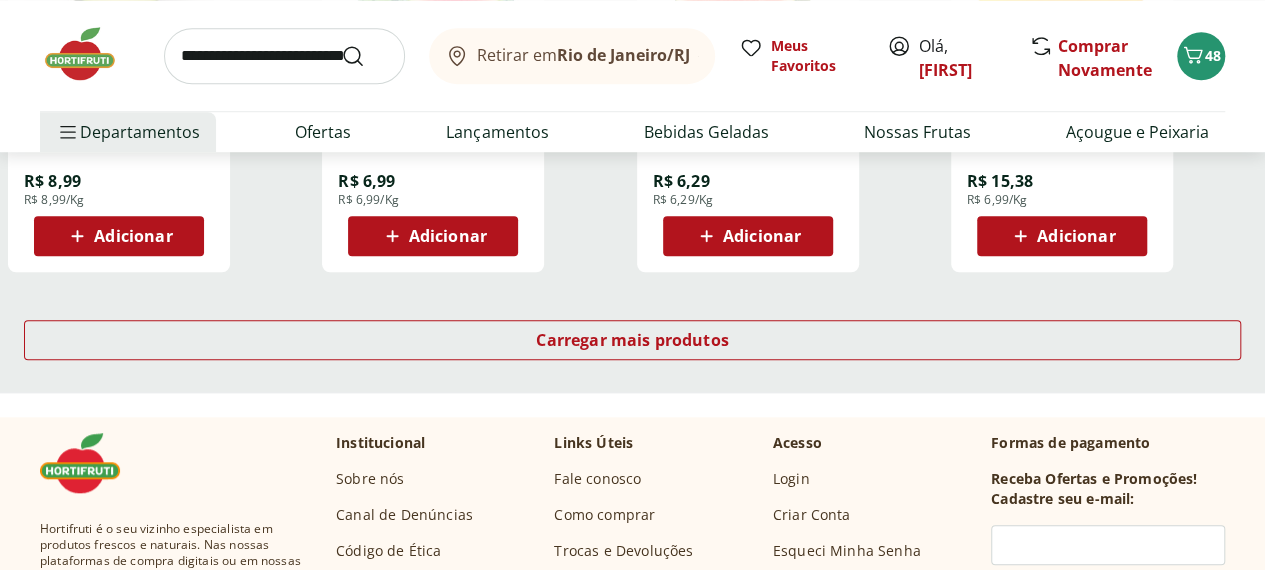 scroll, scrollTop: 19700, scrollLeft: 0, axis: vertical 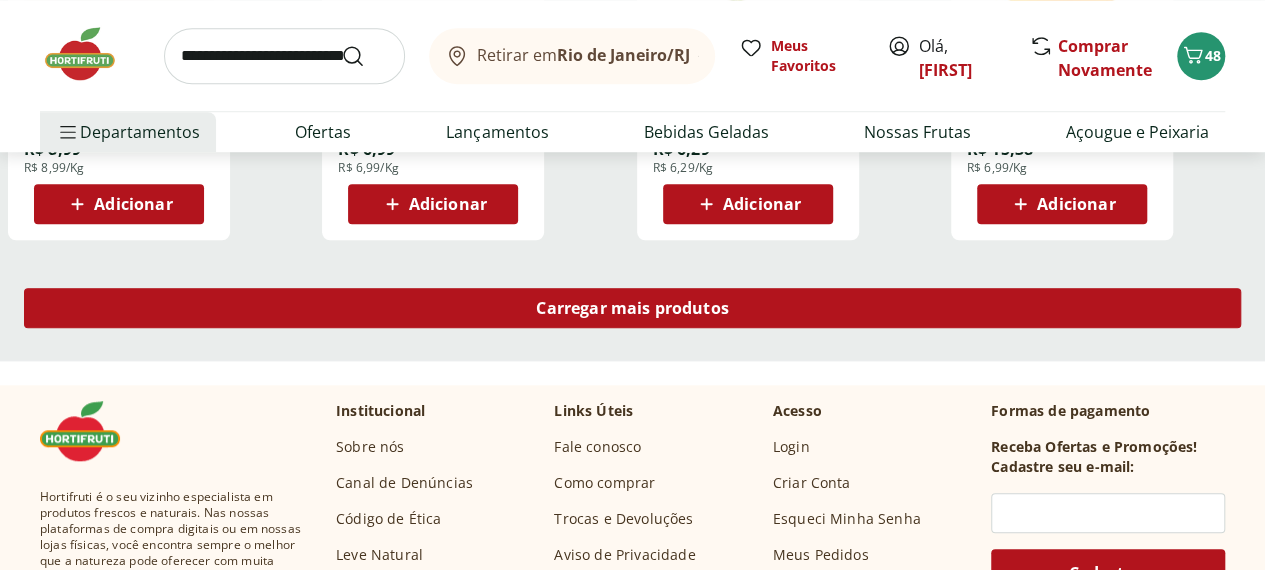 click on "Carregar mais produtos" at bounding box center (632, 308) 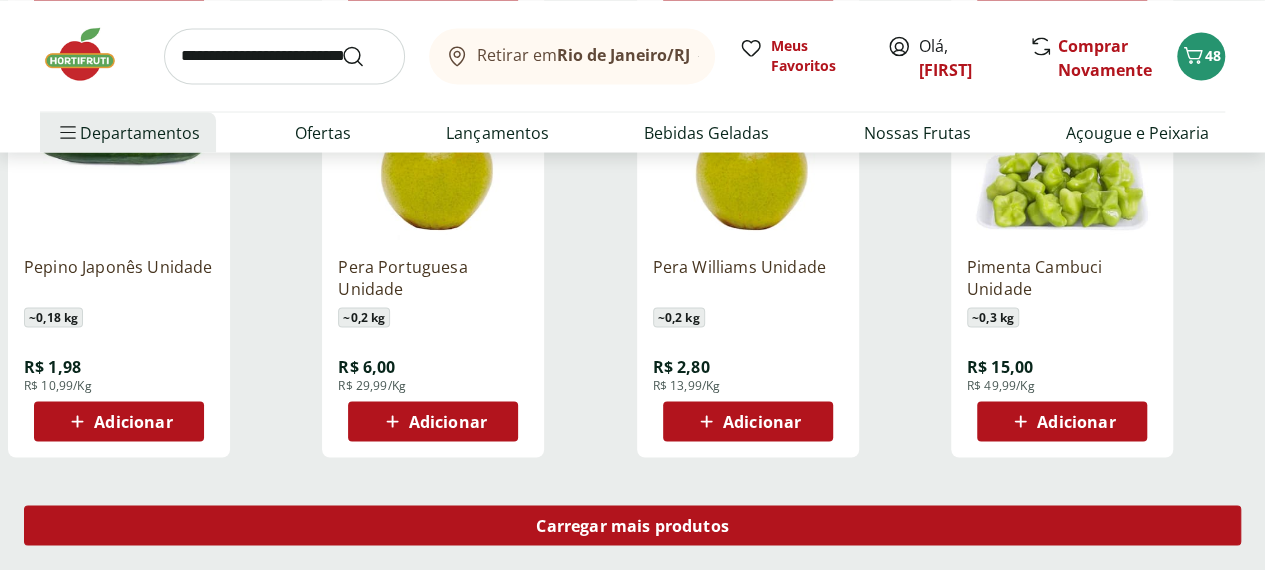 scroll, scrollTop: 20900, scrollLeft: 0, axis: vertical 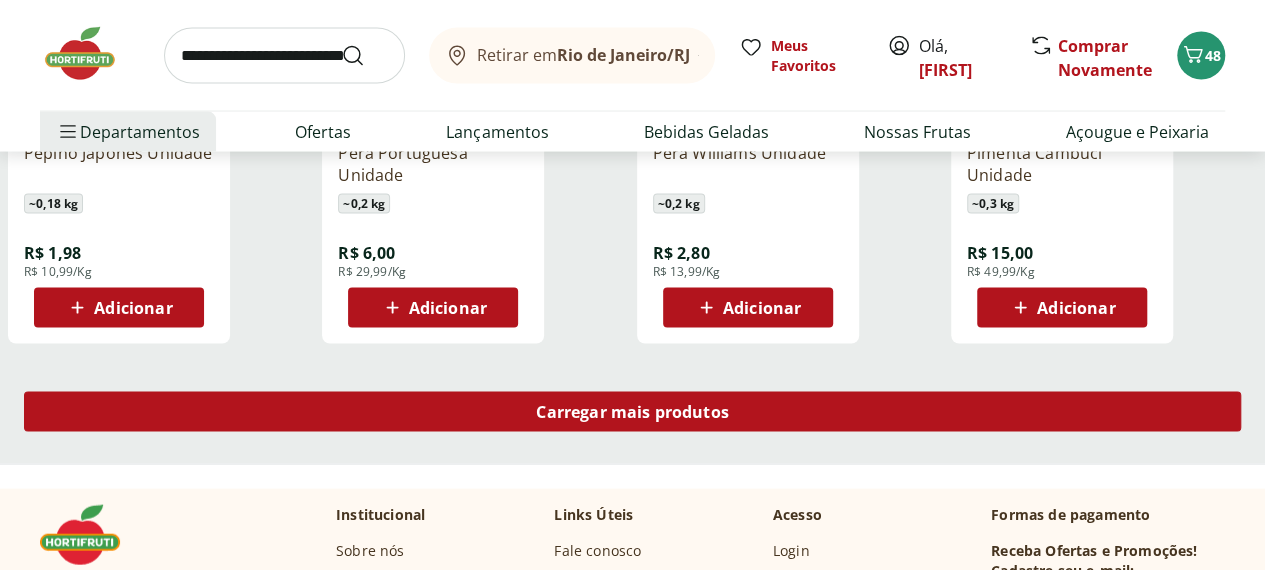 click on "Carregar mais produtos" at bounding box center [632, 412] 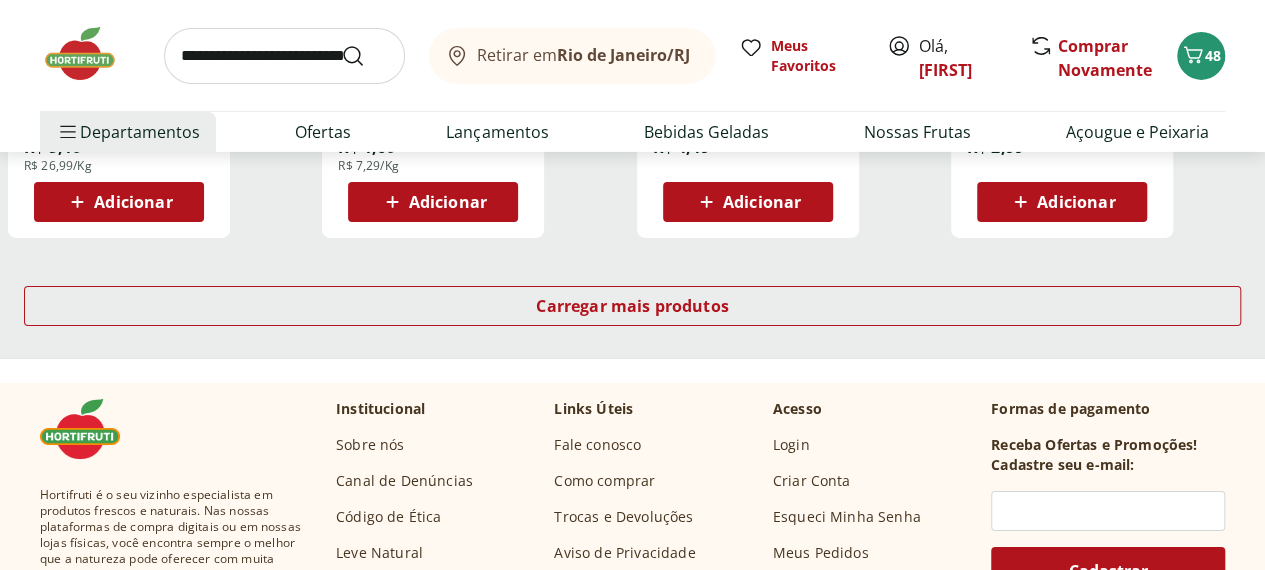 scroll, scrollTop: 22300, scrollLeft: 0, axis: vertical 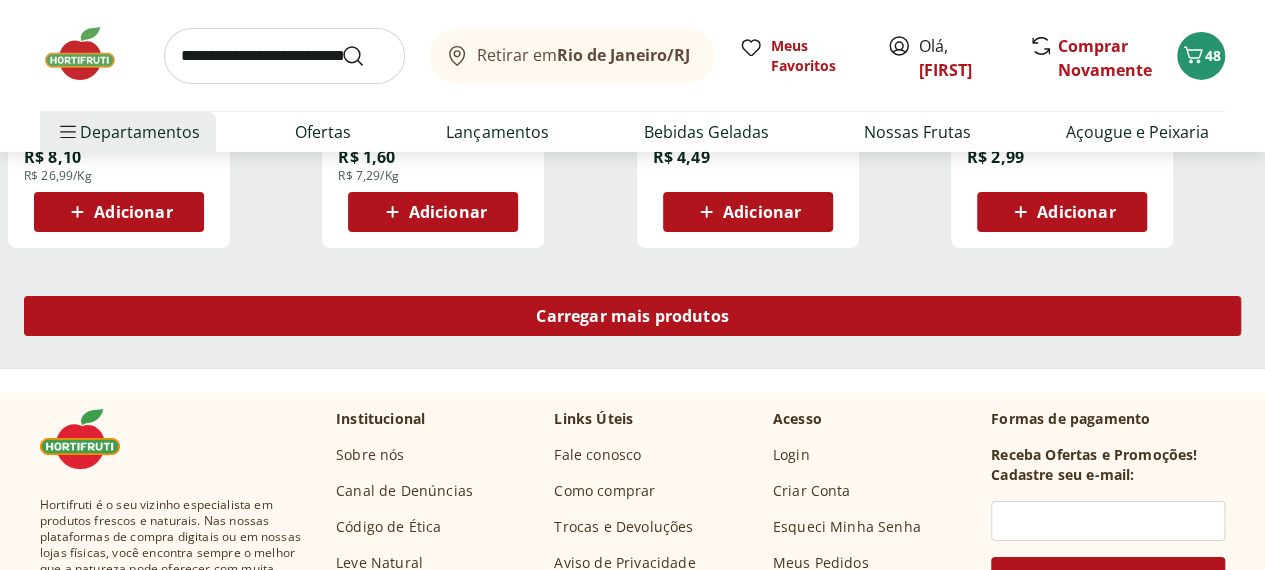 click on "Carregar mais produtos" at bounding box center [632, 316] 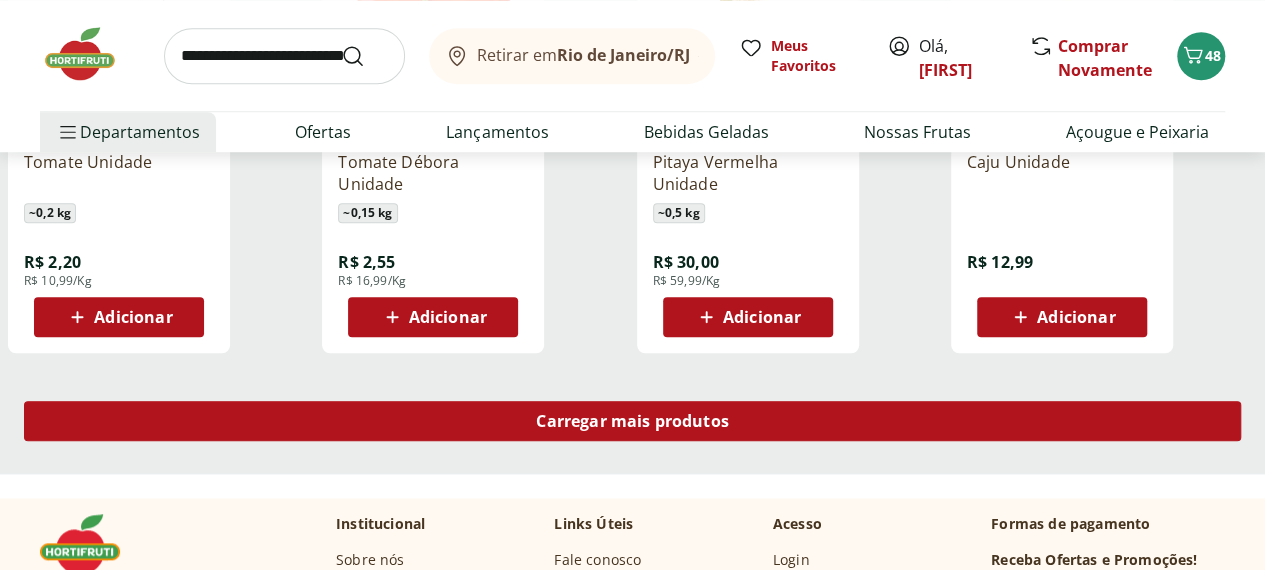 scroll, scrollTop: 23500, scrollLeft: 0, axis: vertical 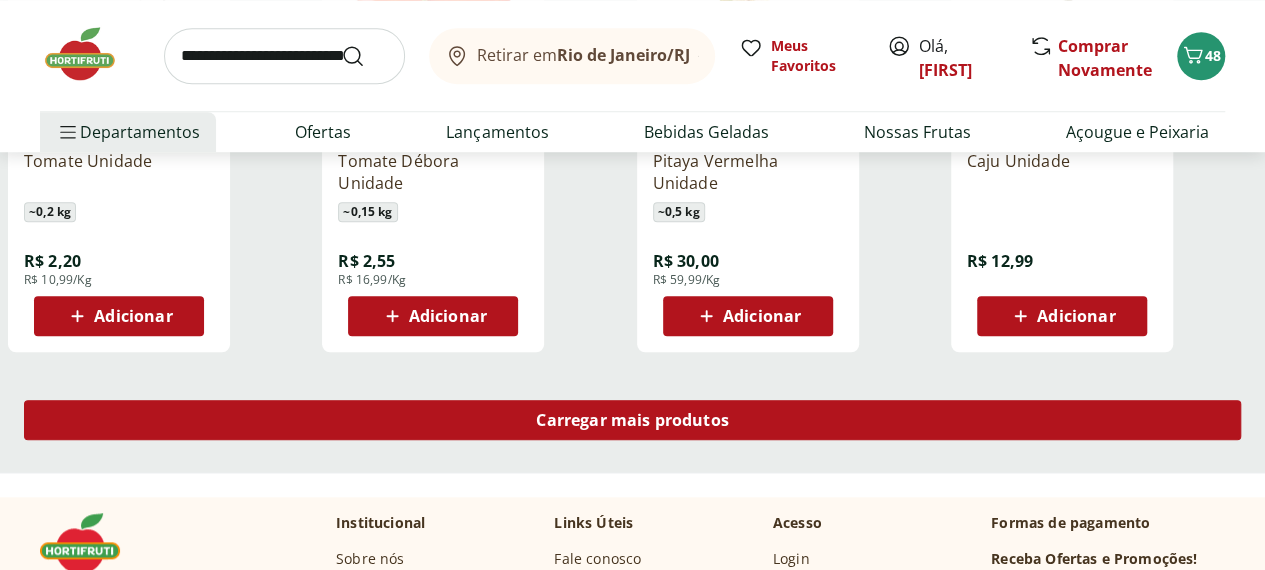 click on "Carregar mais produtos" at bounding box center (632, 420) 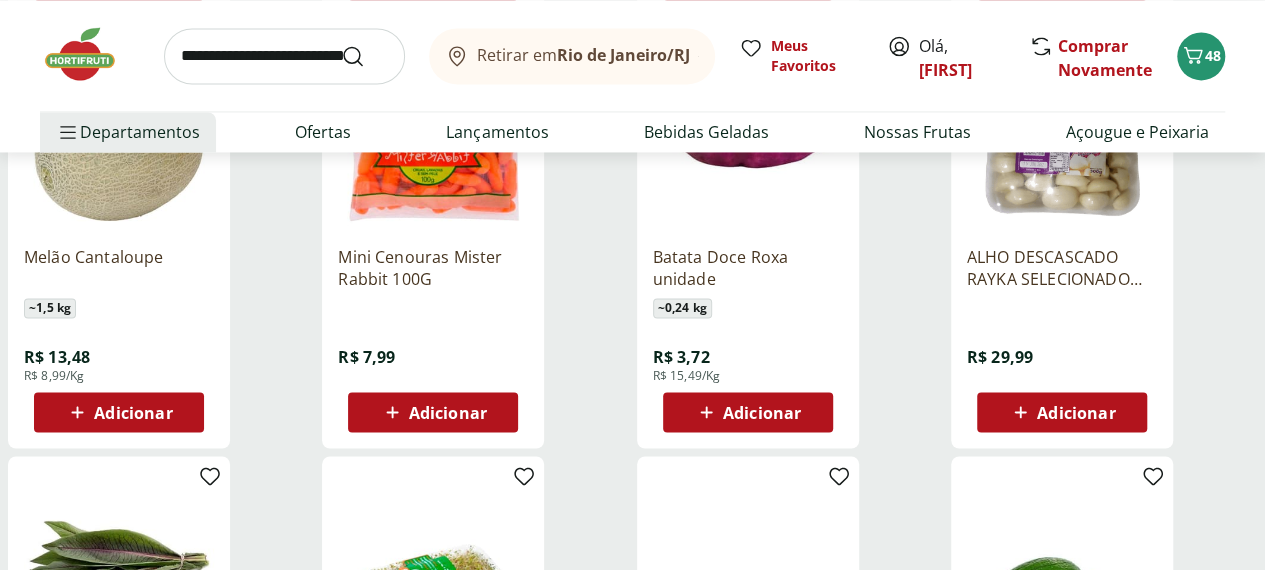 scroll, scrollTop: 24300, scrollLeft: 0, axis: vertical 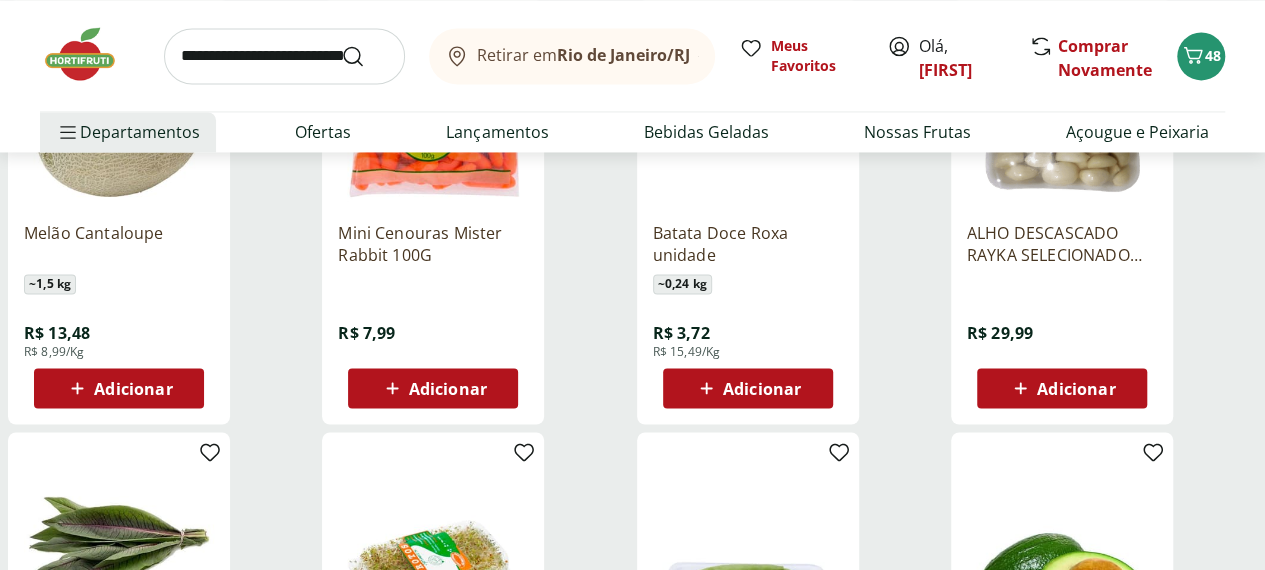 click 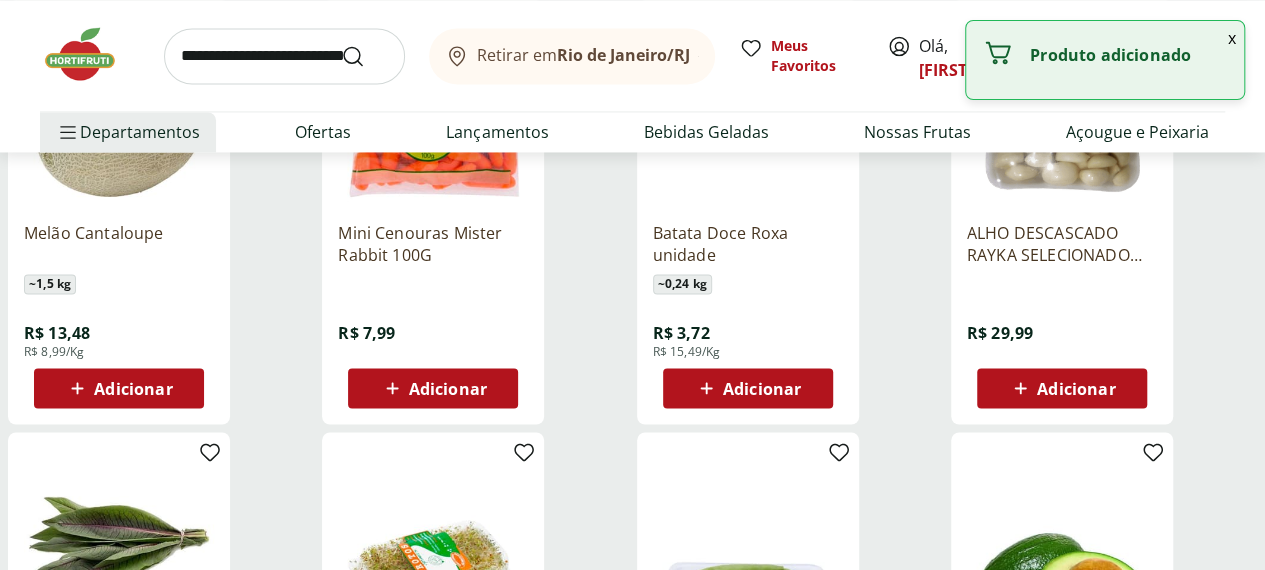 click on "Adicionar" at bounding box center [762, 388] 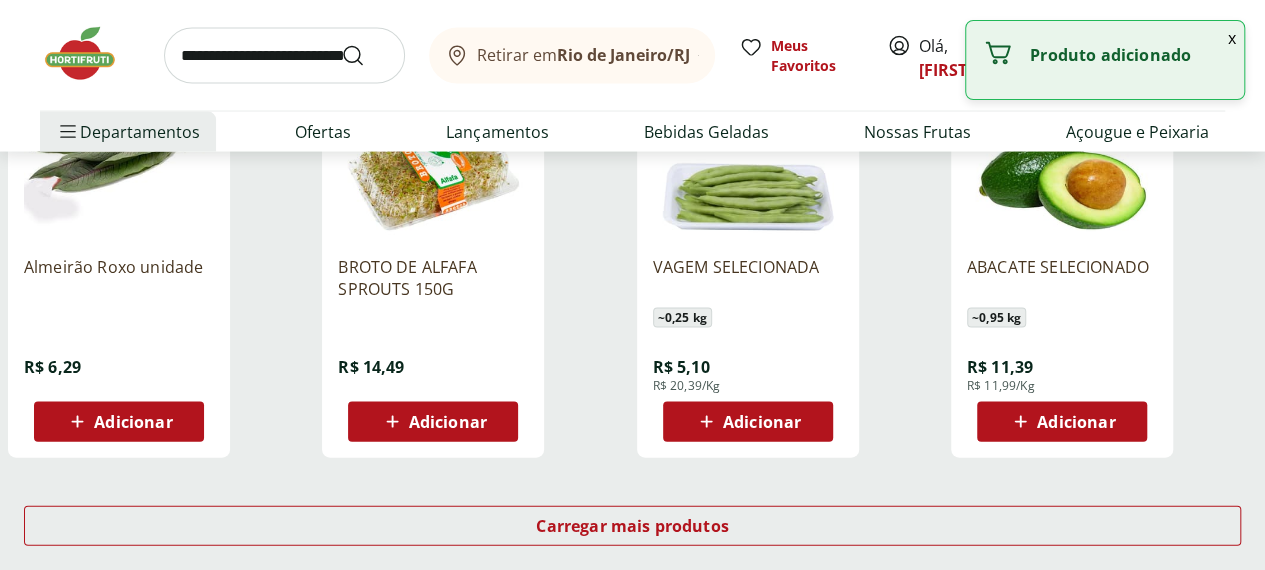 scroll, scrollTop: 24700, scrollLeft: 0, axis: vertical 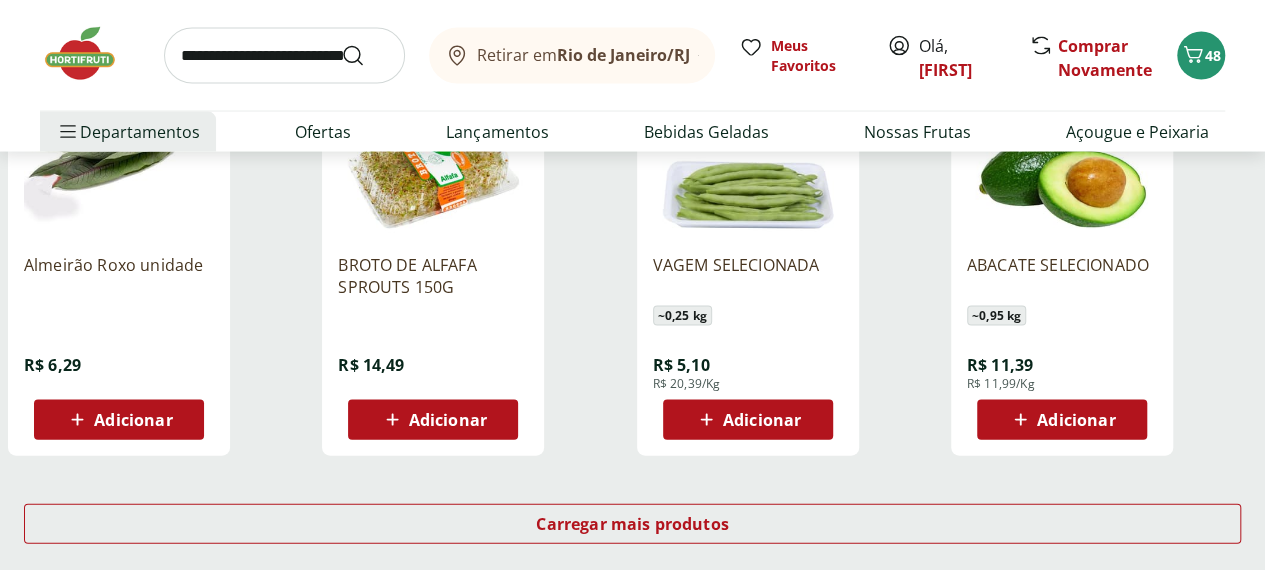 click on "Adicionar" at bounding box center (1076, 420) 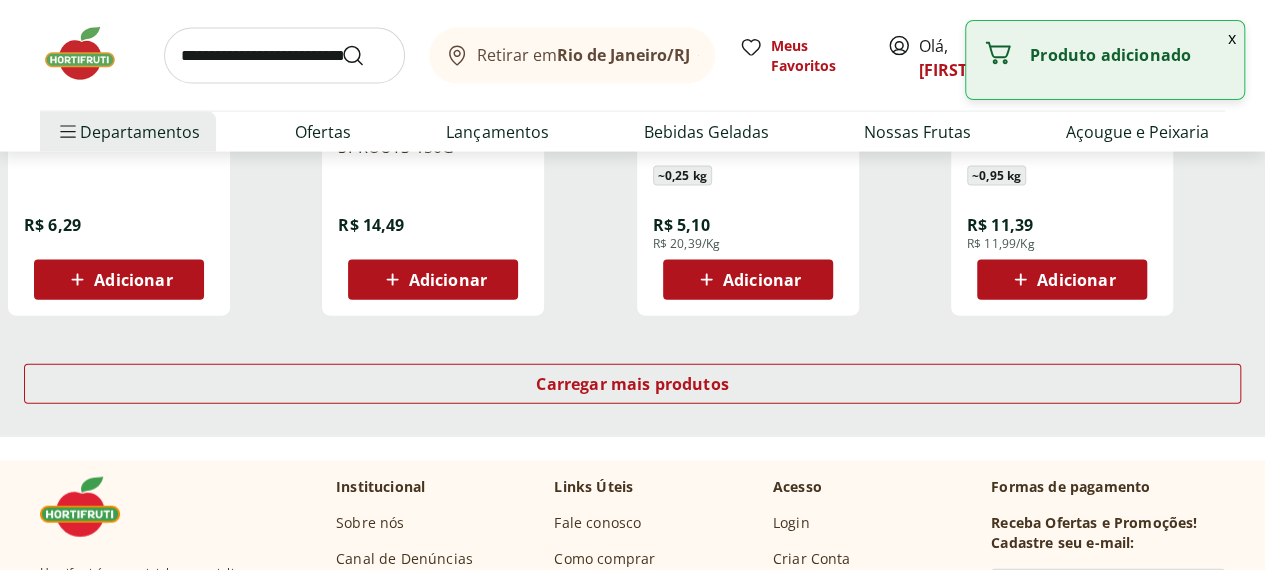 scroll, scrollTop: 24800, scrollLeft: 0, axis: vertical 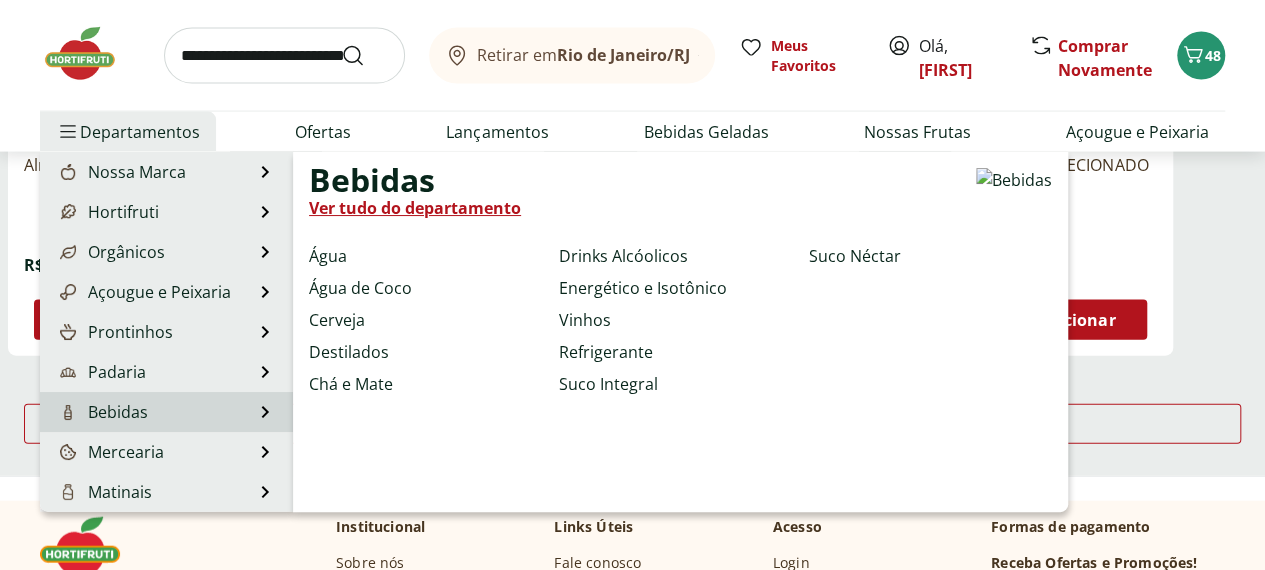 click on "Bebidas Bebidas Ver tudo do departamento Água Água de Coco Cerveja Destilados Chá e Mate Drinks Alcóolicos Energético e Isotônico Vinhos Refrigerante Suco Integral Suco Néctar" at bounding box center (166, 412) 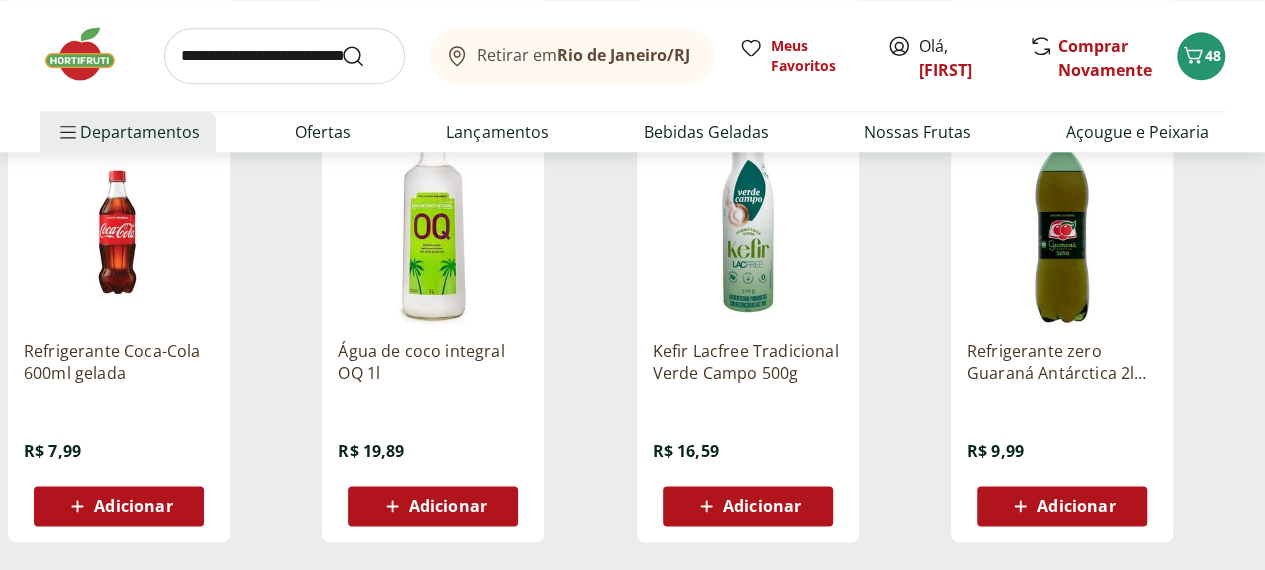 scroll, scrollTop: 1100, scrollLeft: 0, axis: vertical 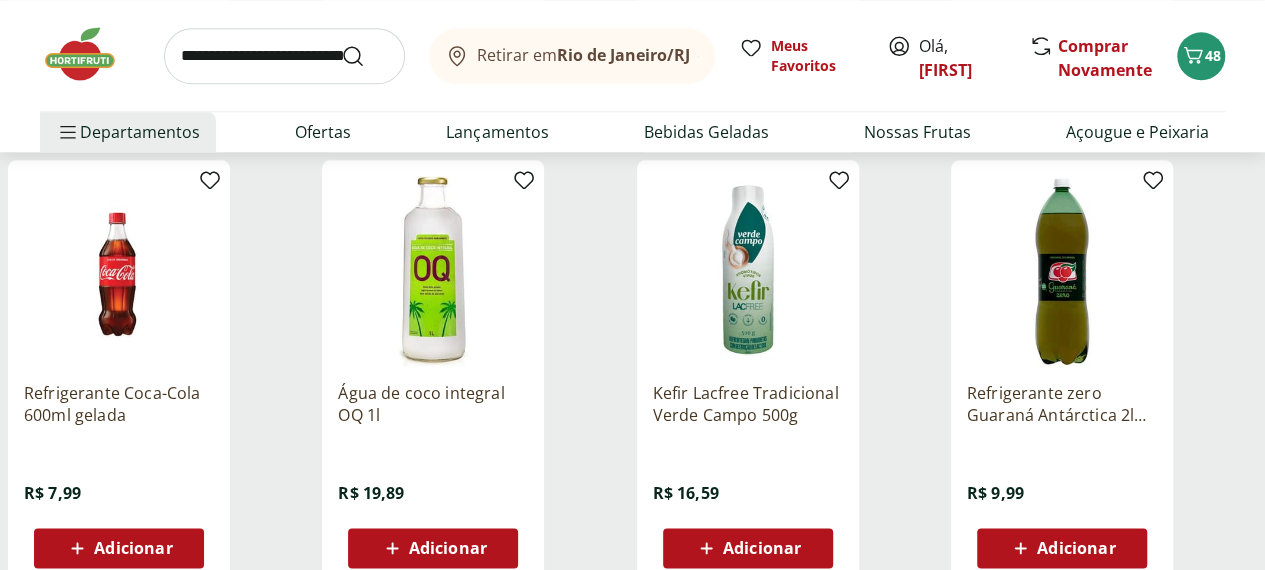 click on "Adicionar" at bounding box center (762, 548) 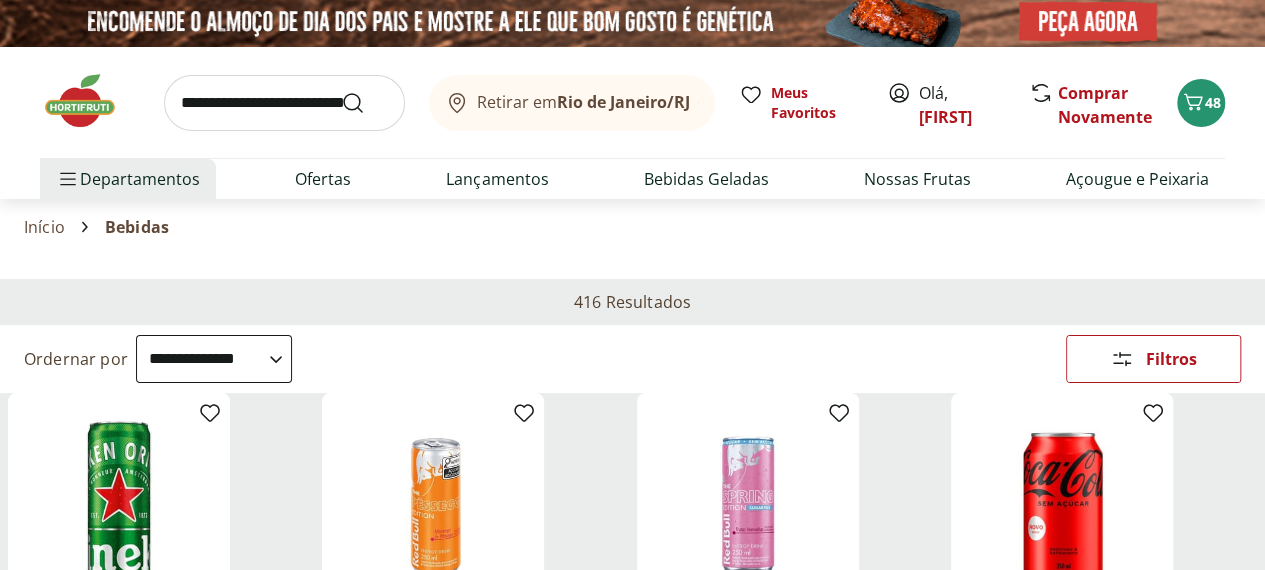 scroll, scrollTop: 0, scrollLeft: 0, axis: both 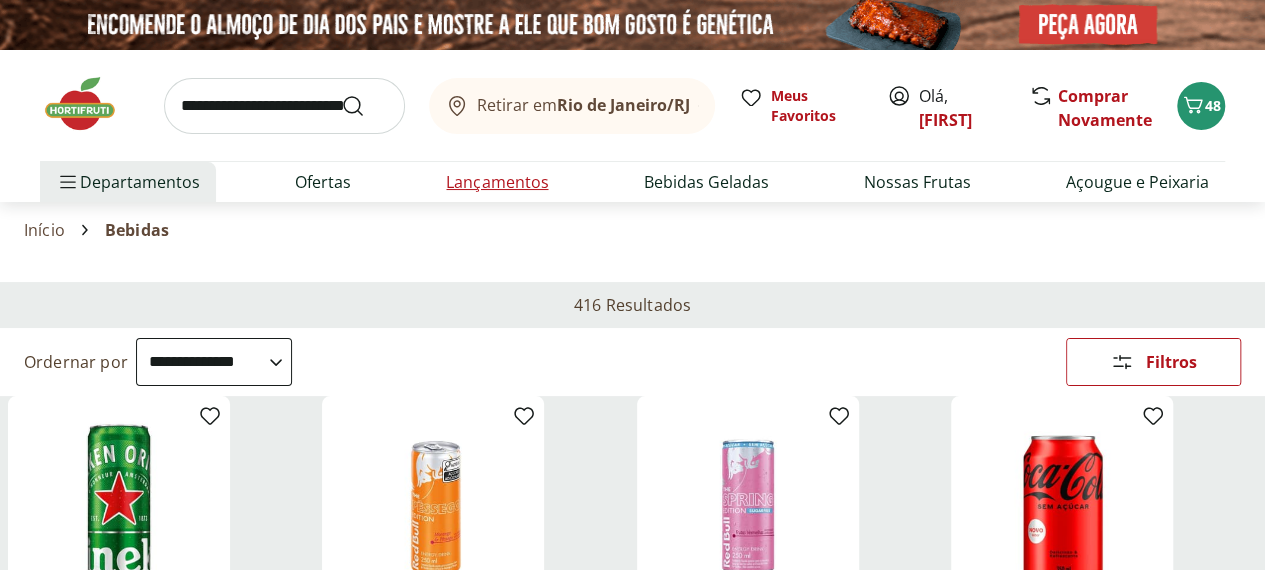 click on "Lançamentos" at bounding box center [497, 182] 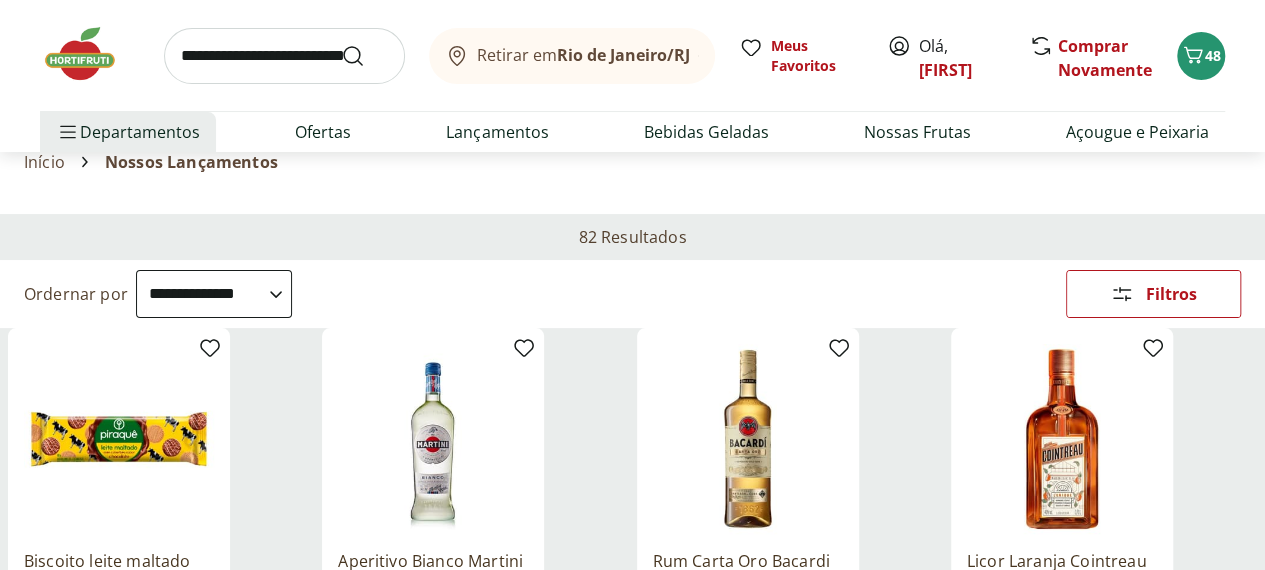scroll, scrollTop: 100, scrollLeft: 0, axis: vertical 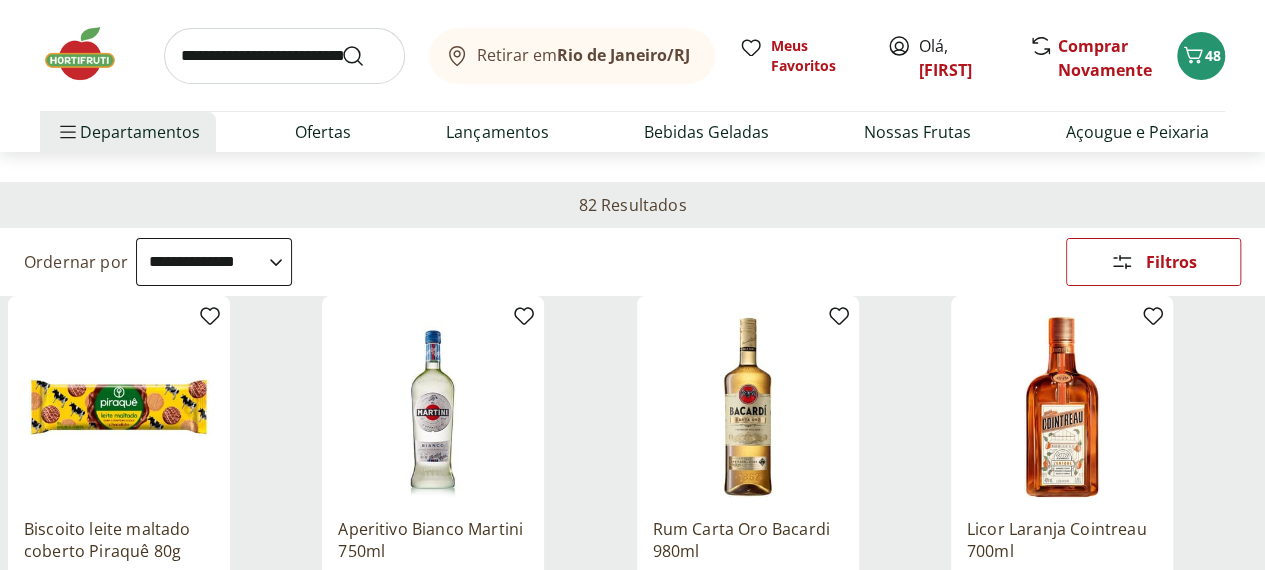 click on "Departamento" at bounding box center (0, 0) 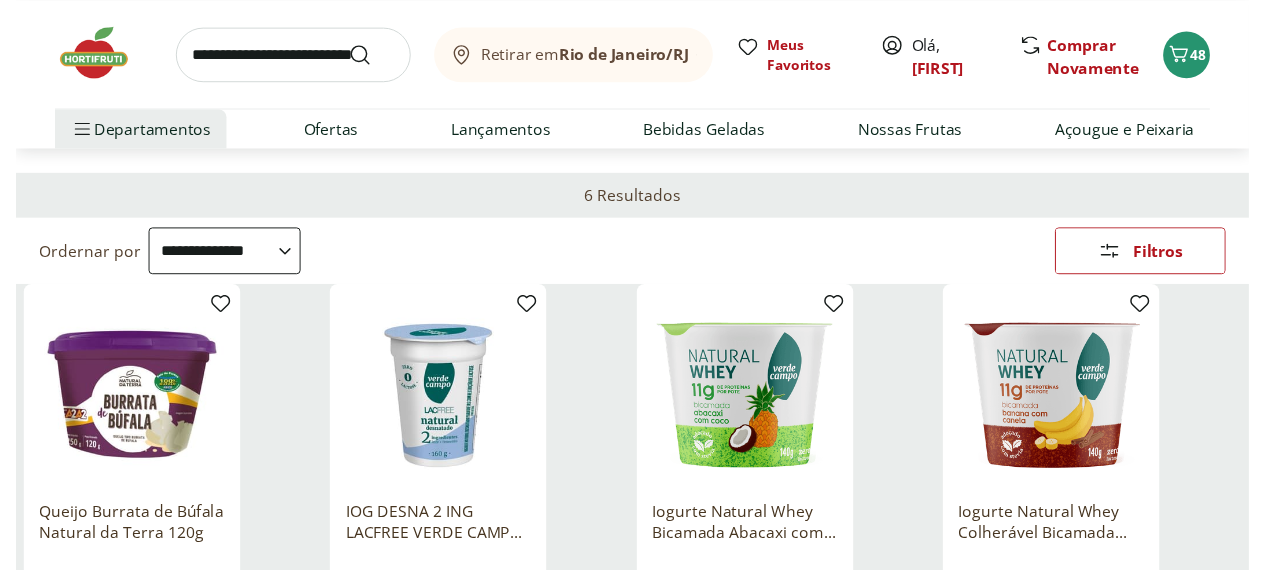 scroll, scrollTop: 0, scrollLeft: 0, axis: both 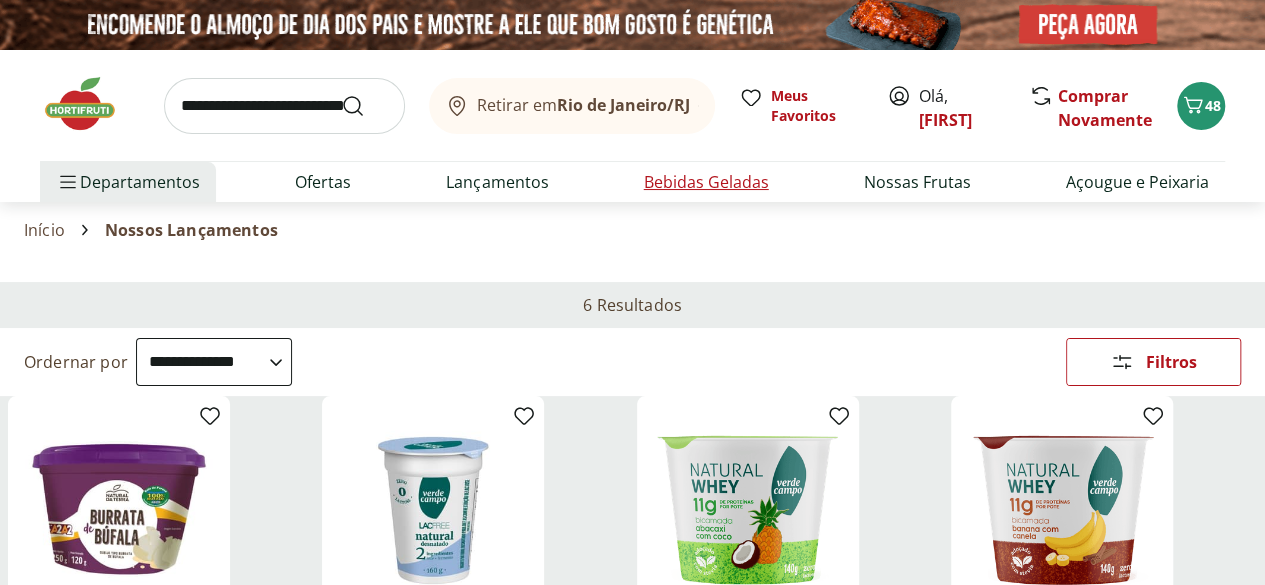 click on "Bebidas Geladas" at bounding box center (706, 182) 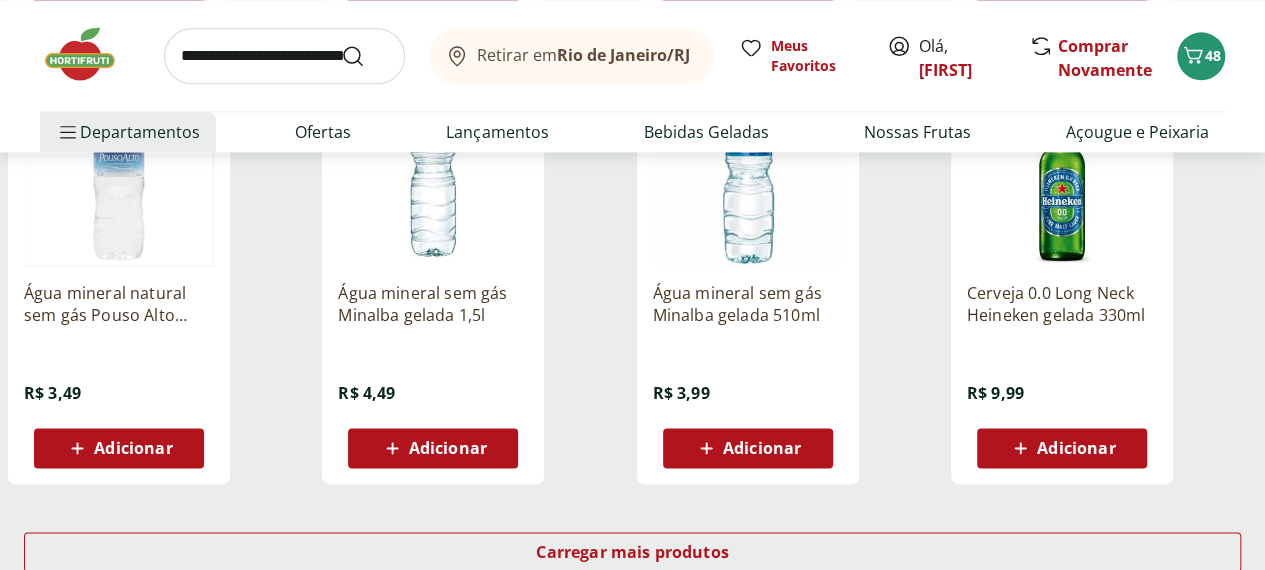 scroll, scrollTop: 900, scrollLeft: 0, axis: vertical 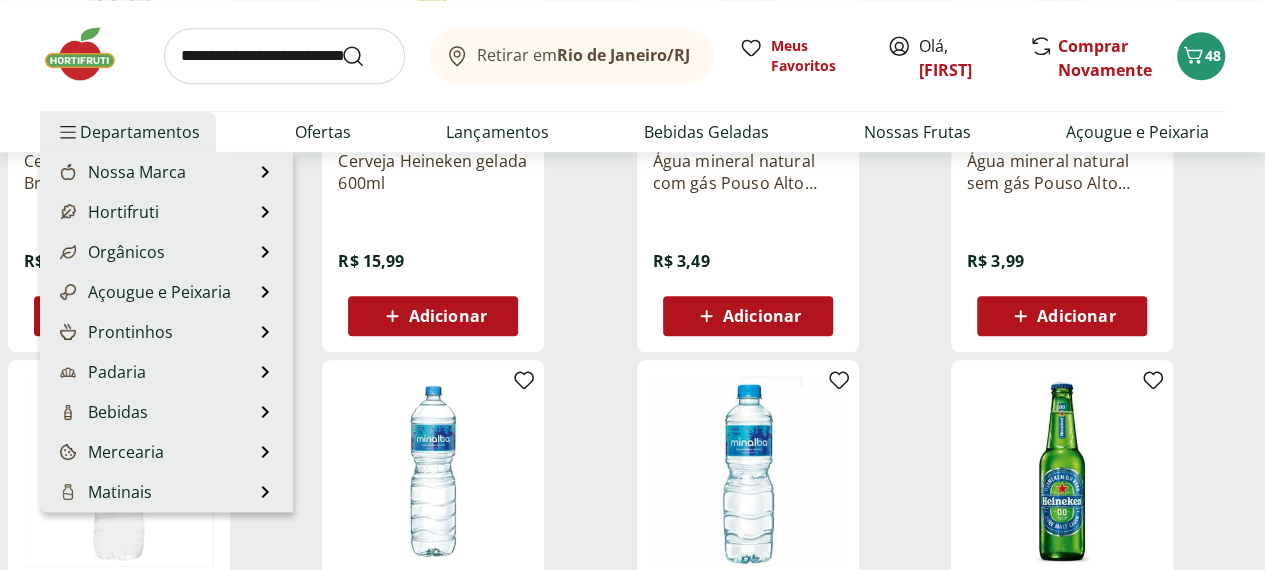 click on "Departamentos" at bounding box center [128, 132] 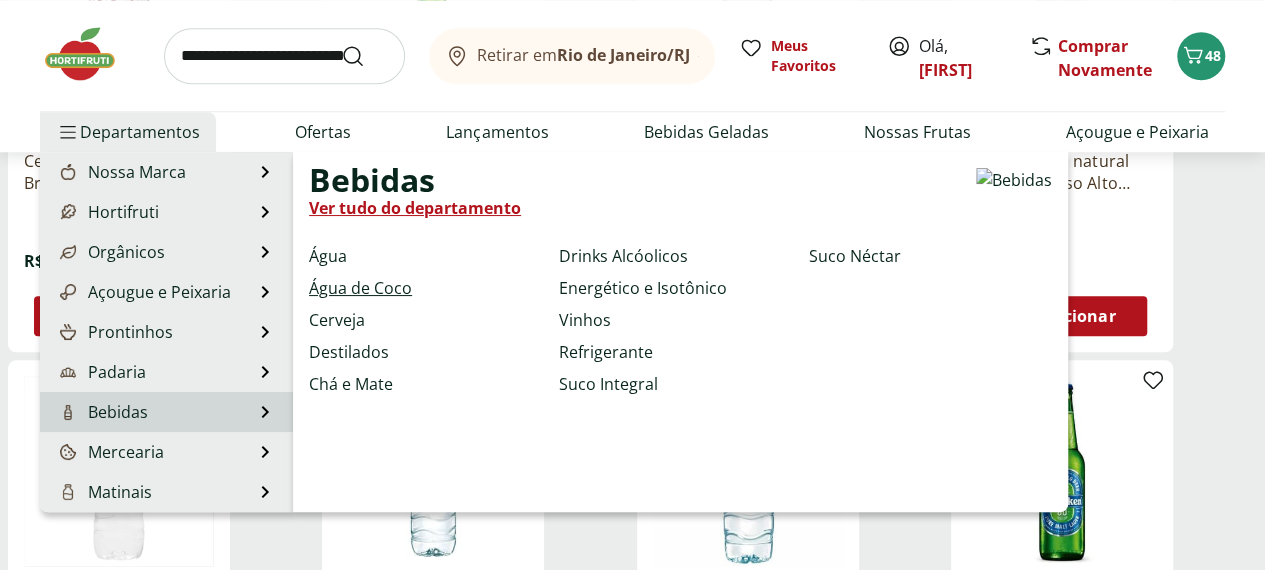 click on "Água de Coco" at bounding box center [360, 288] 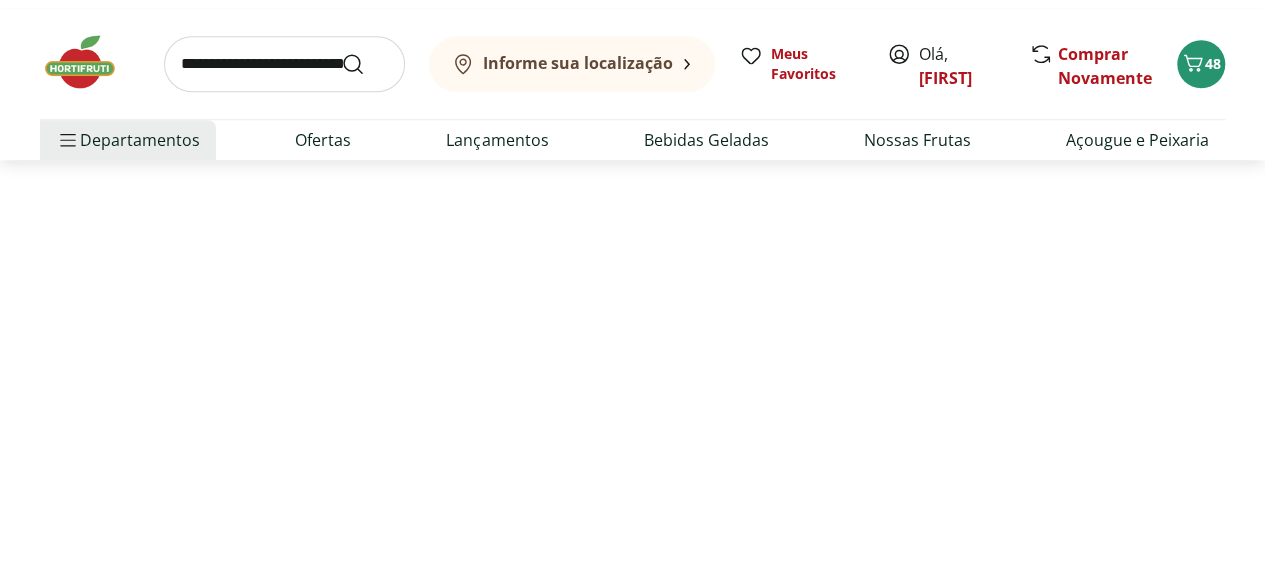 scroll, scrollTop: 0, scrollLeft: 0, axis: both 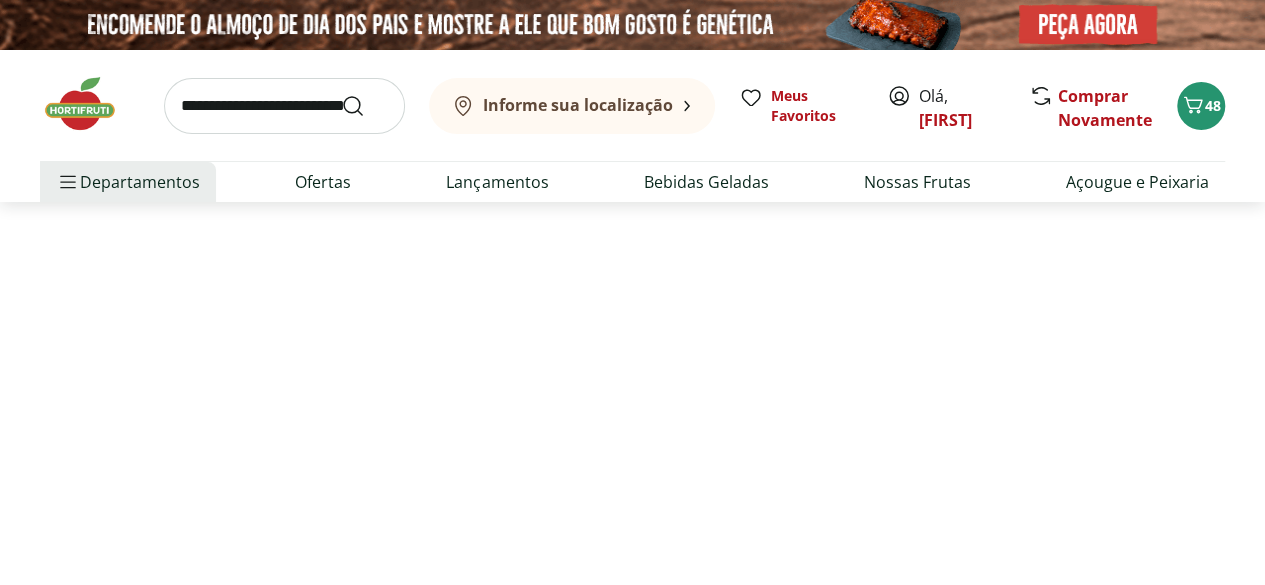 select on "**********" 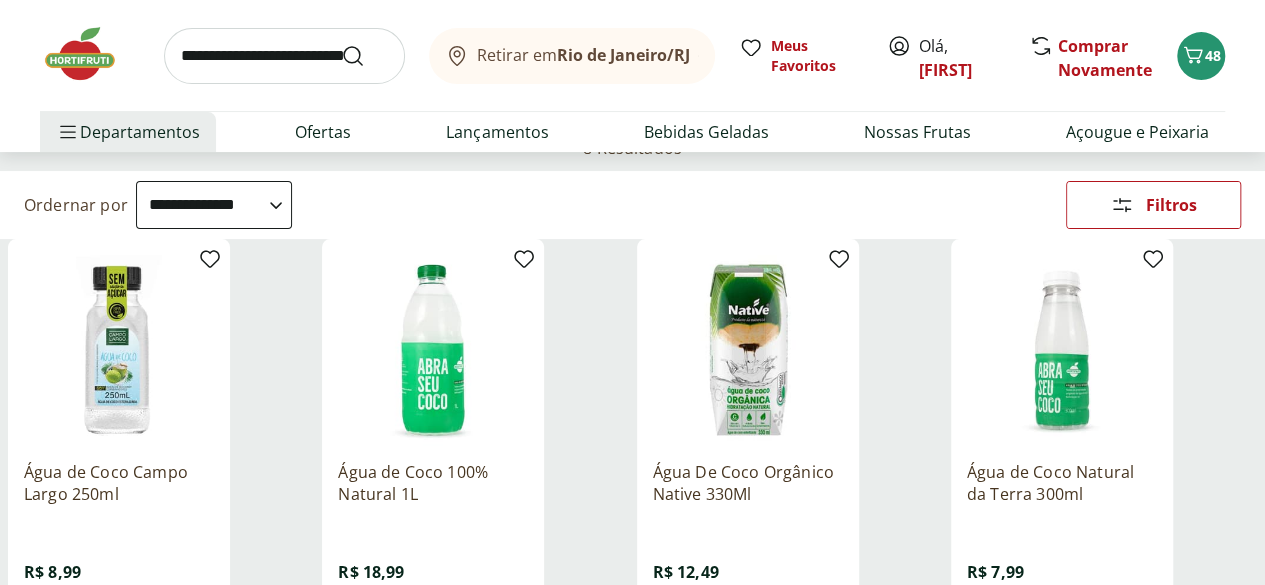 scroll, scrollTop: 200, scrollLeft: 0, axis: vertical 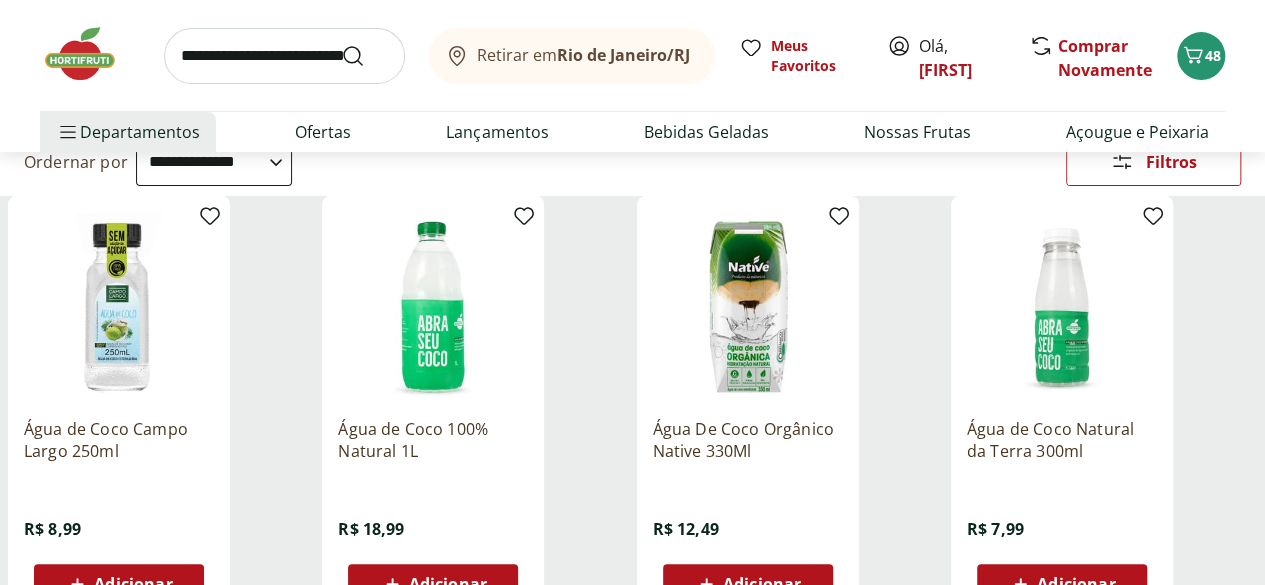 click on "Adicionar" at bounding box center (448, 584) 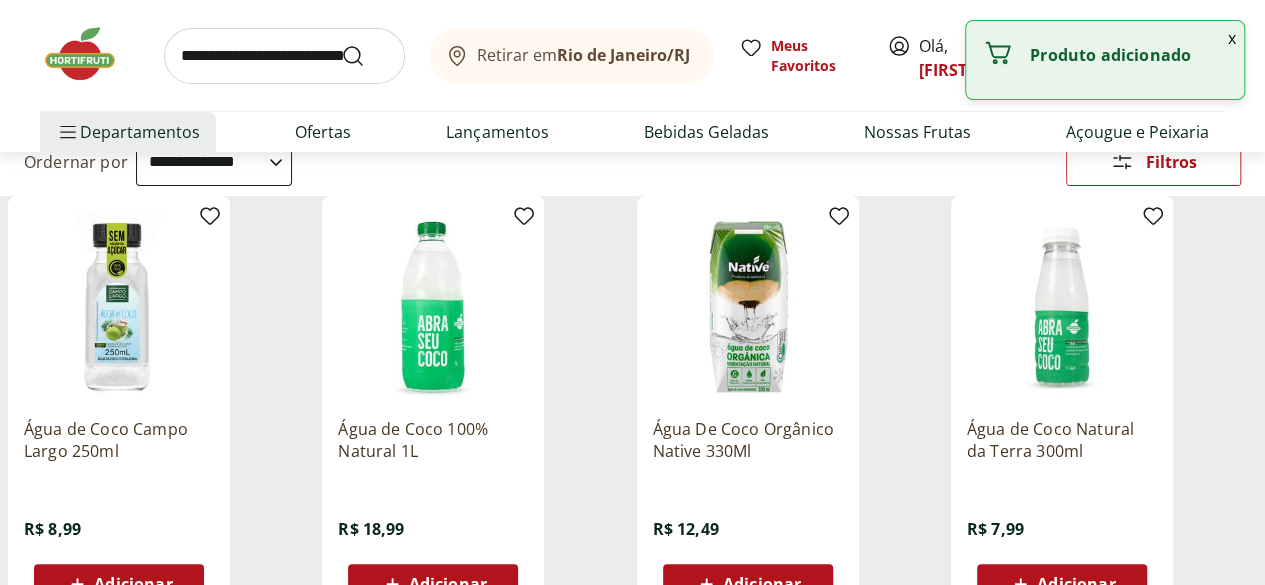 click on "Adicionar" at bounding box center (433, 584) 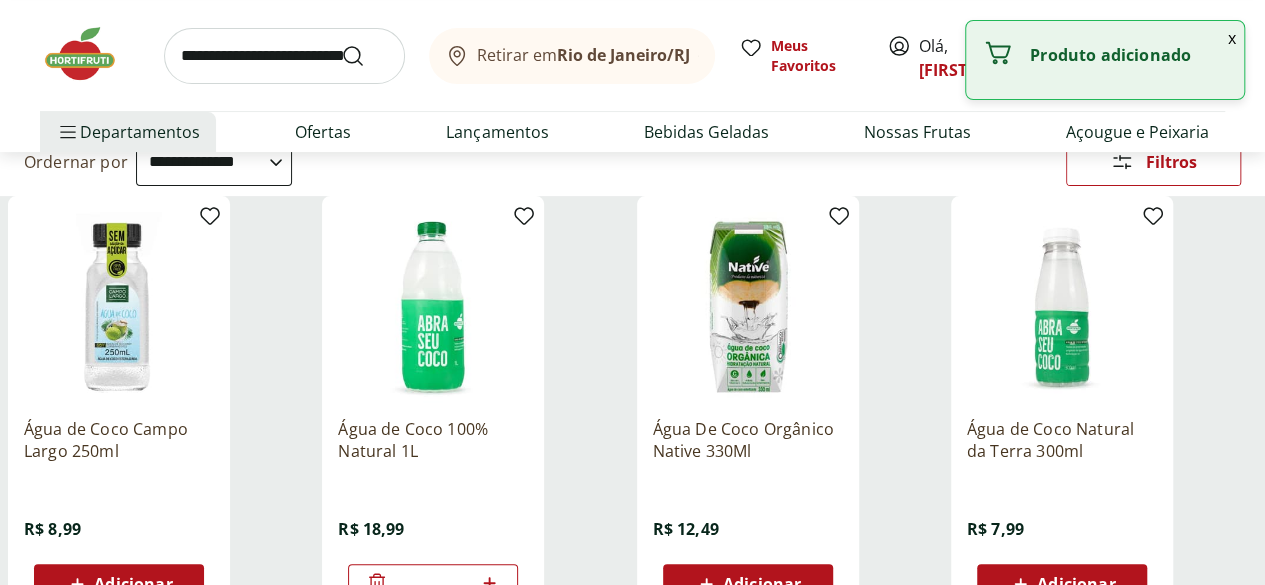 click 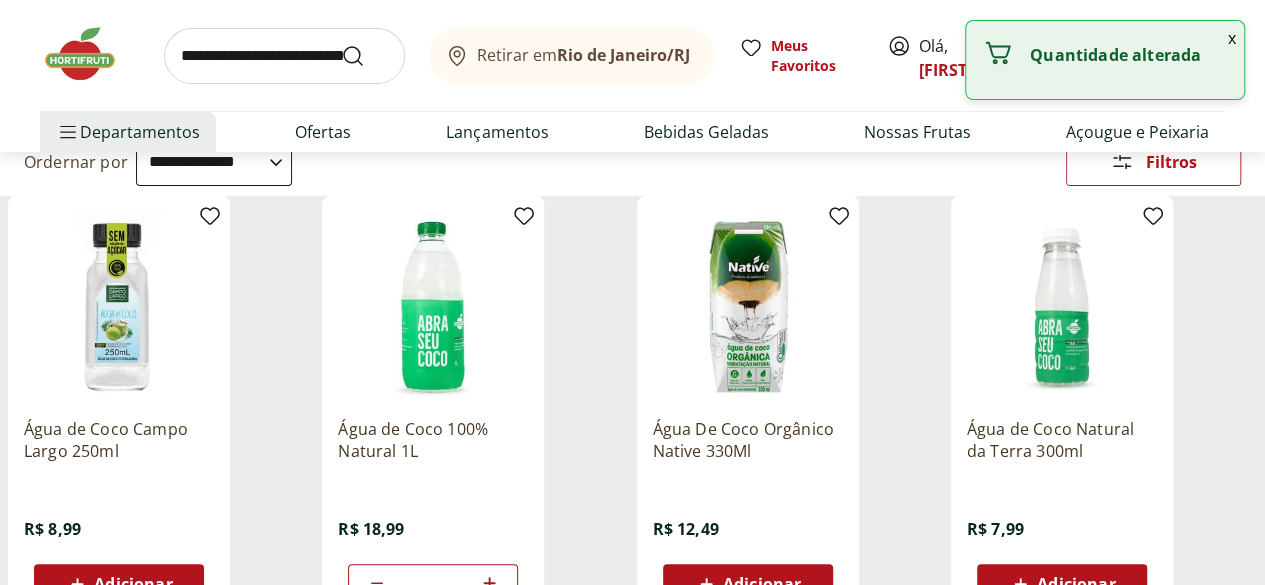 click 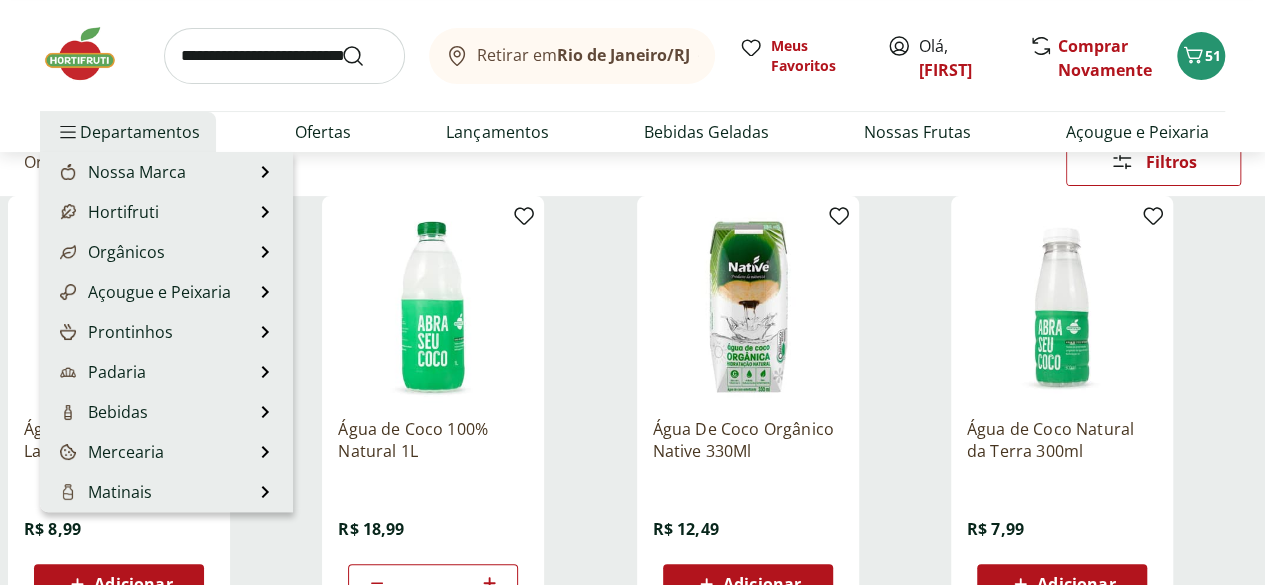 scroll, scrollTop: 100, scrollLeft: 0, axis: vertical 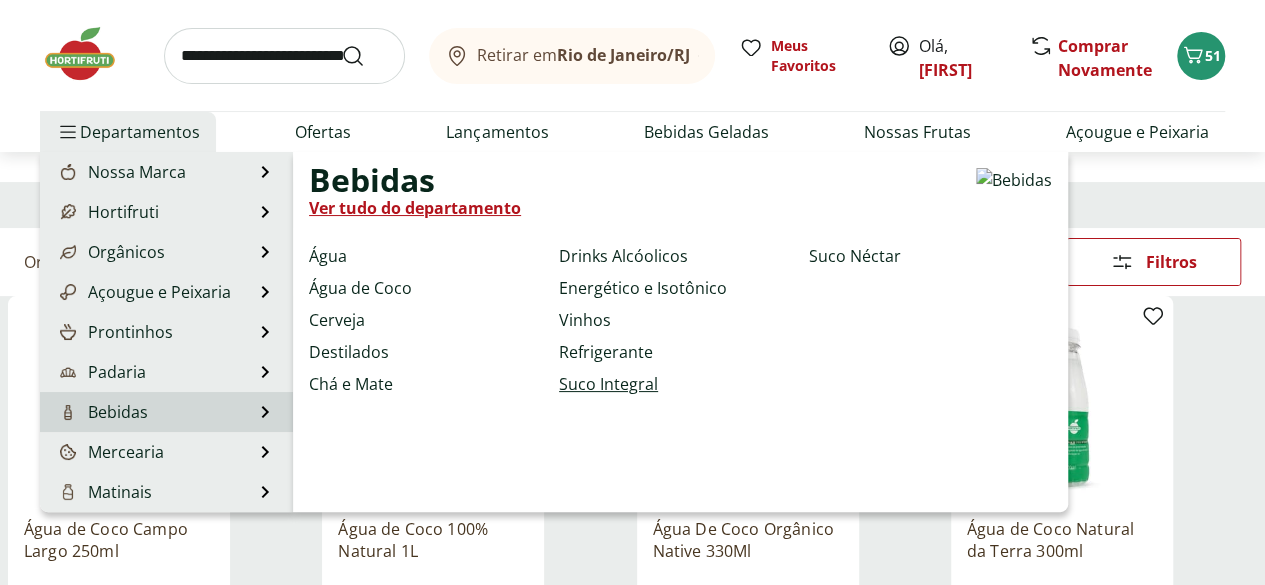 click on "Suco Integral" at bounding box center [608, 384] 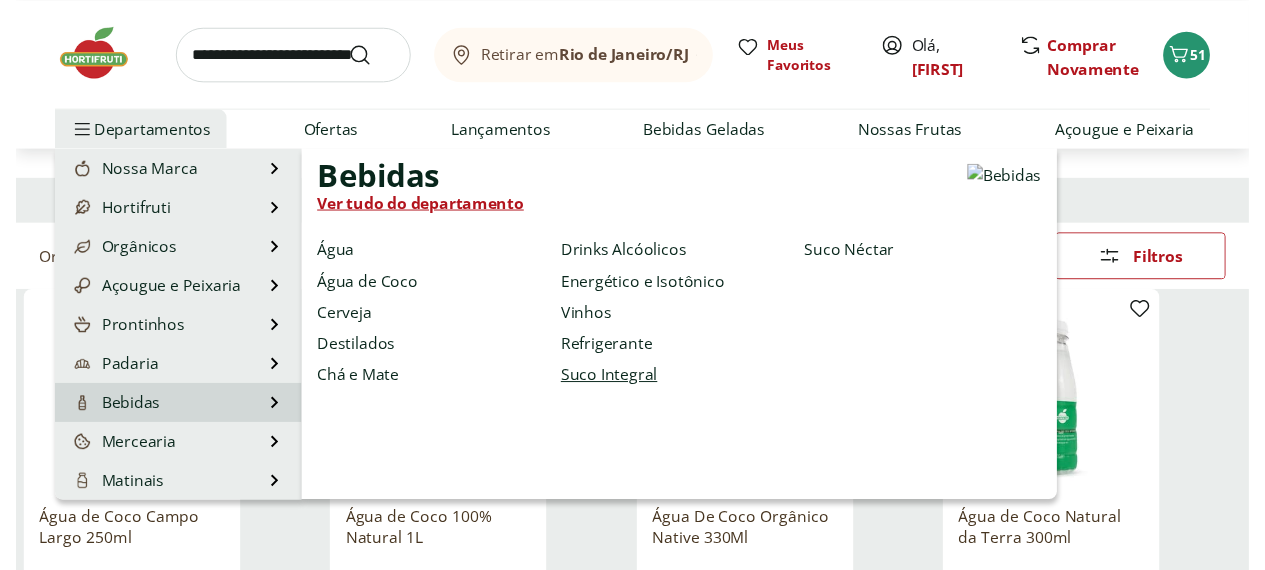 scroll, scrollTop: 0, scrollLeft: 0, axis: both 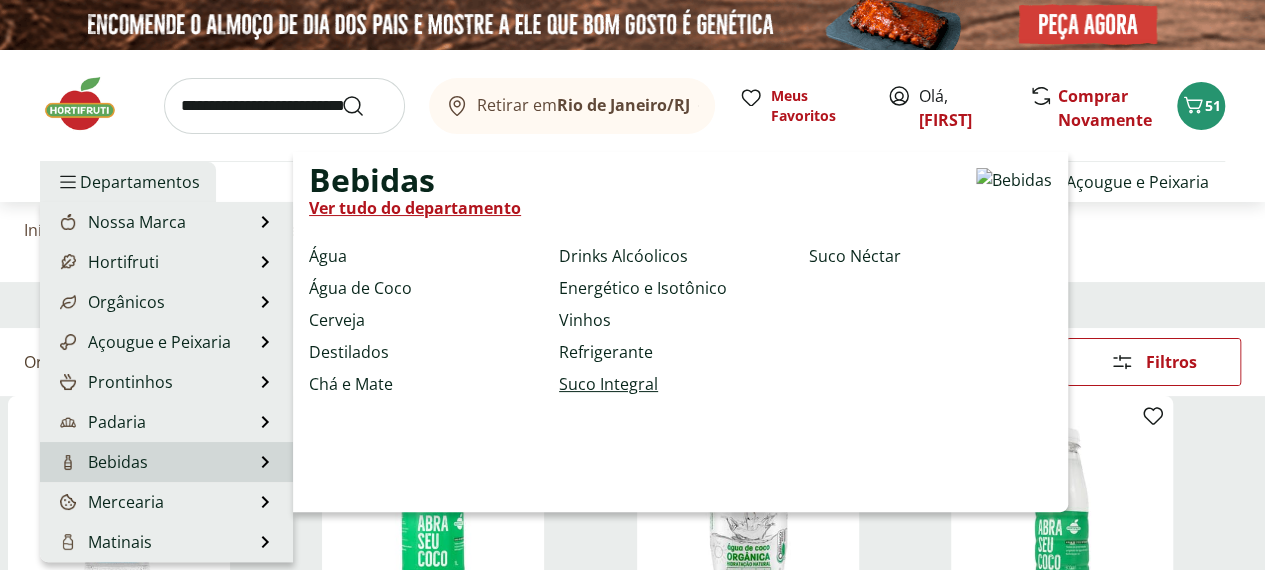 select on "**********" 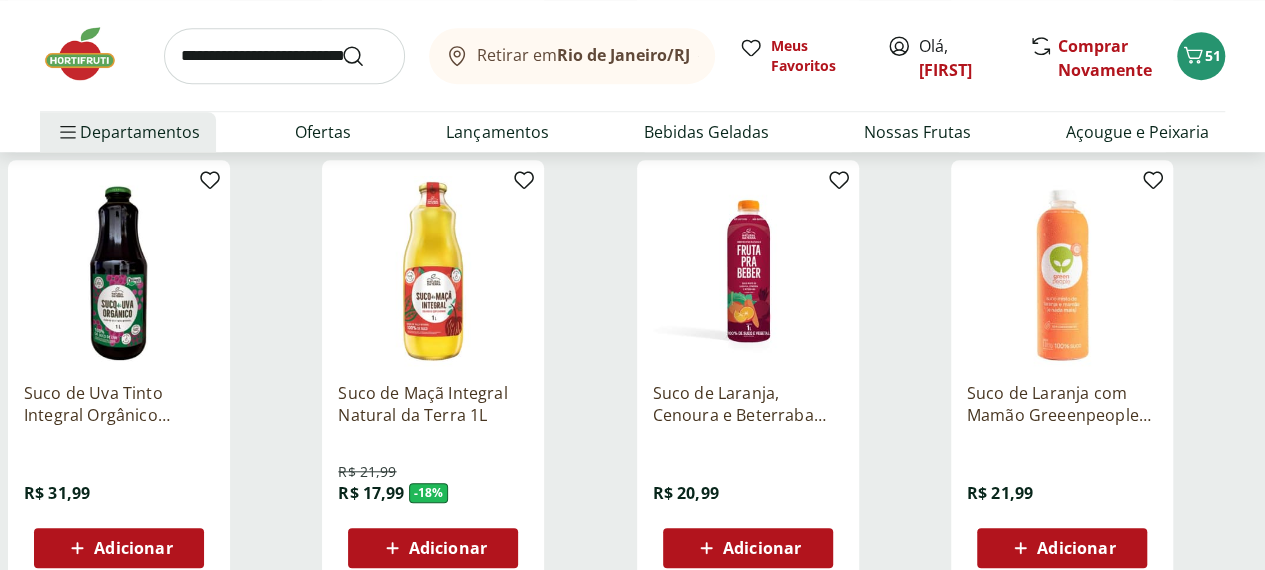 scroll, scrollTop: 700, scrollLeft: 0, axis: vertical 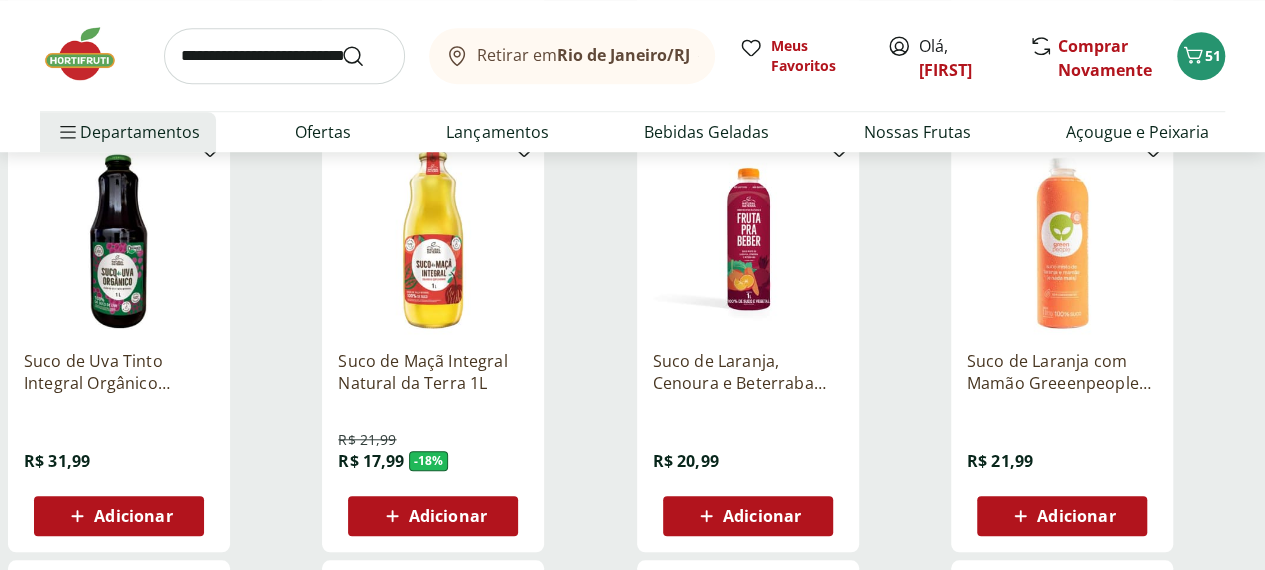 click on "Adicionar" at bounding box center (448, 516) 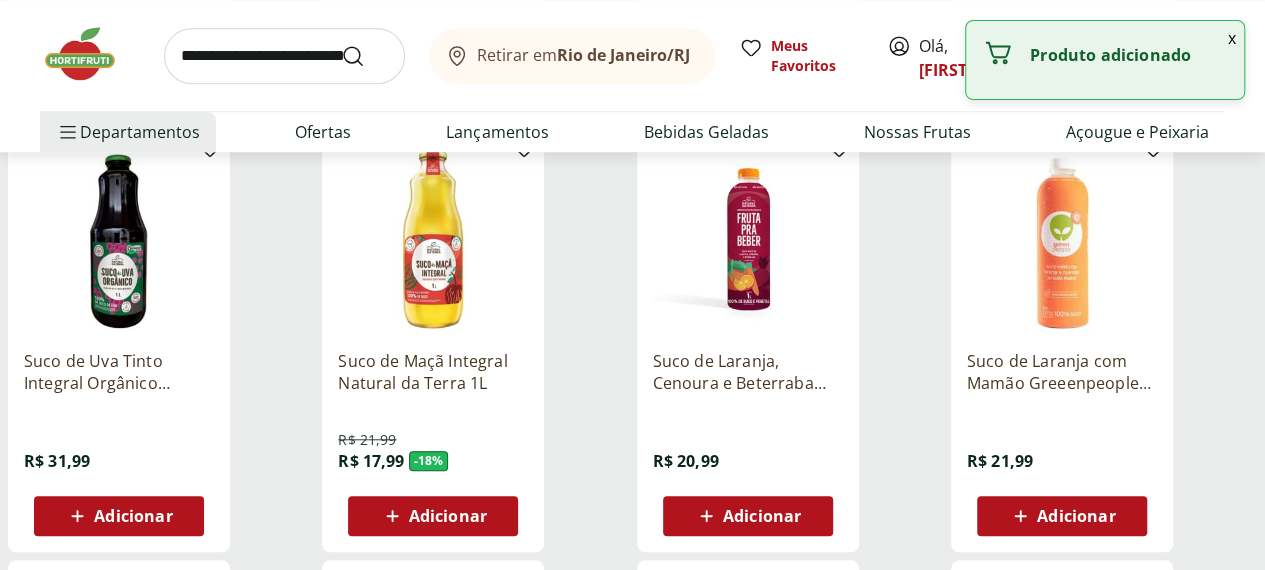 click on "Adicionar" at bounding box center (433, 516) 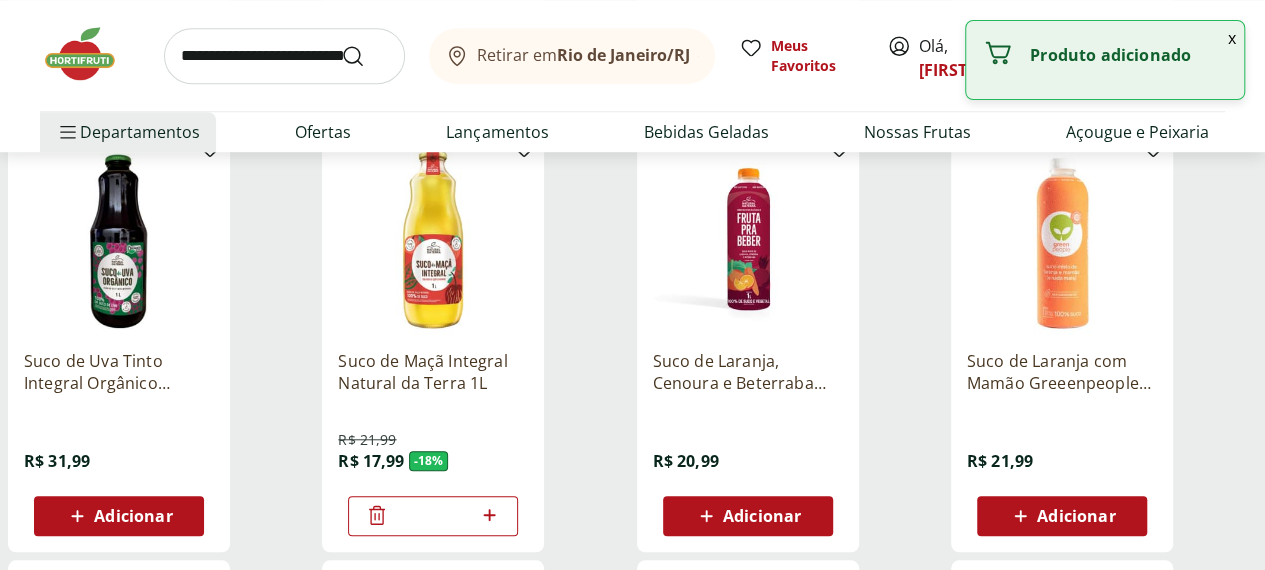 click 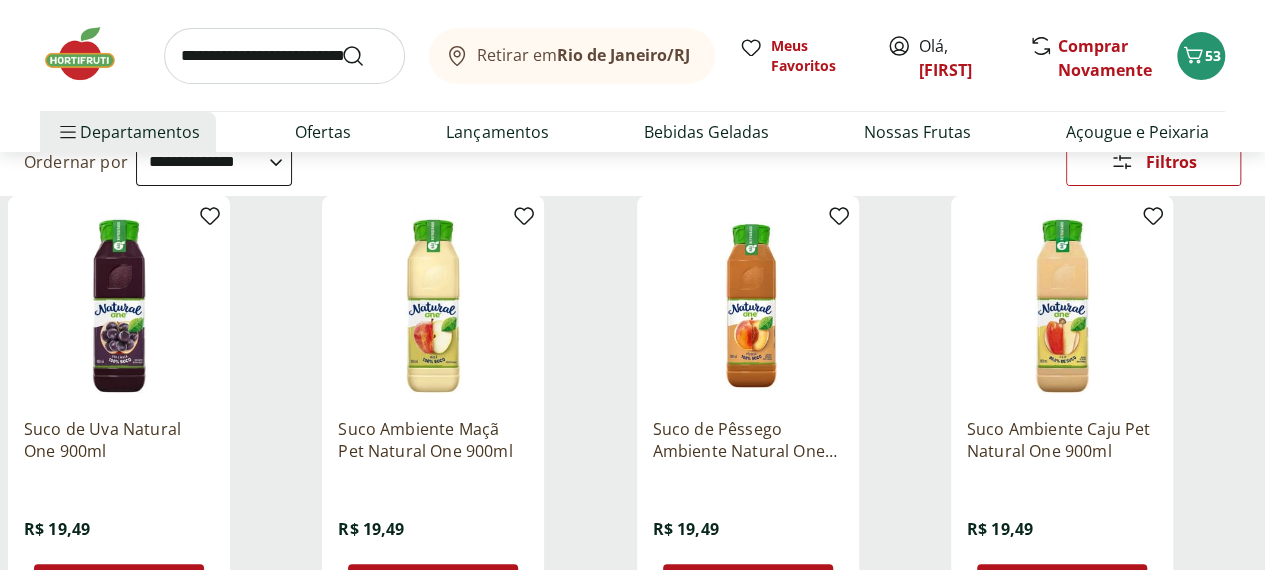 scroll, scrollTop: 0, scrollLeft: 0, axis: both 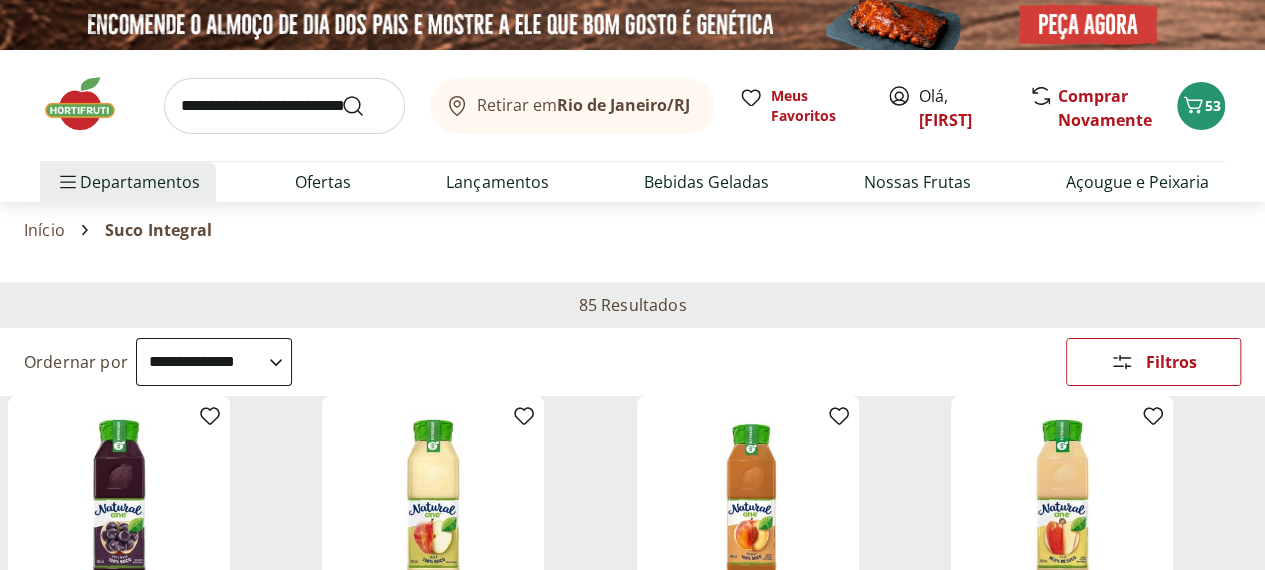 click on "Departamento" at bounding box center [0, 0] 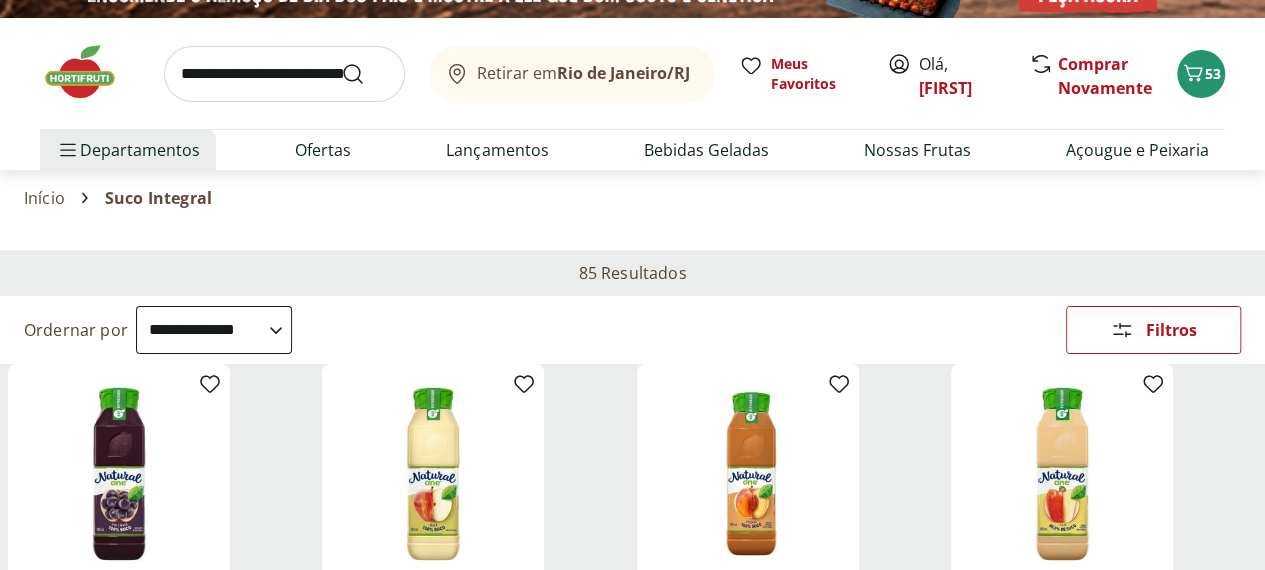 scroll, scrollTop: 0, scrollLeft: 0, axis: both 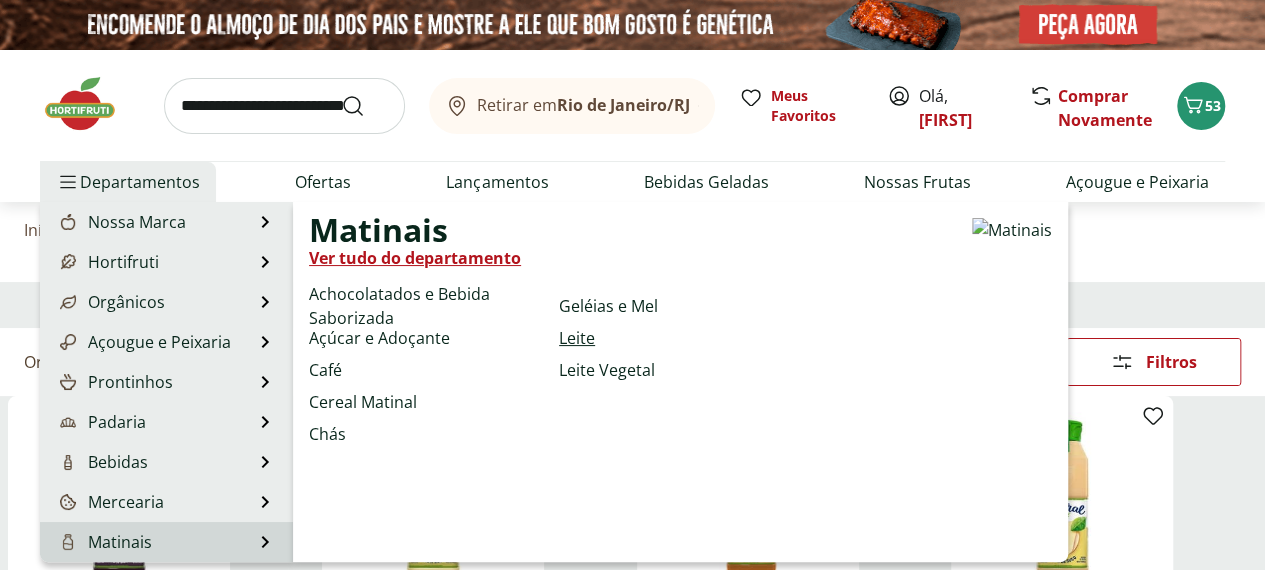 click on "Leite" at bounding box center [577, 338] 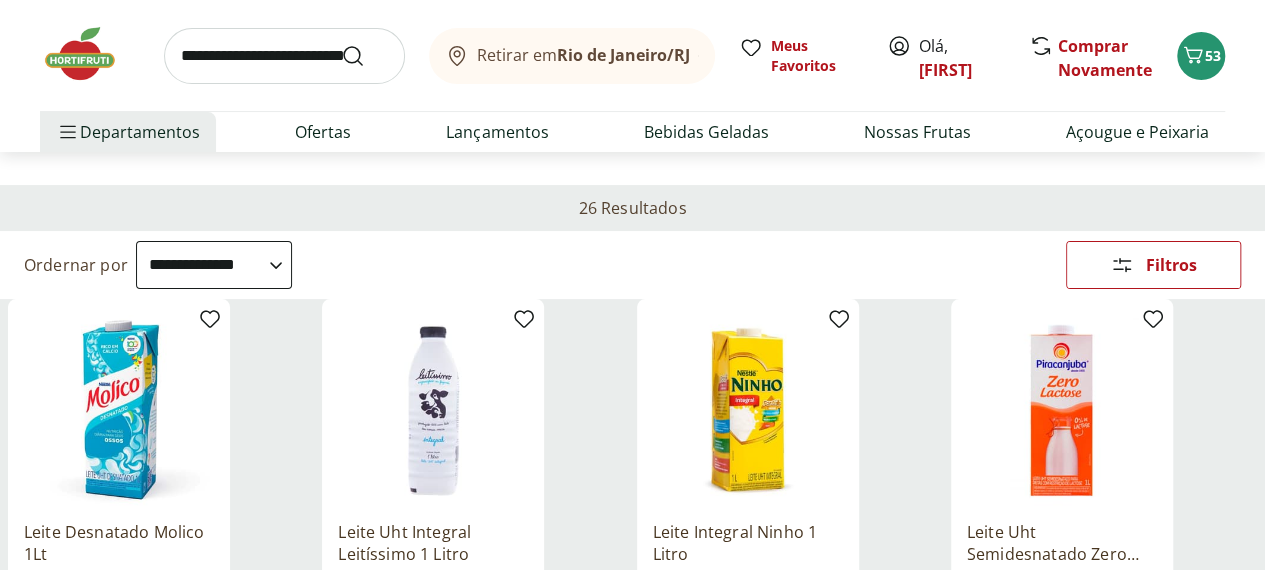 scroll, scrollTop: 200, scrollLeft: 0, axis: vertical 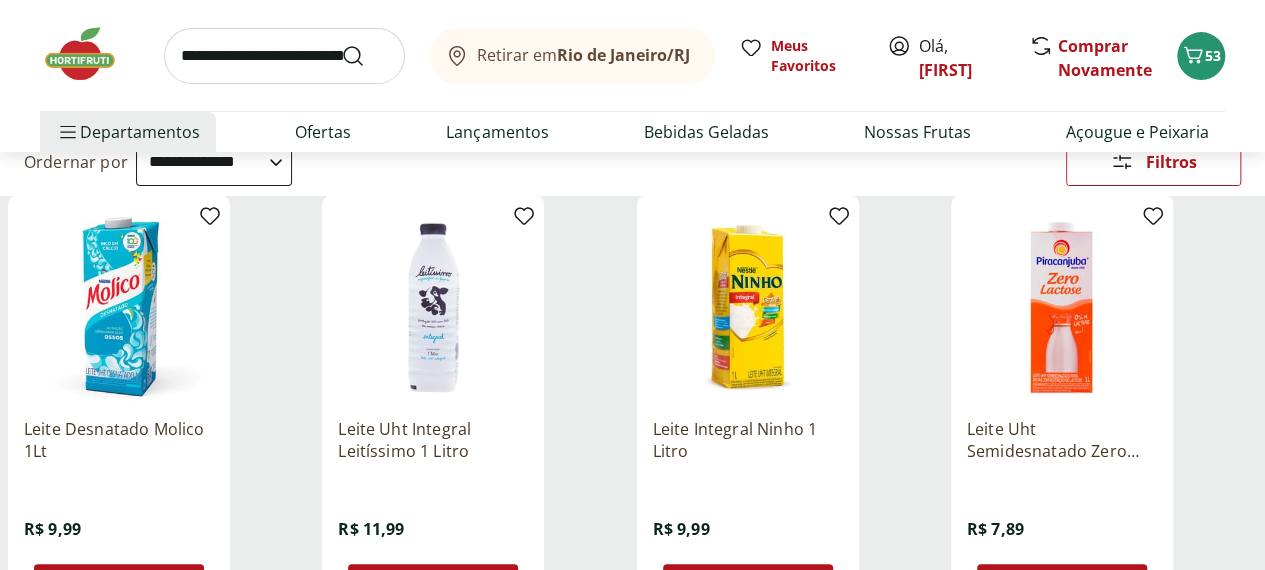 click on "Adicionar" at bounding box center (133, 584) 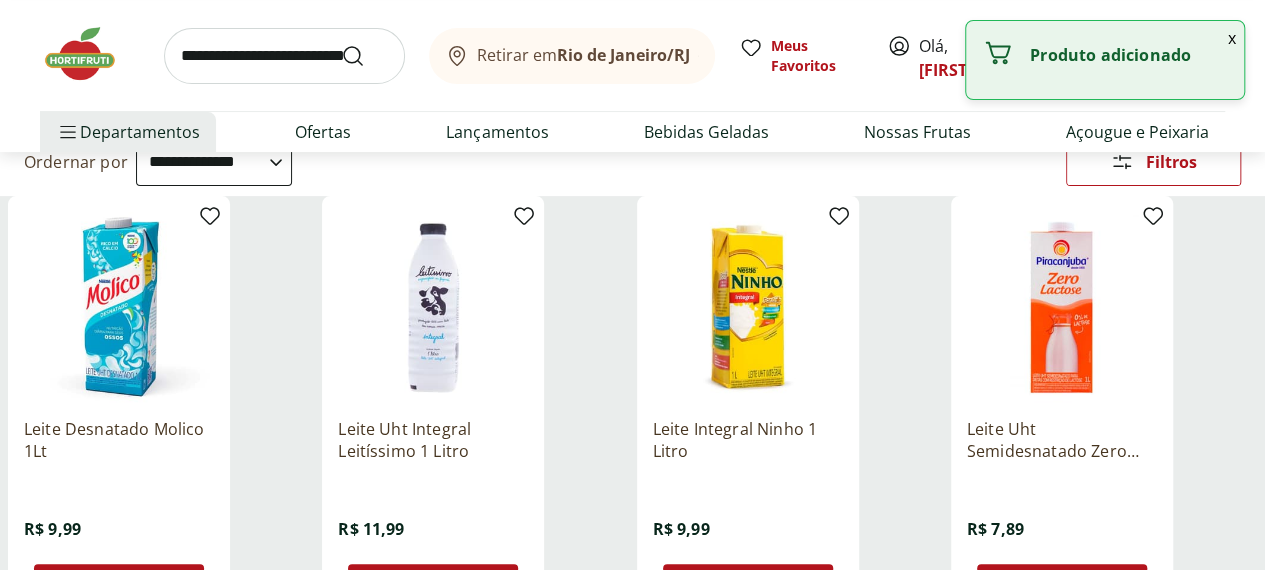 click on "Adicionar" at bounding box center [133, 584] 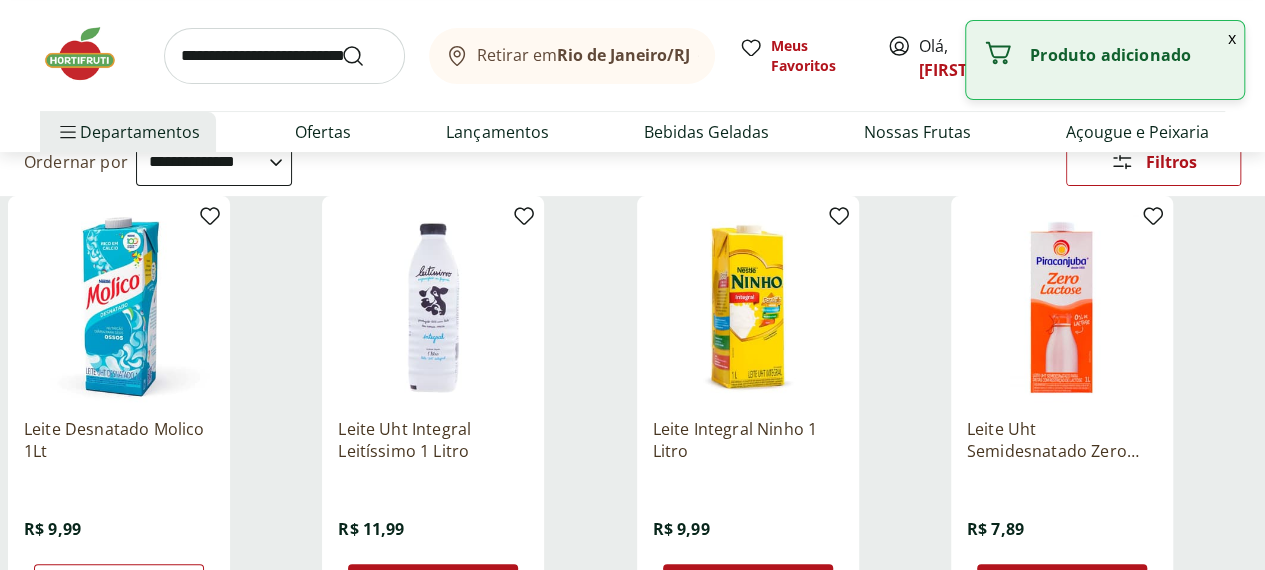 click 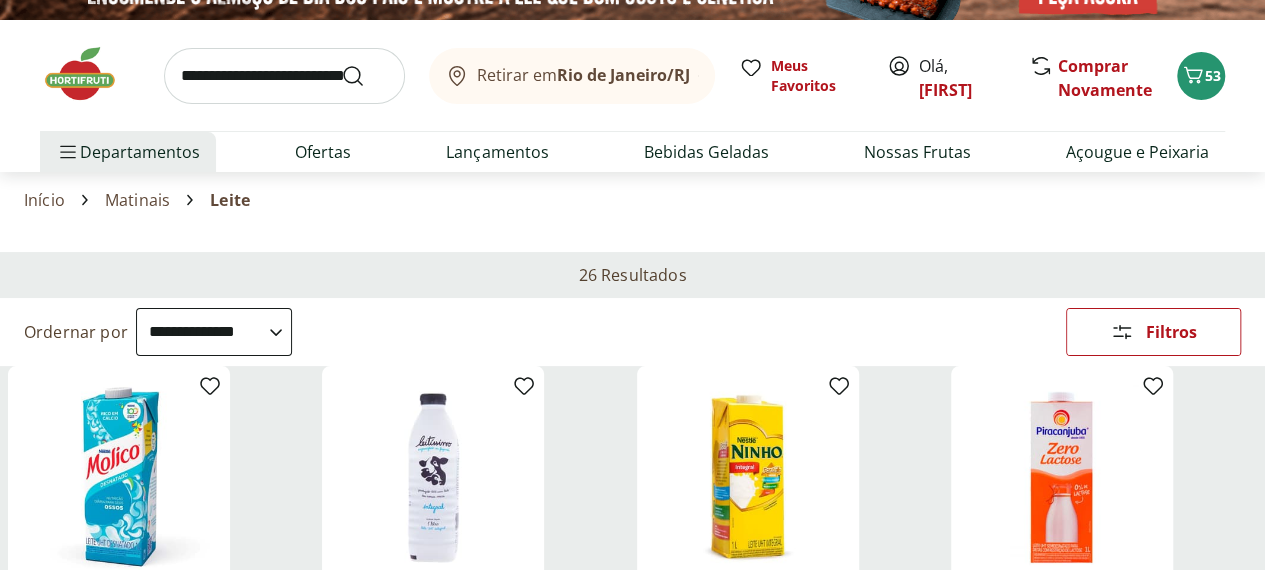 scroll, scrollTop: 0, scrollLeft: 0, axis: both 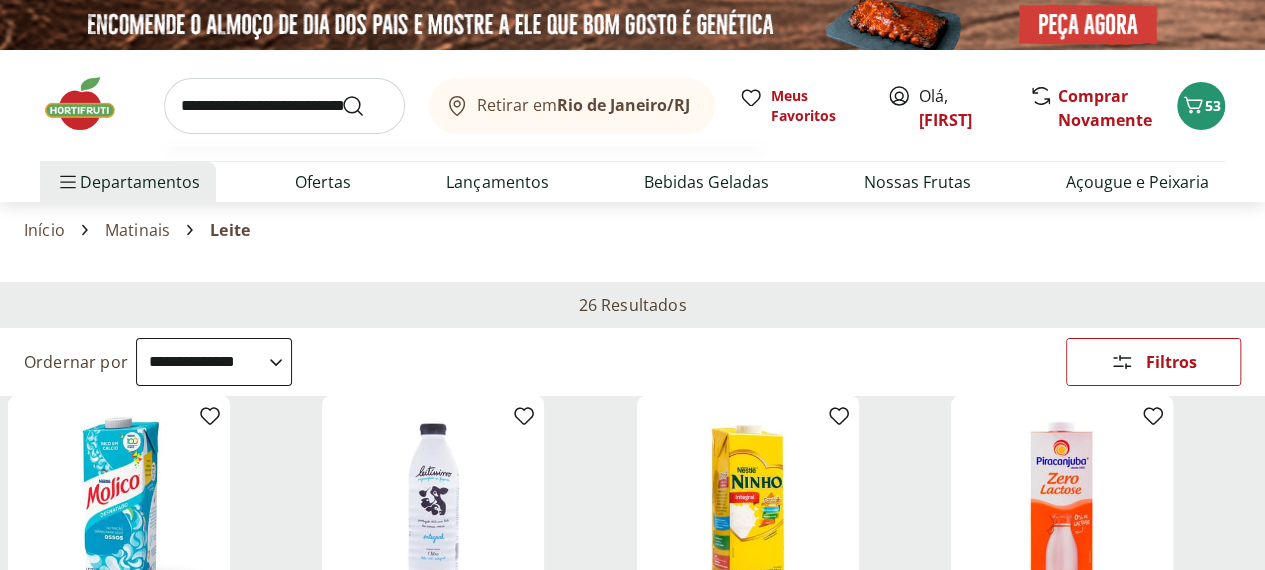 click at bounding box center (284, 106) 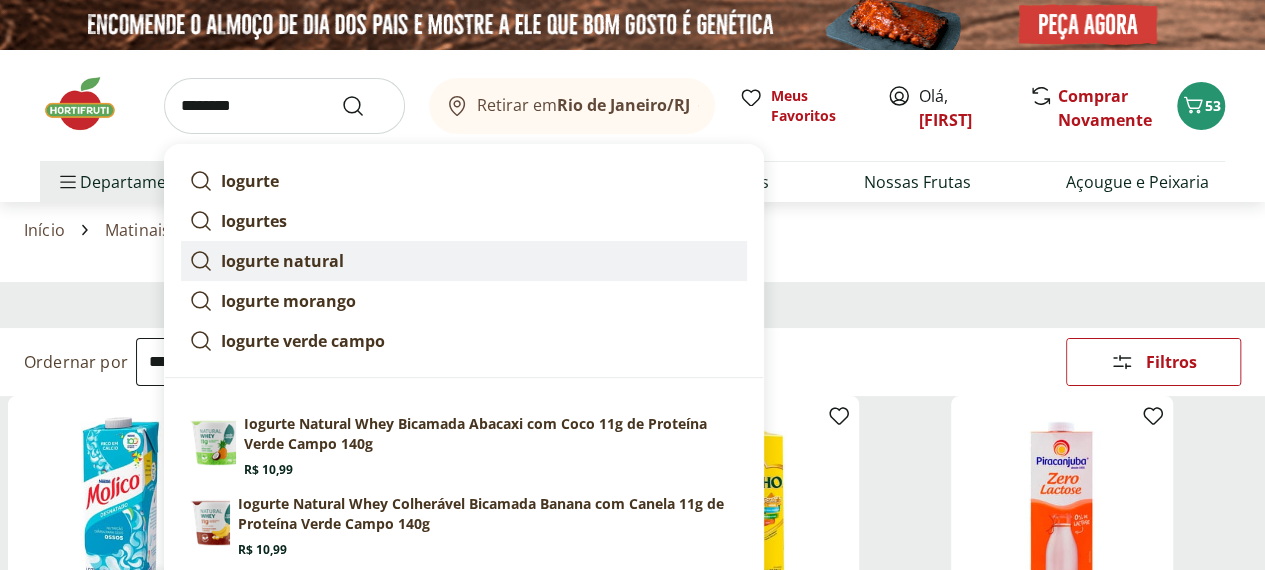 click on "Iogurte natural" at bounding box center [282, 261] 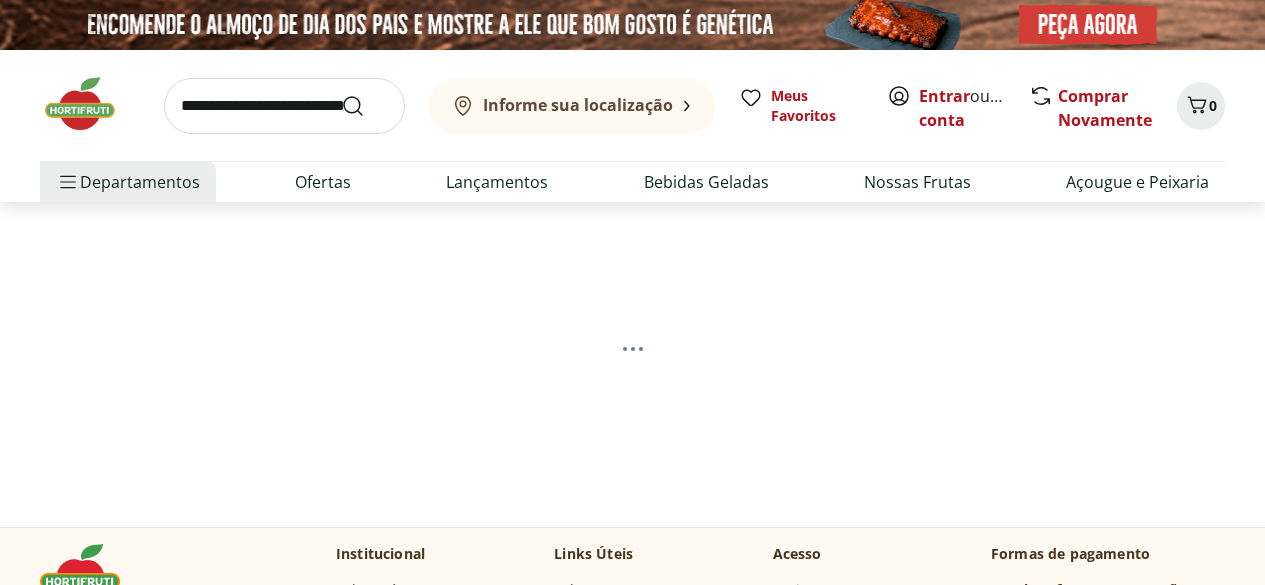 scroll, scrollTop: 0, scrollLeft: 0, axis: both 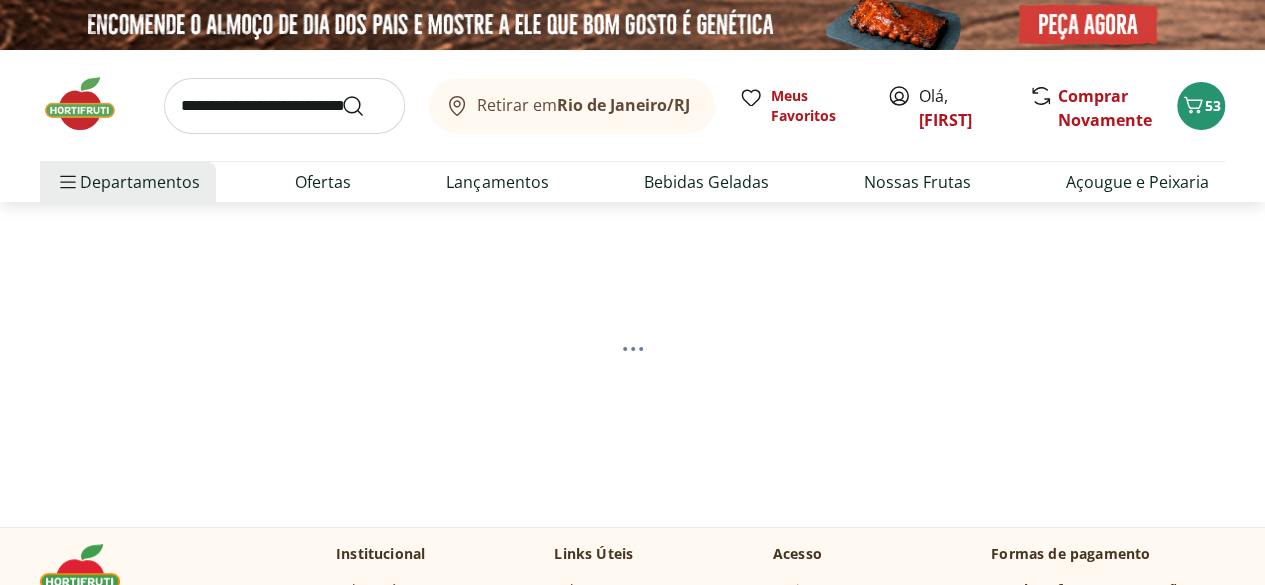 select on "**********" 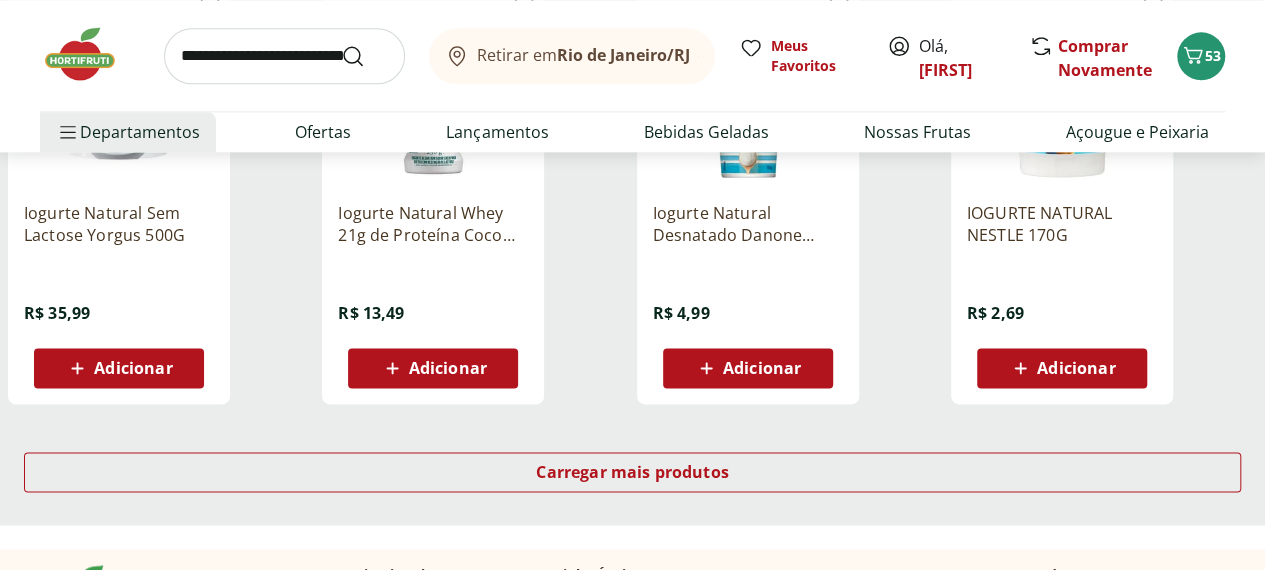 scroll, scrollTop: 1400, scrollLeft: 0, axis: vertical 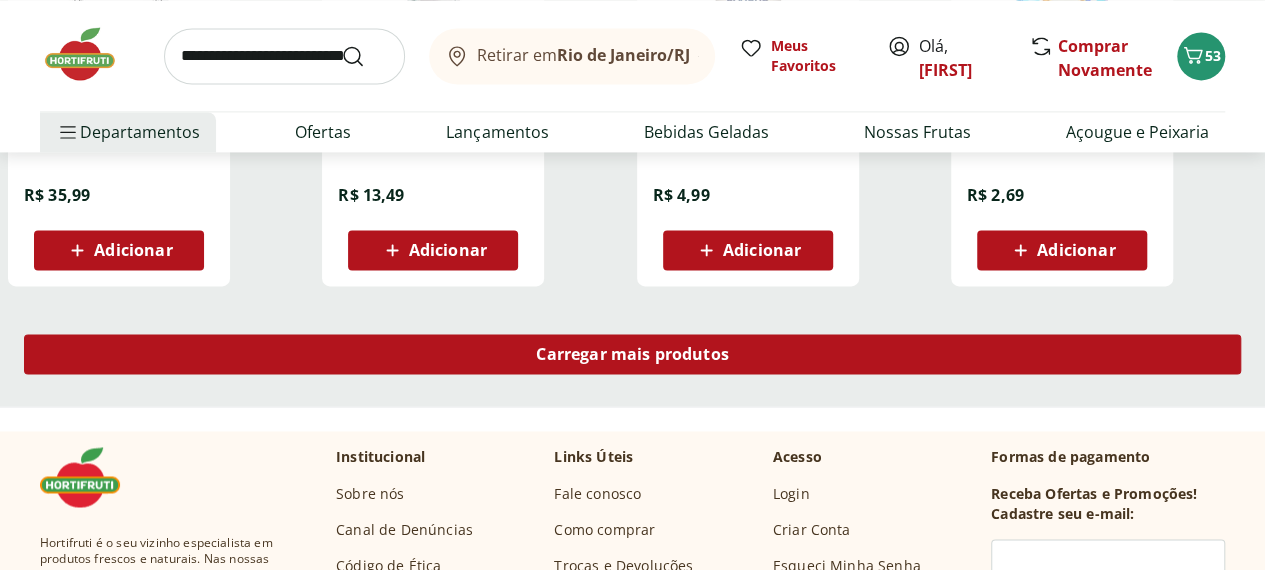 click on "Carregar mais produtos" at bounding box center [632, 354] 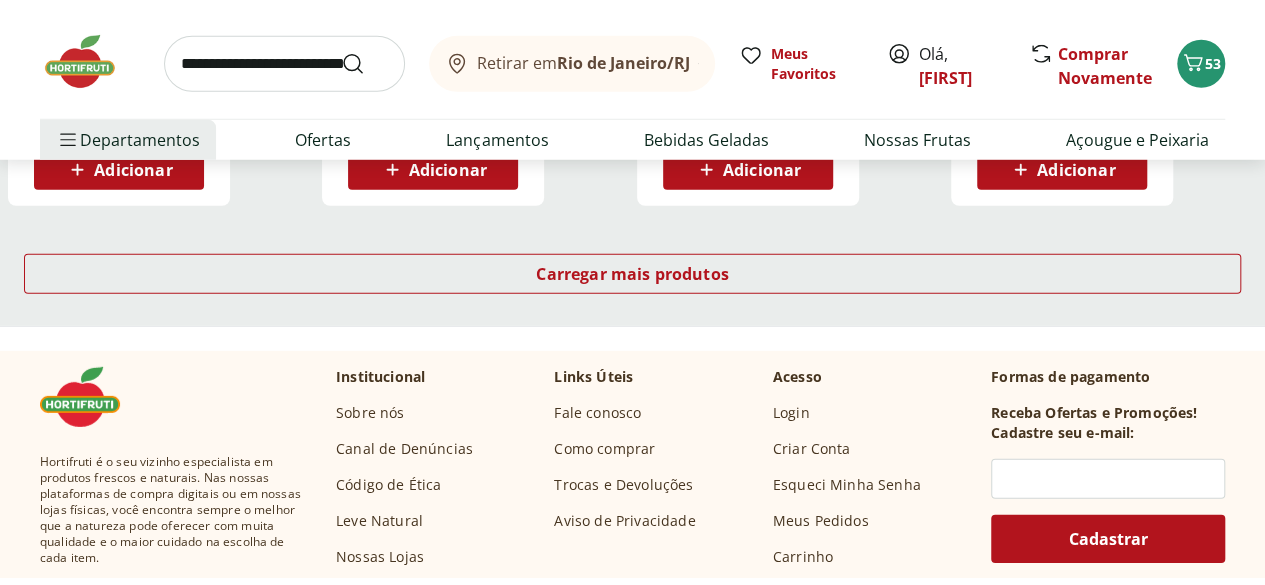 scroll, scrollTop: 2800, scrollLeft: 0, axis: vertical 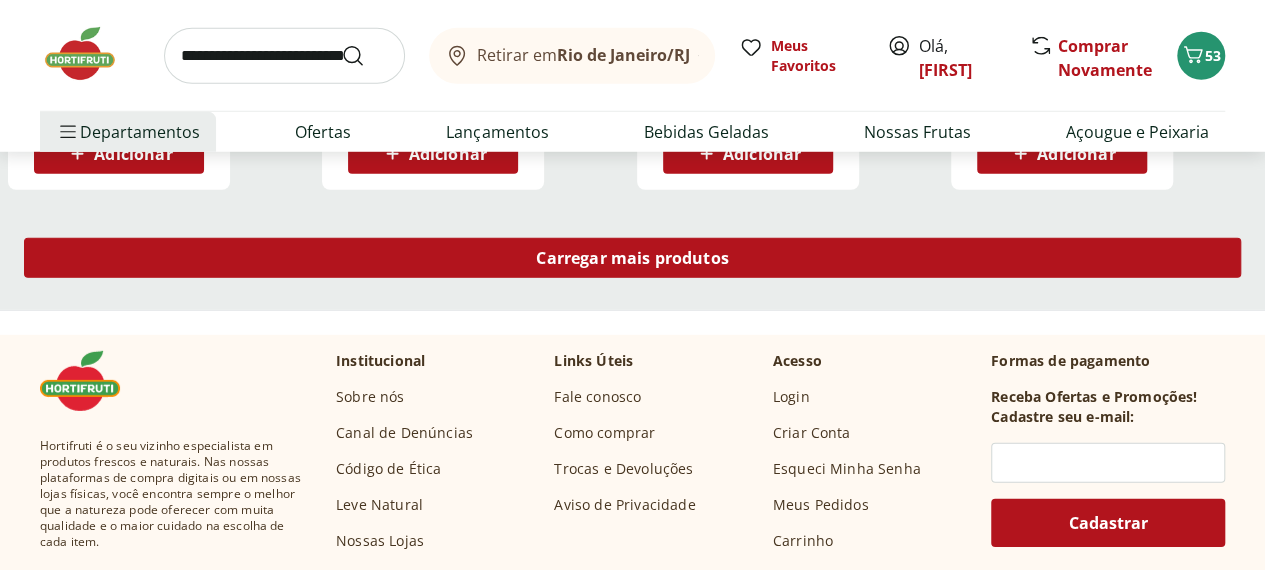 click on "Carregar mais produtos" at bounding box center (632, 258) 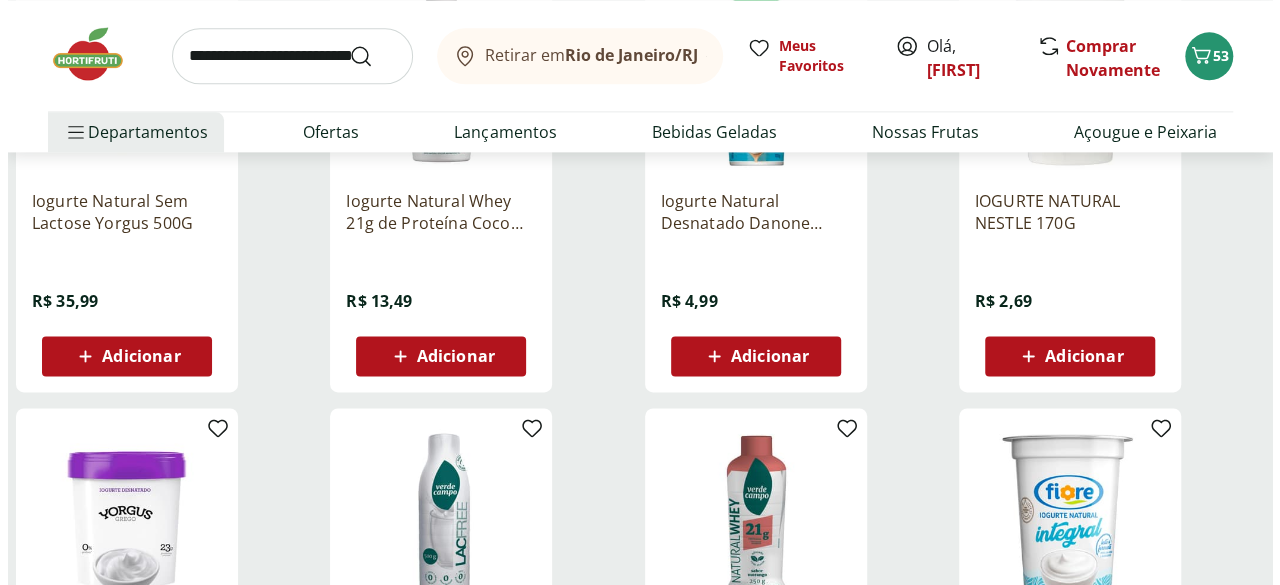 scroll, scrollTop: 1300, scrollLeft: 0, axis: vertical 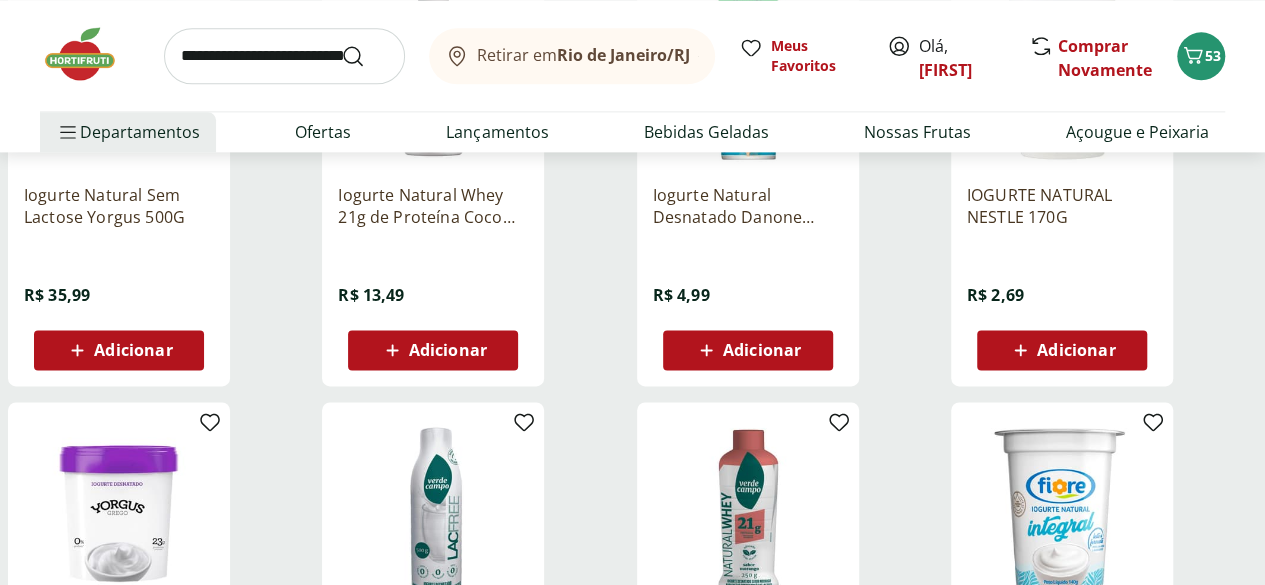 click on "Adicionar" at bounding box center [1076, 350] 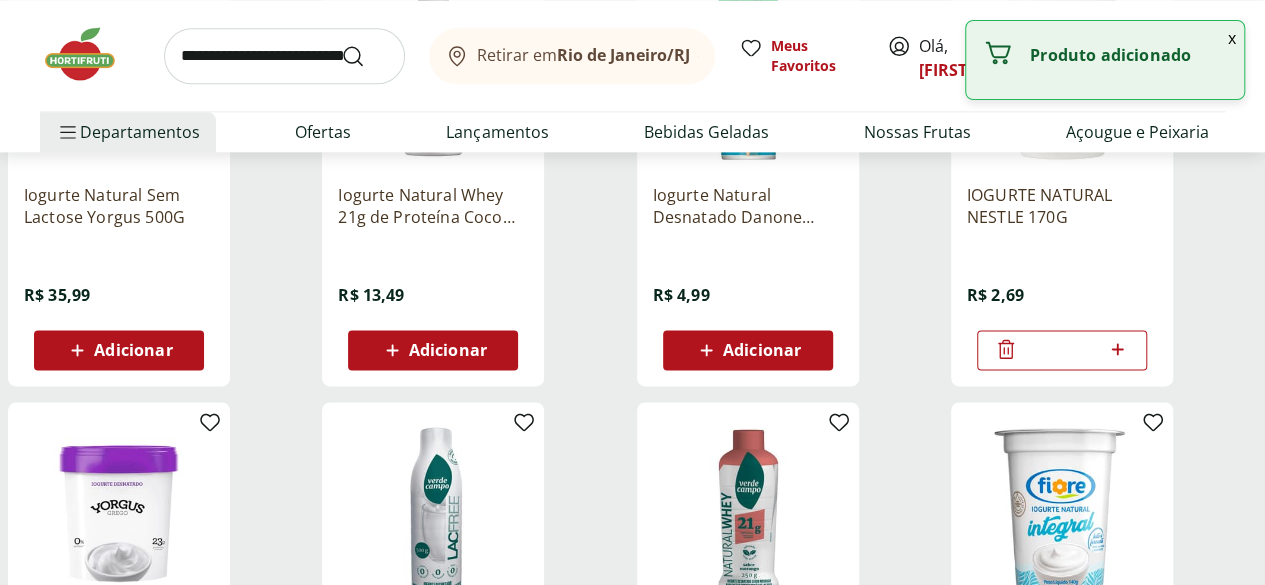 click 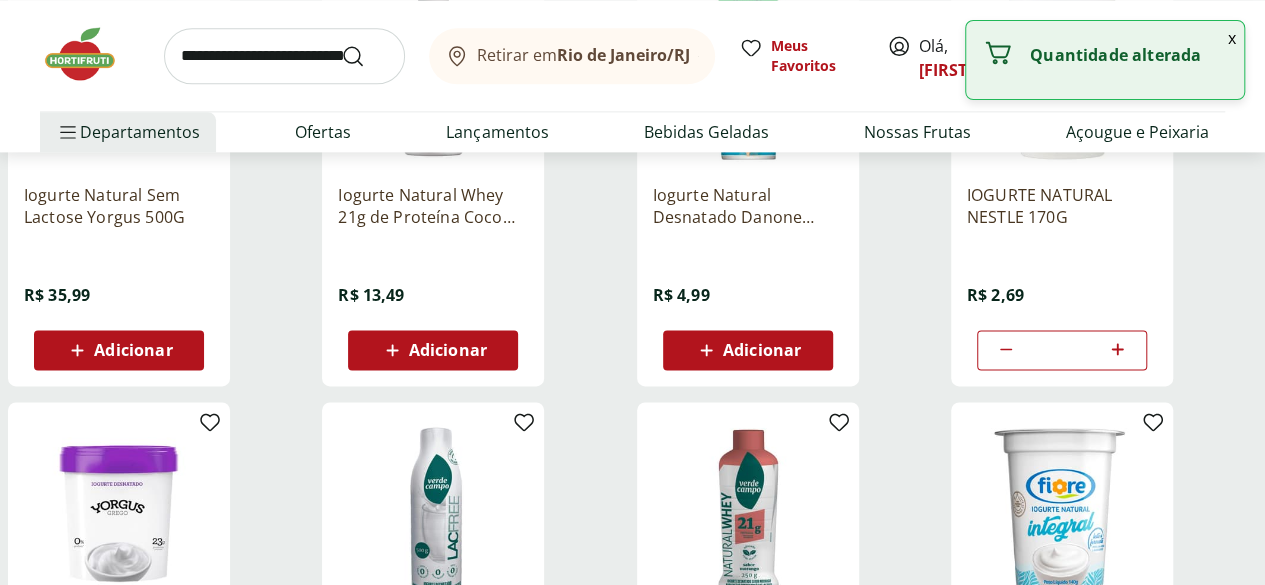 click 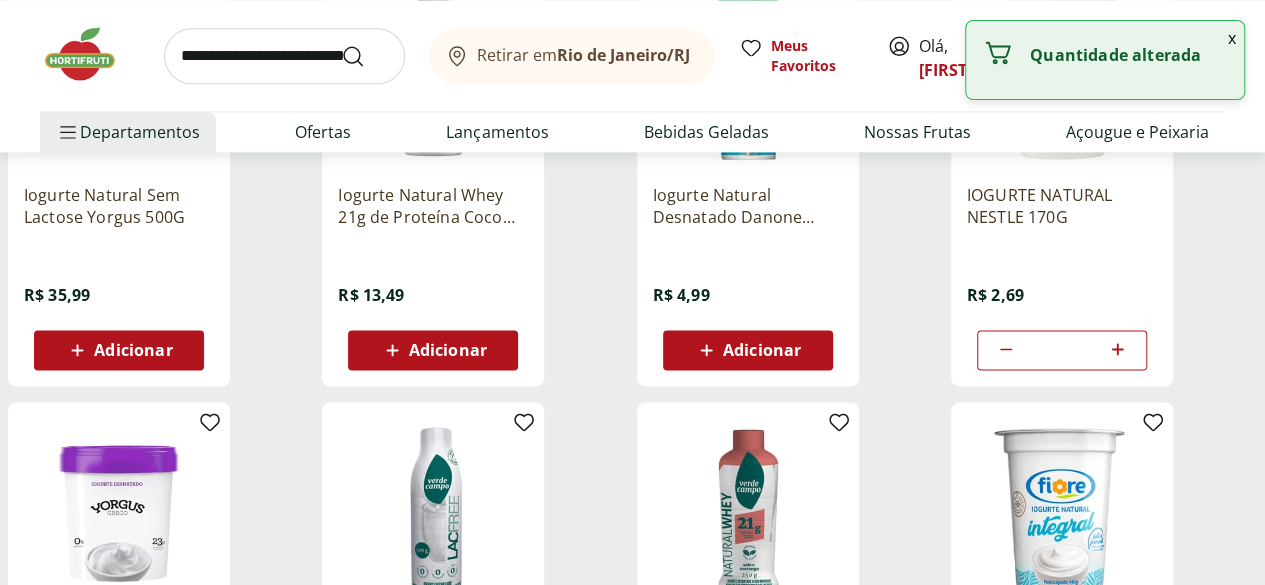 click 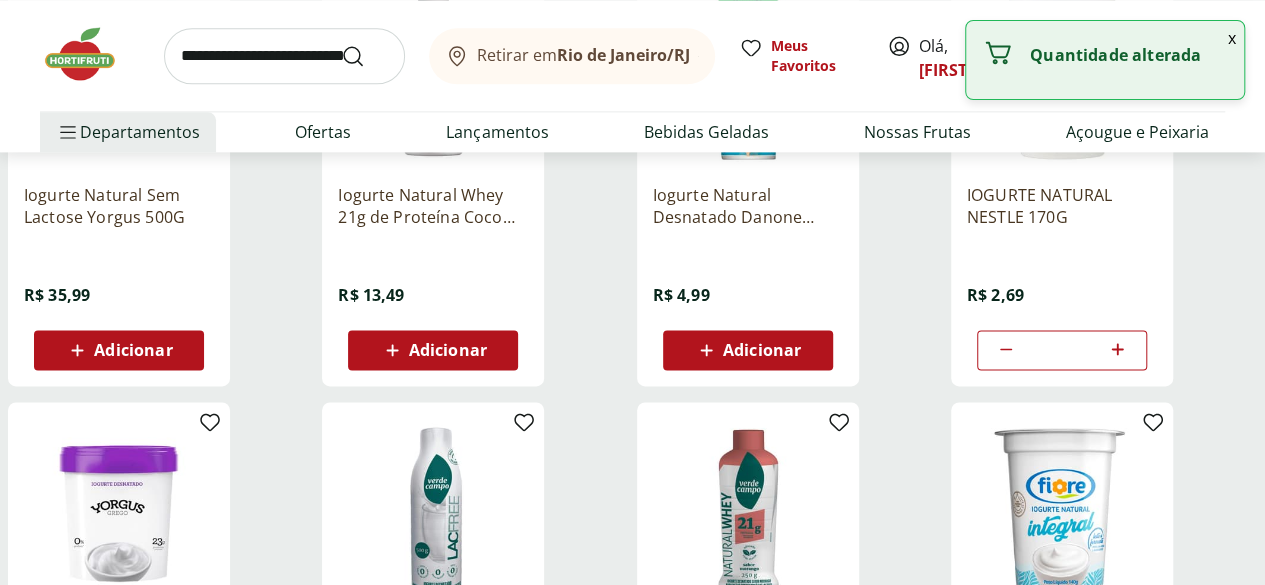 type on "*" 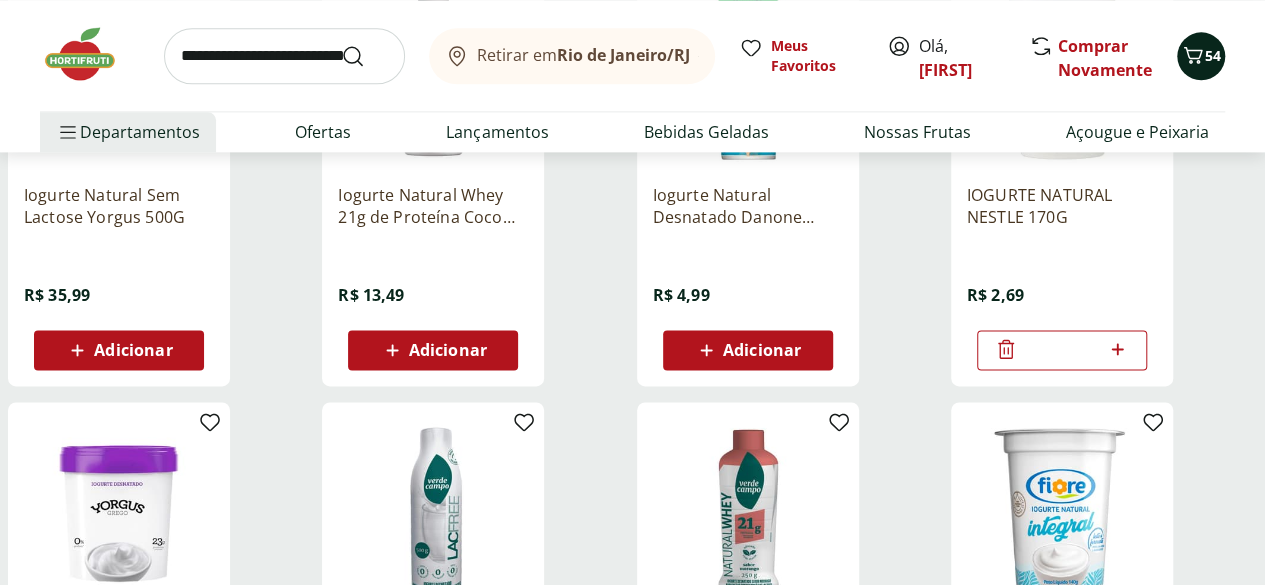 click 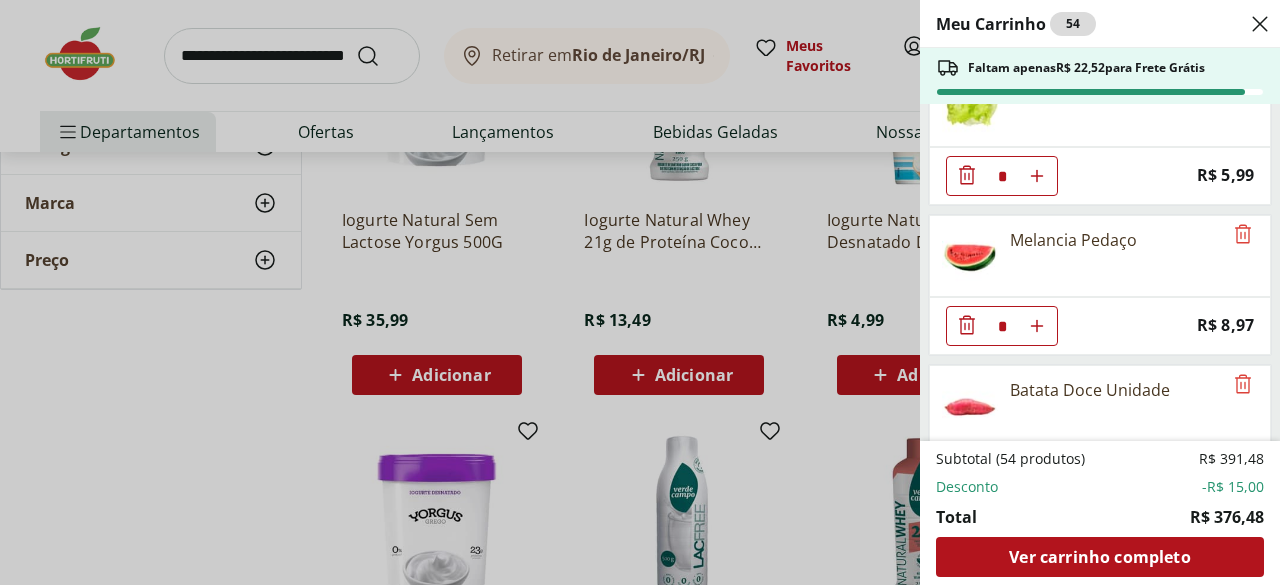 scroll, scrollTop: 200, scrollLeft: 0, axis: vertical 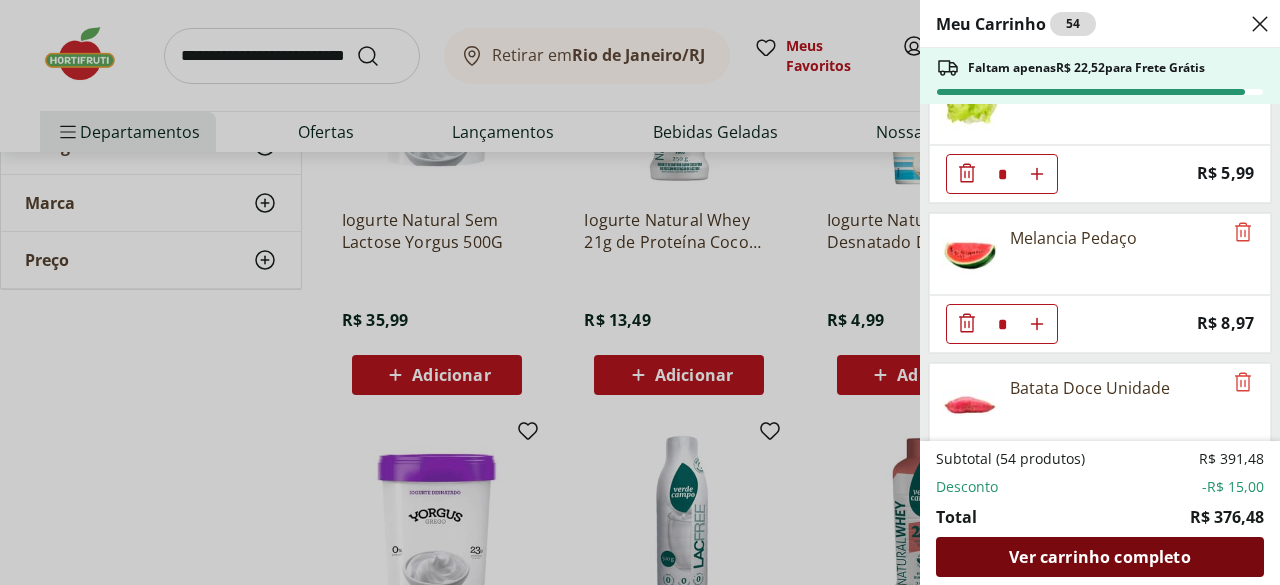 click on "Ver carrinho completo" at bounding box center [1099, 557] 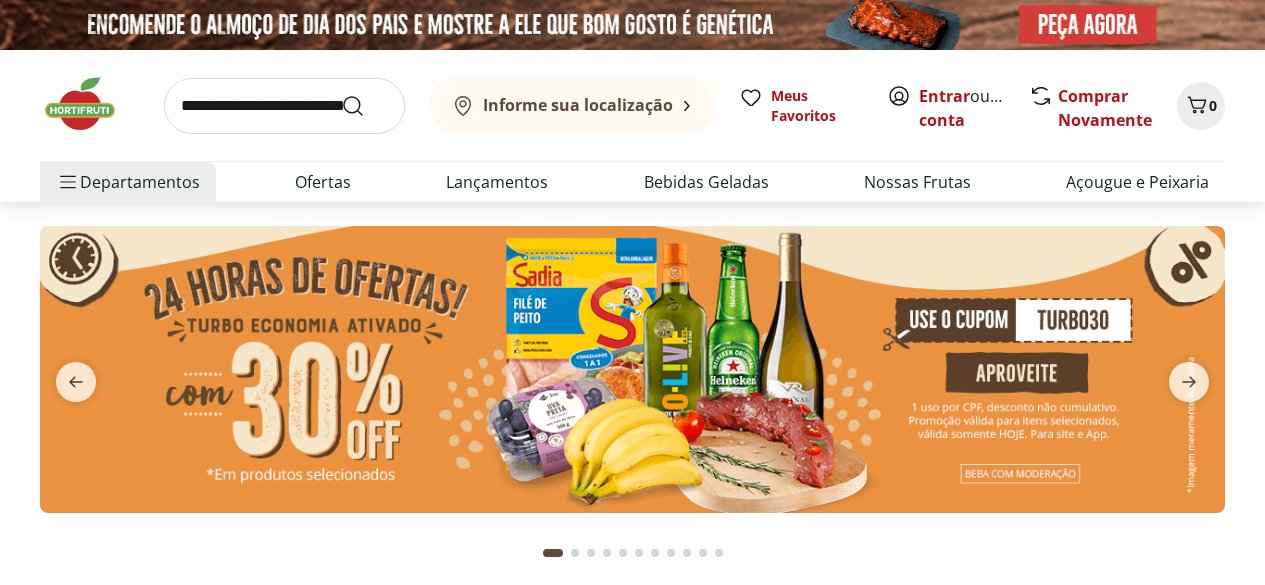 scroll, scrollTop: 0, scrollLeft: 0, axis: both 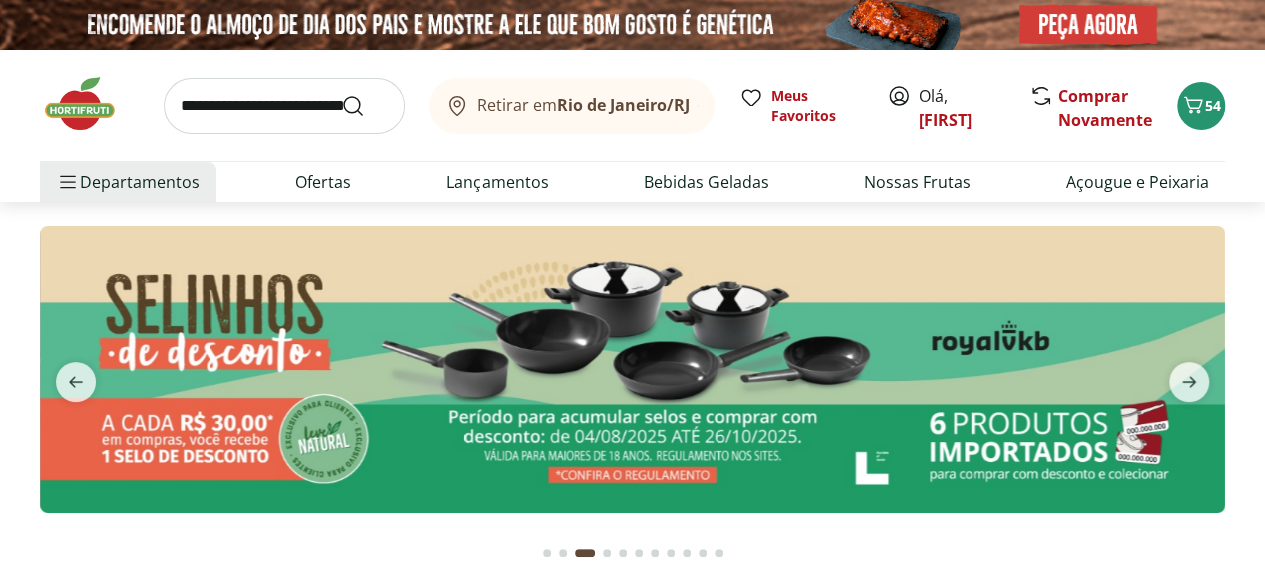 click 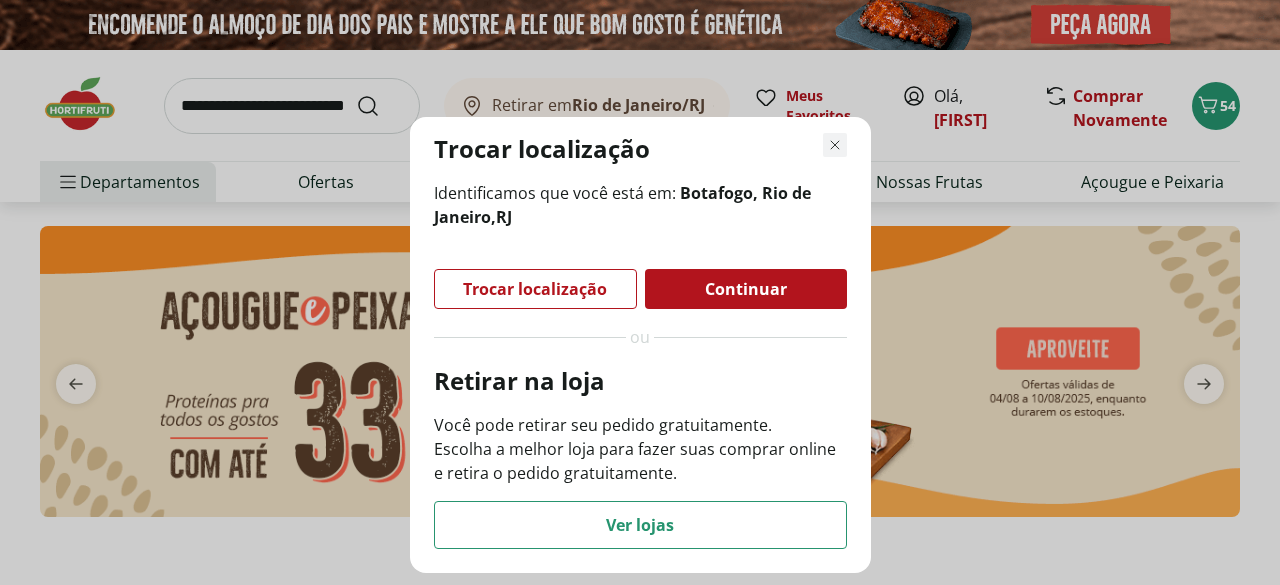 click 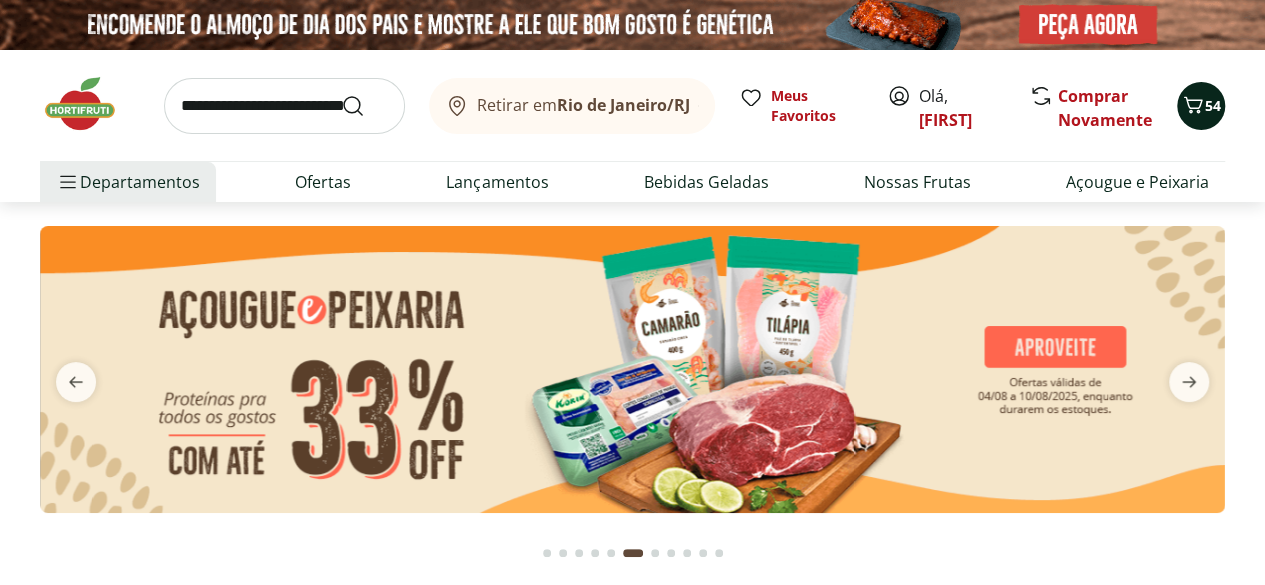 click 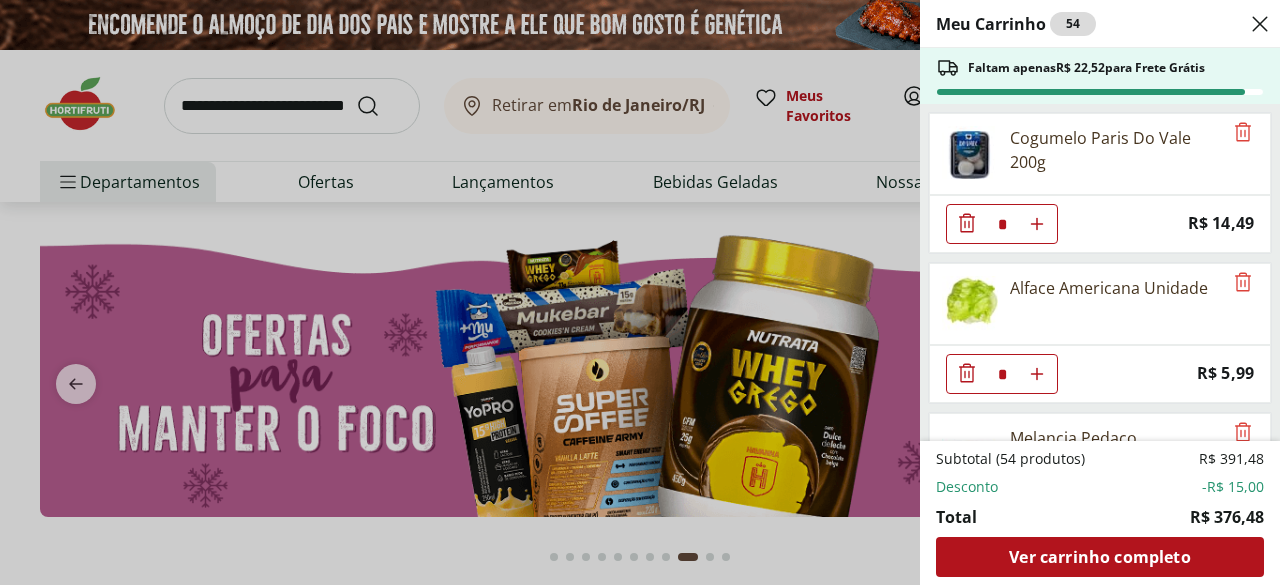 click on "Meu Carrinho 54 Faltam apenas  R$ 22,52  para Frete Grátis Cogumelo Paris Do Vale 200g * Price: R$ 14,49 Alface Americana Unidade * Price: R$ 5,99 Melancia Pedaço * Price: R$ 8,97 Batata Doce Unidade * Price: R$ 1,53 Brócolis Ninja Unidade * Original price: R$ 11,99 Price: R$ 4,99 Mamão Formosa Unidade * Price: R$ 25,18 Mamão Papaia Unidade * Price: R$ 6,49 Manga Palmer Unidade * Price: R$ 4,80 Uva Vermelha sem Semente Natural da Terra 500g * Price: R$ 12,99 Maçã Fuji Unidade * Price: R$ 3,06 Tomate Italiano * Price: R$ 1,15 Laranja Pera Natural da Terra 3kg * Price: R$ 23,99 Abacaxi Unidade * Price: R$ 12,99 Mexerica Rio Unidade * Price: R$ 1,92 Ovo Caipira Vermelho Natural da Terra 10 unidades * Price: R$ 16,99 Tomate Sweet Grape Natural Da Terra 180g * Price: R$ 7,99 ESPINAFRE BABY LEAF HIDROSOL * Price: R$ 5,99 AMEIXA NACIONAL 500G * Price: R$ 14,99 Alho Nacional Beneficiado Unidade * Price: R$ 2,99 Pimentão Vermelho Block 150g * Price: R$ 9,99 Abóbora Japonesa Pedaço * * *" at bounding box center (640, 292) 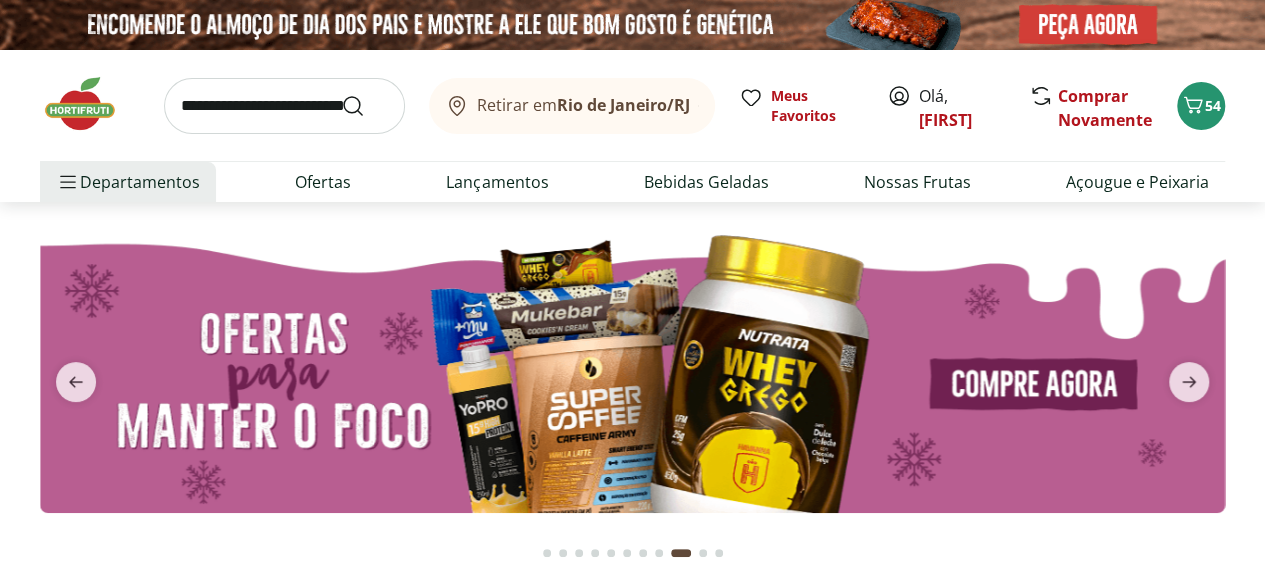 type 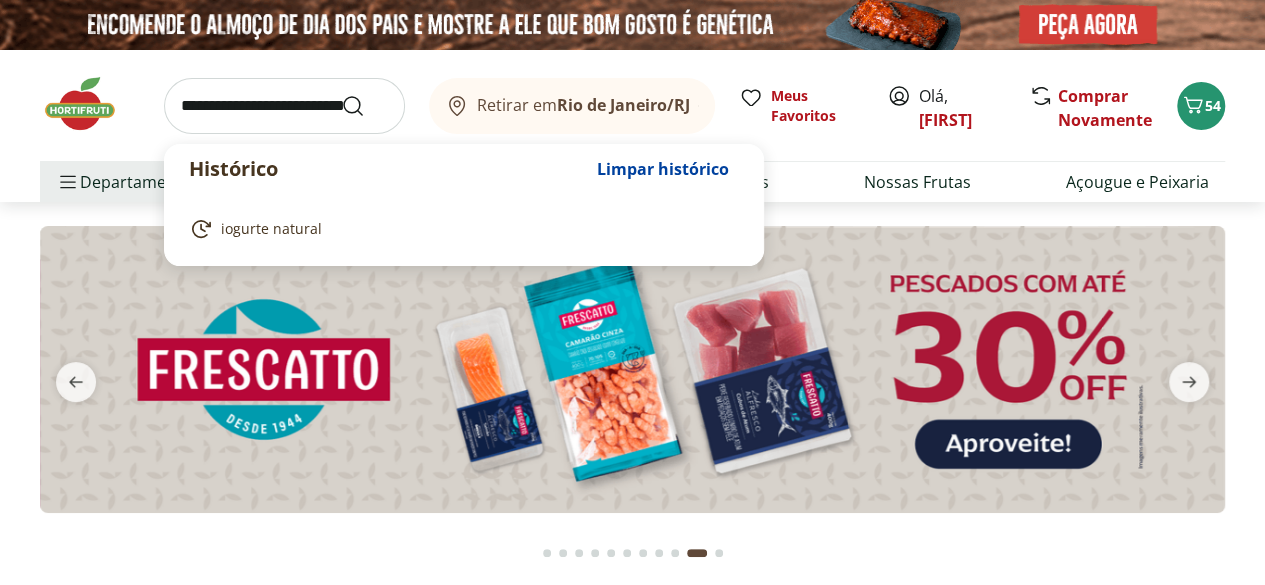 click at bounding box center [284, 106] 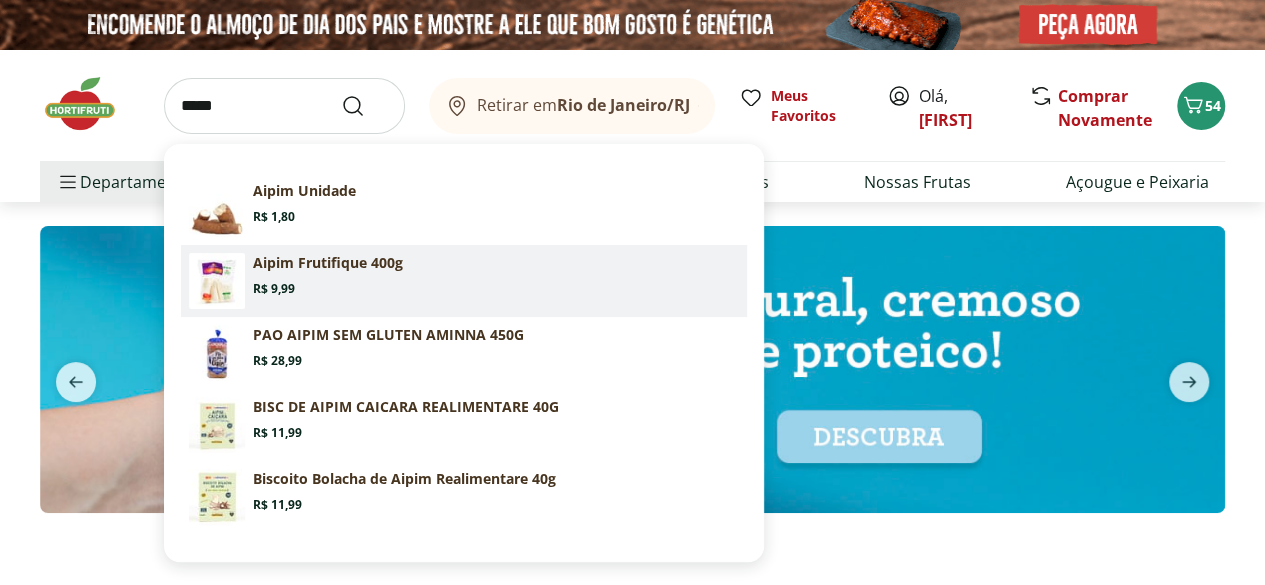 click on "Aipim Frutifique 400g" at bounding box center (328, 263) 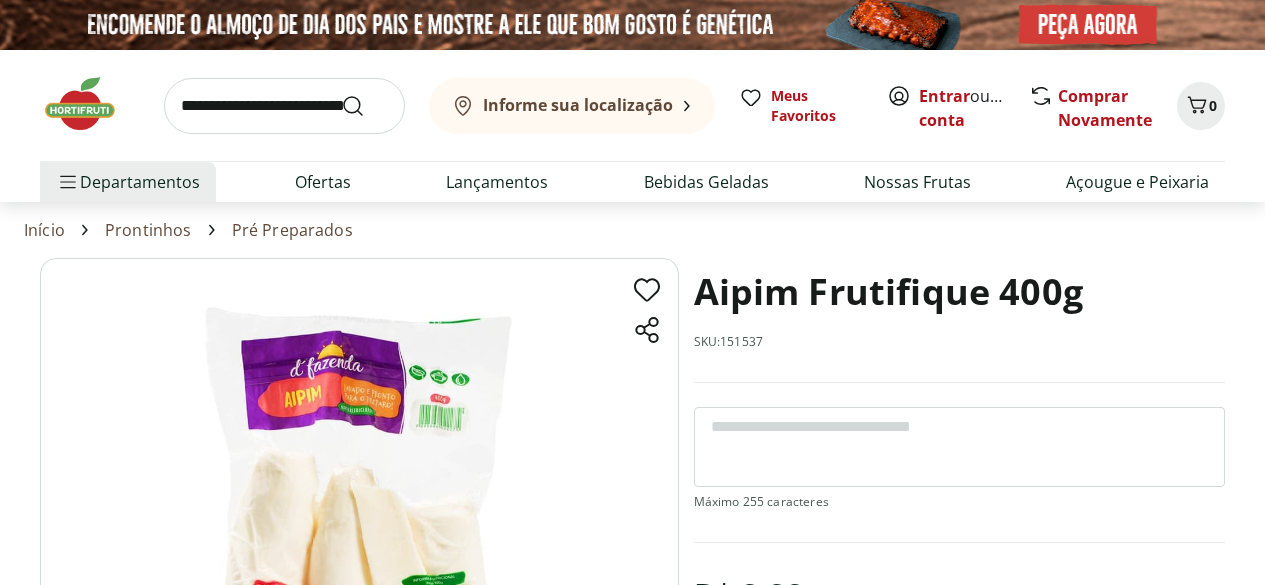 scroll, scrollTop: 0, scrollLeft: 0, axis: both 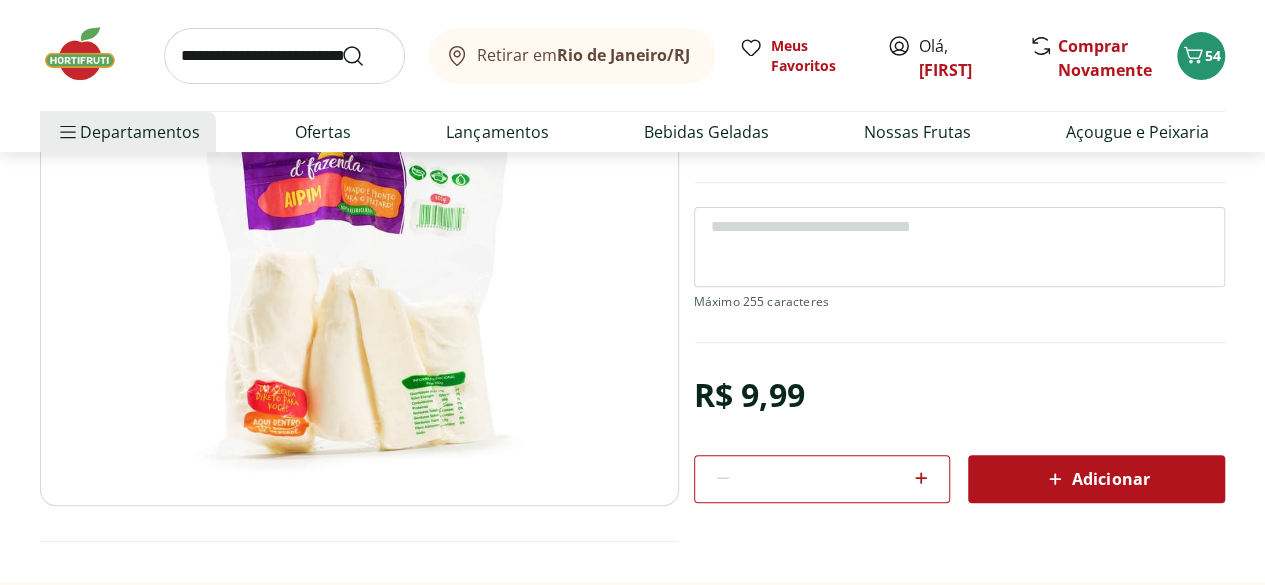 click on "Adicionar" at bounding box center [1096, 479] 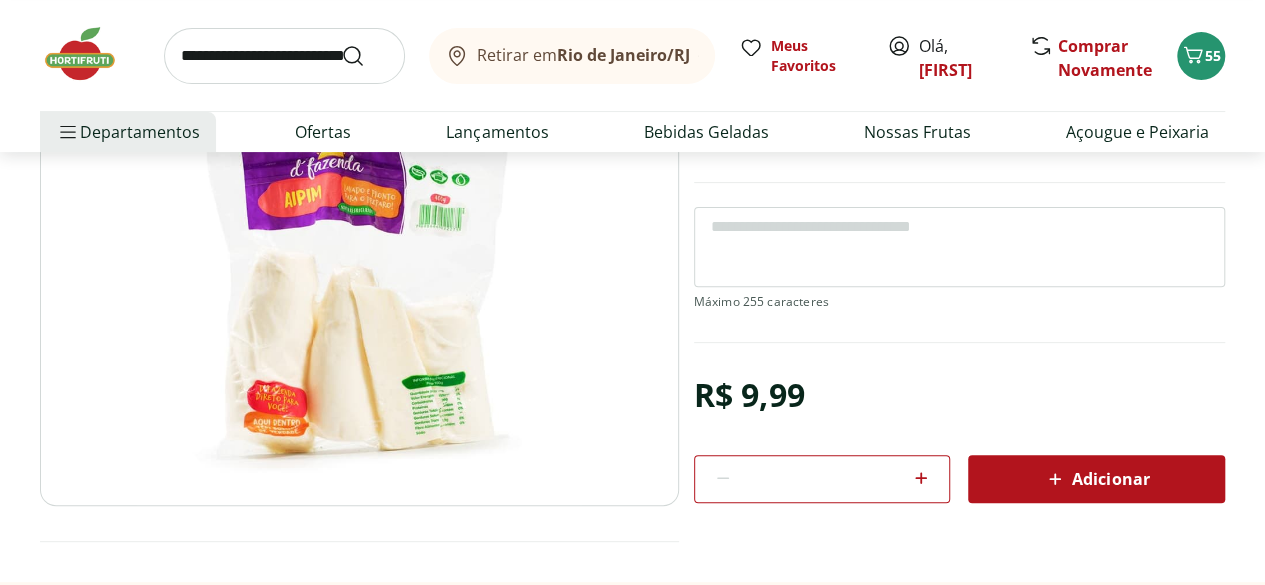 click at bounding box center (284, 56) 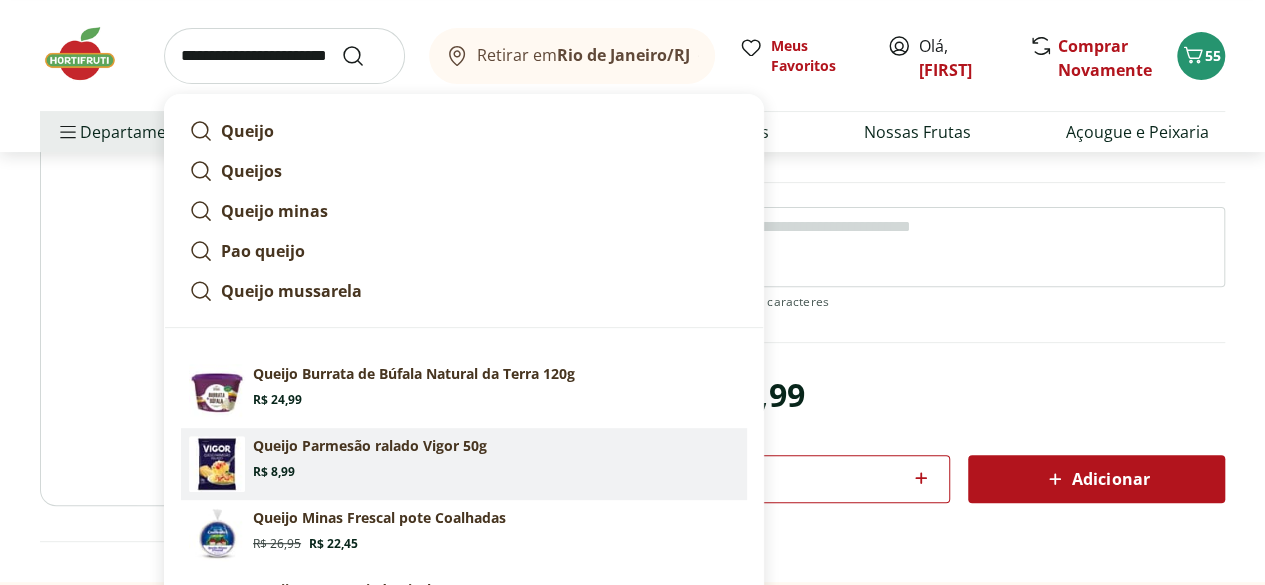 scroll, scrollTop: 300, scrollLeft: 0, axis: vertical 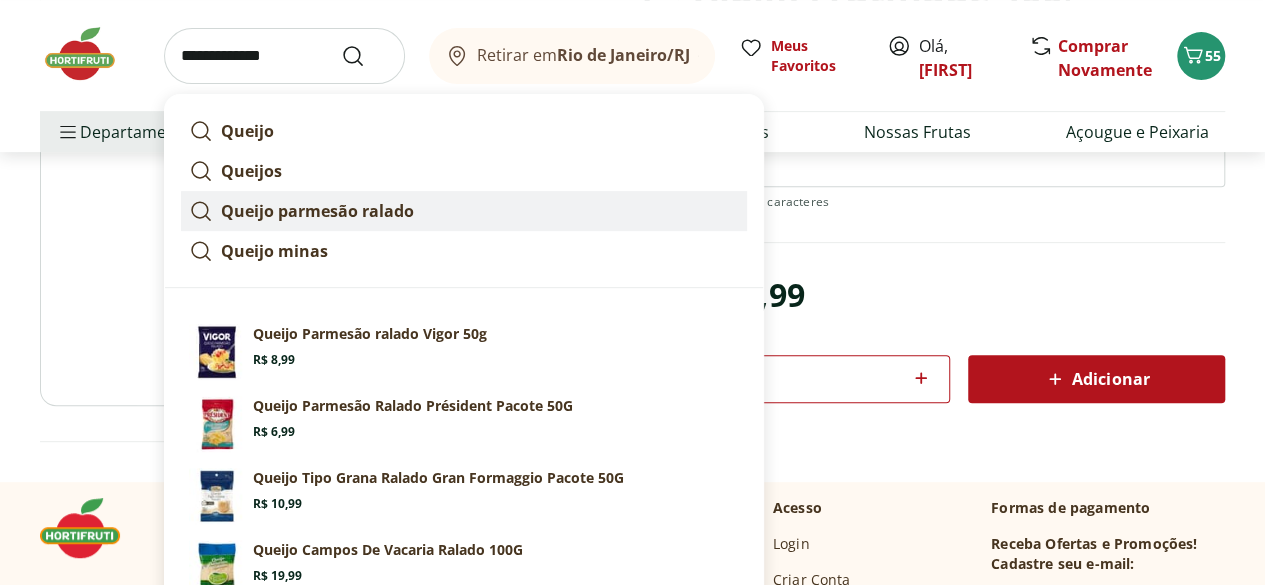 click on "Queijo parmesão ralado" at bounding box center (317, 211) 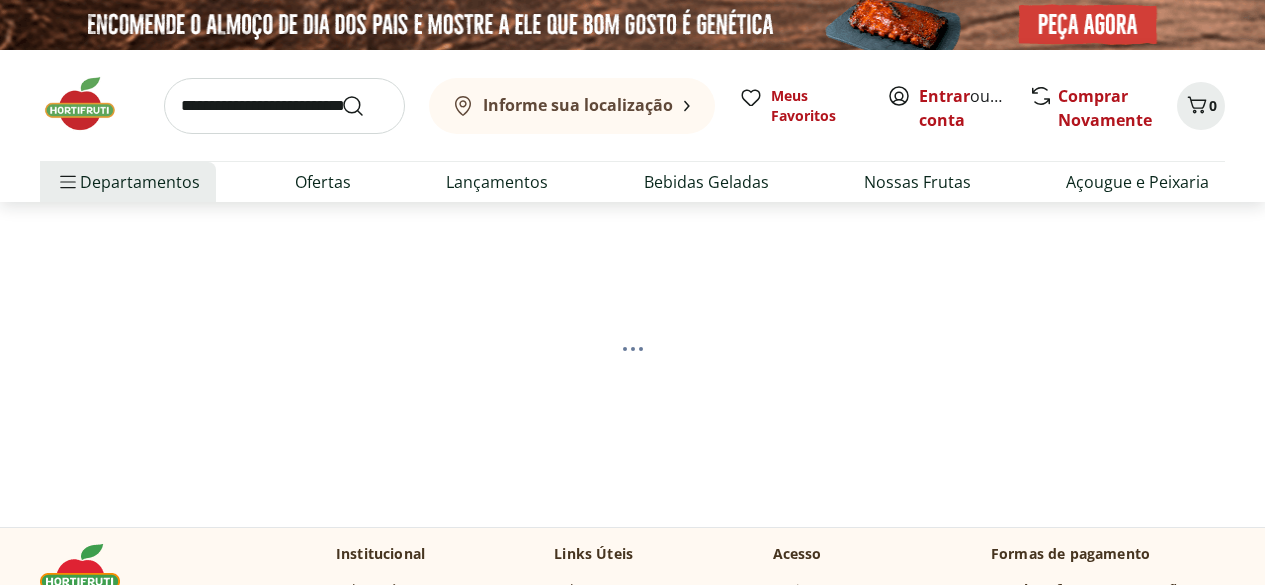 scroll, scrollTop: 0, scrollLeft: 0, axis: both 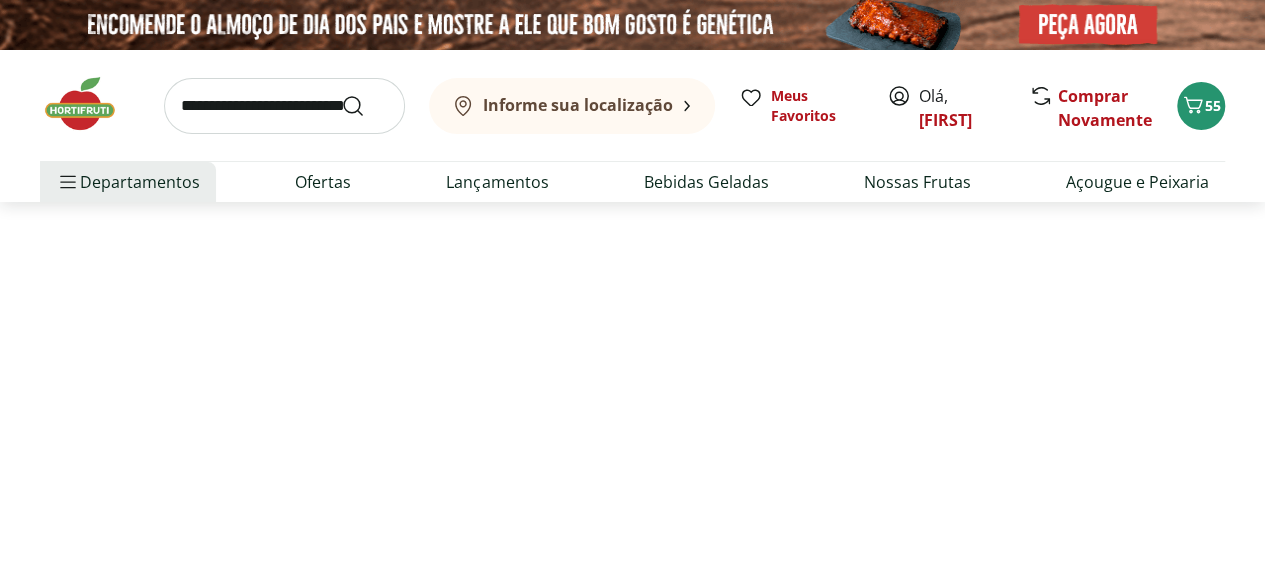 select on "**********" 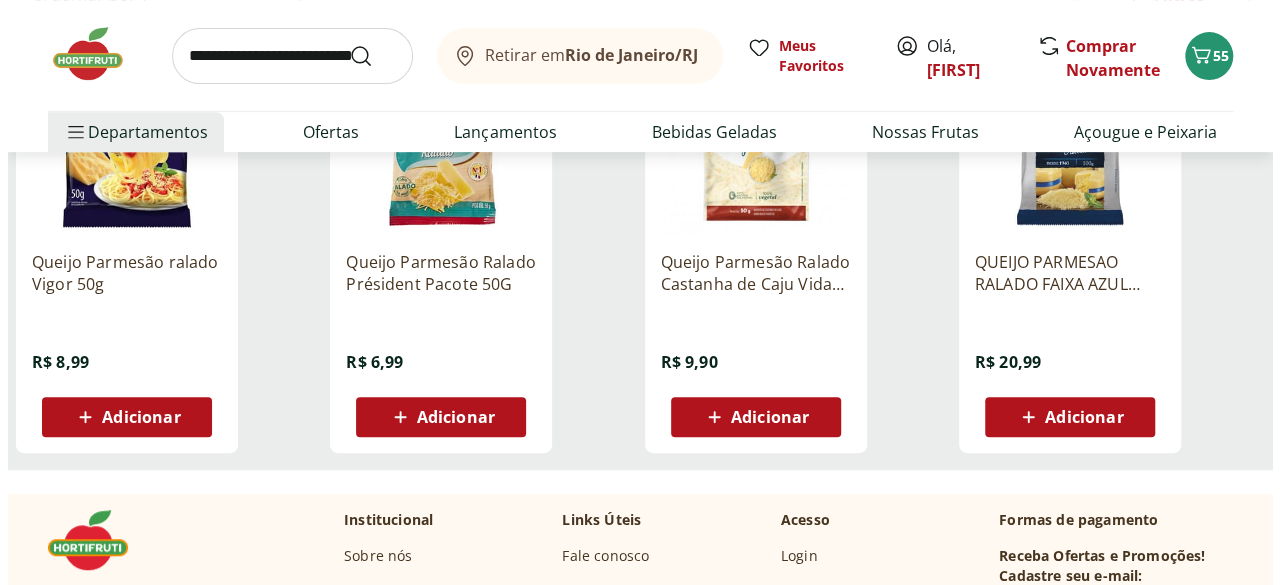 scroll, scrollTop: 500, scrollLeft: 0, axis: vertical 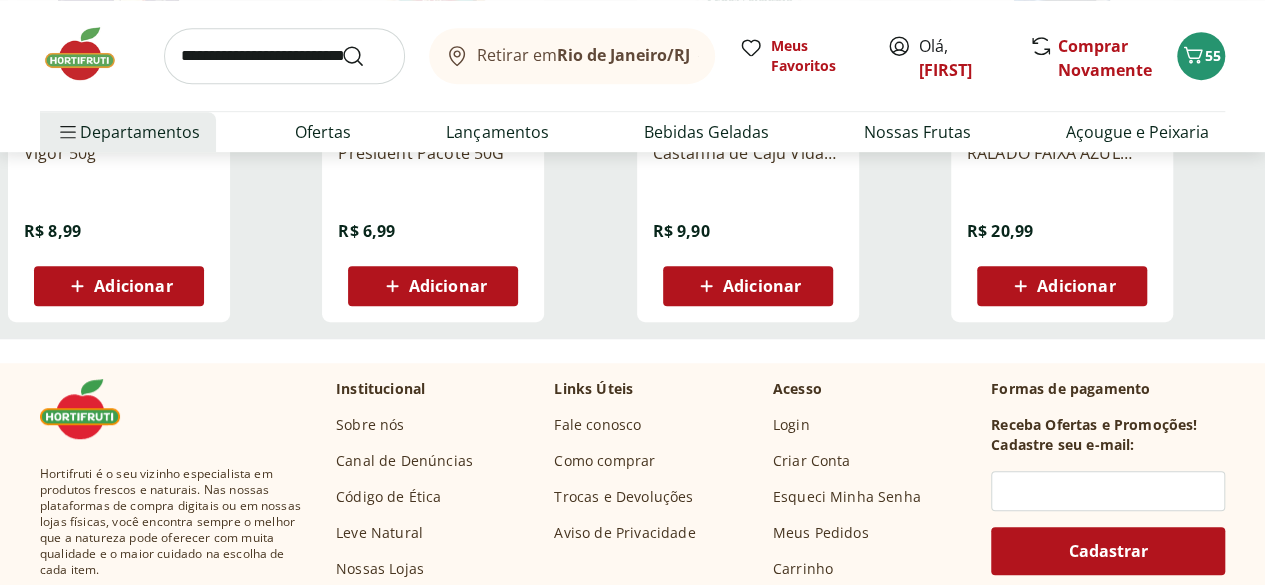 click on "Adicionar" at bounding box center (448, 286) 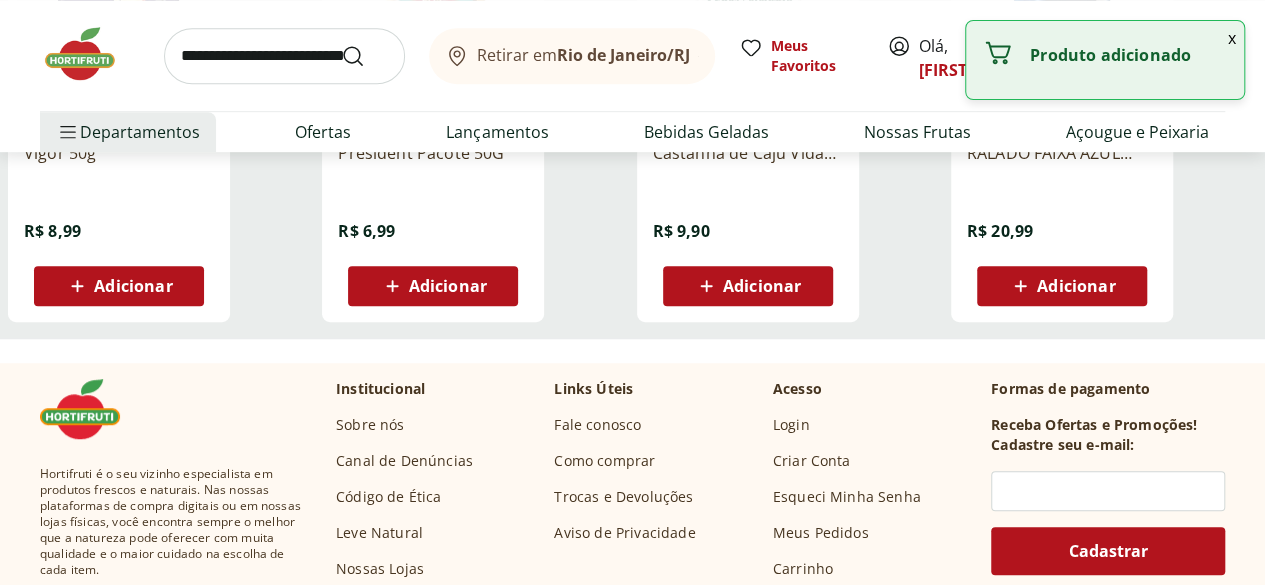 click on "Adicionar" at bounding box center (433, 286) 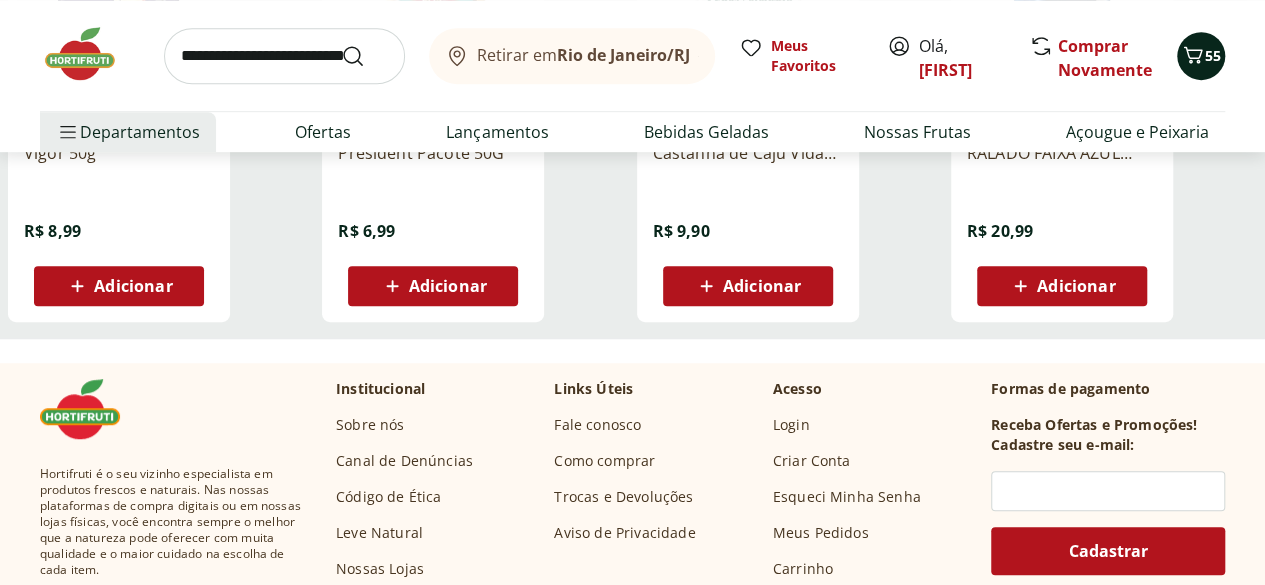 click 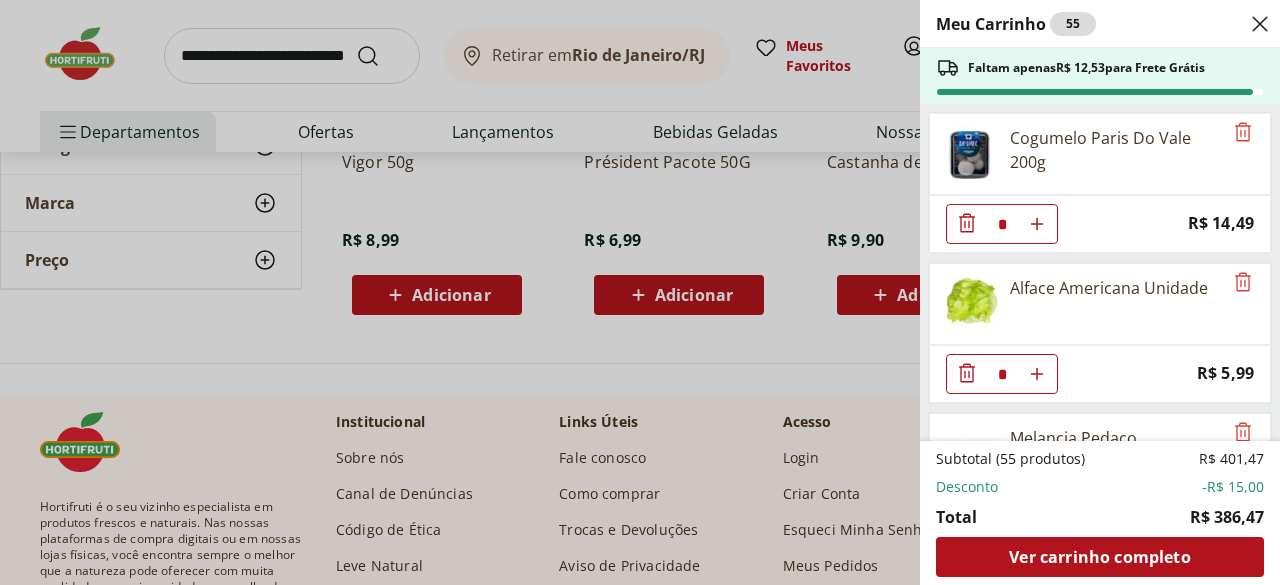 click on "Meu Carrinho 55 Faltam apenas  R$ 12,53  para Frete Grátis Cogumelo Paris Do Vale 200g * Price: R$ 14,49 Alface Americana Unidade * Price: R$ 5,99 Melancia Pedaço * Price: R$ 8,97 Batata Doce Unidade * Price: R$ 1,53 Brócolis Ninja Unidade * Original price: R$ 11,99 Price: R$ 4,99 Mamão Formosa Unidade * Price: R$ 25,18 Mamão Papaia Unidade * Price: R$ 6,49 Manga Palmer Unidade * Price: R$ 4,80 Uva Vermelha sem Semente Natural da Terra 500g * Price: R$ 12,99 Maçã Fuji Unidade * Price: R$ 3,06 Tomate Italiano * Price: R$ 1,15 Laranja Pera Natural da Terra 3kg * Price: R$ 23,99 Abacaxi Unidade * Price: R$ 12,99 Mexerica Rio Unidade * Price: R$ 1,92 Ovo Caipira Vermelho Natural da Terra 10 unidades * Price: R$ 16,99 Tomate Sweet Grape Natural Da Terra 180g * Price: R$ 7,99 ESPINAFRE BABY LEAF HIDROSOL * Price: R$ 5,99 AMEIXA NACIONAL 500G * Price: R$ 14,99 Alho Nacional Beneficiado Unidade * Price: R$ 2,99 Pimentão Vermelho Block 150g * Price: R$ 9,99 Abóbora Japonesa Pedaço * * *" at bounding box center (640, 292) 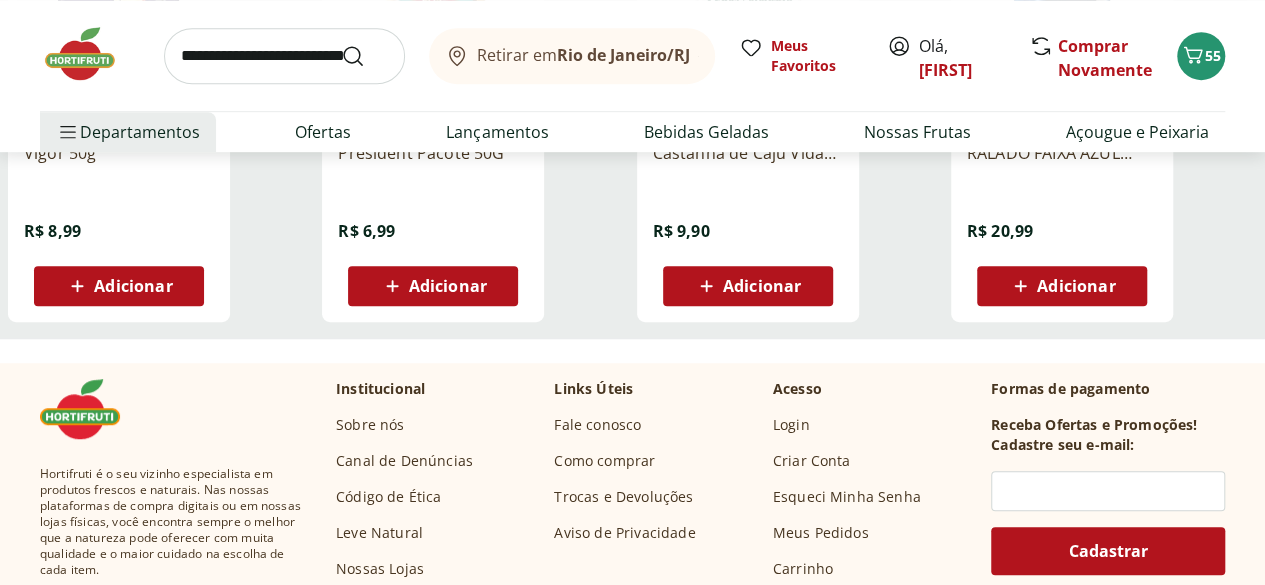 click on "Adicionar" at bounding box center (1076, 286) 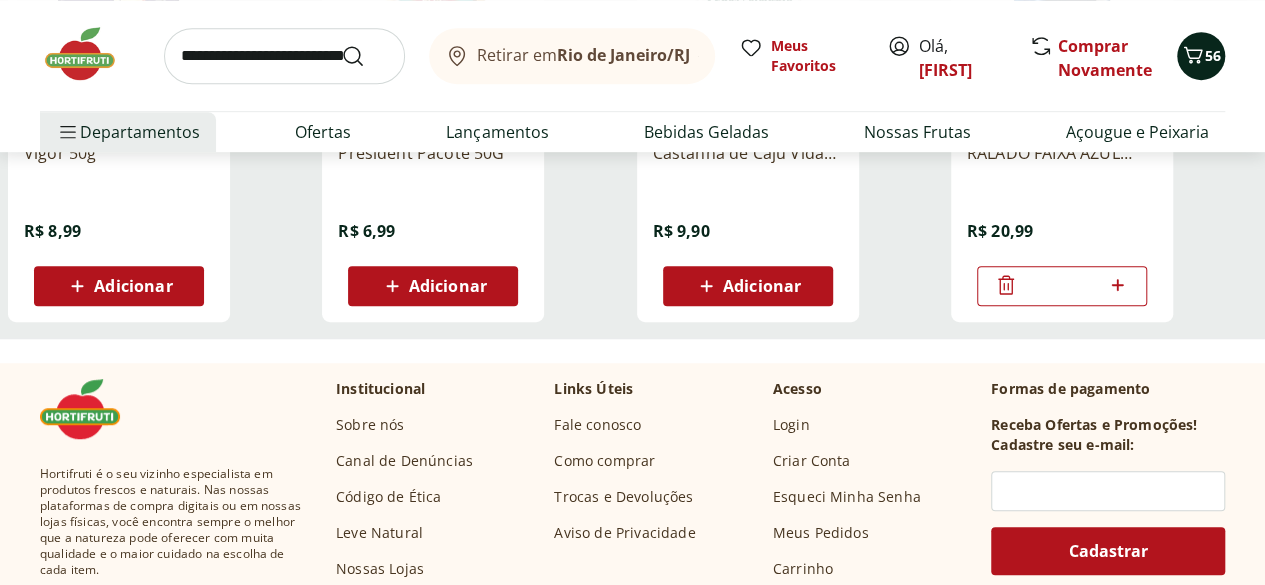click 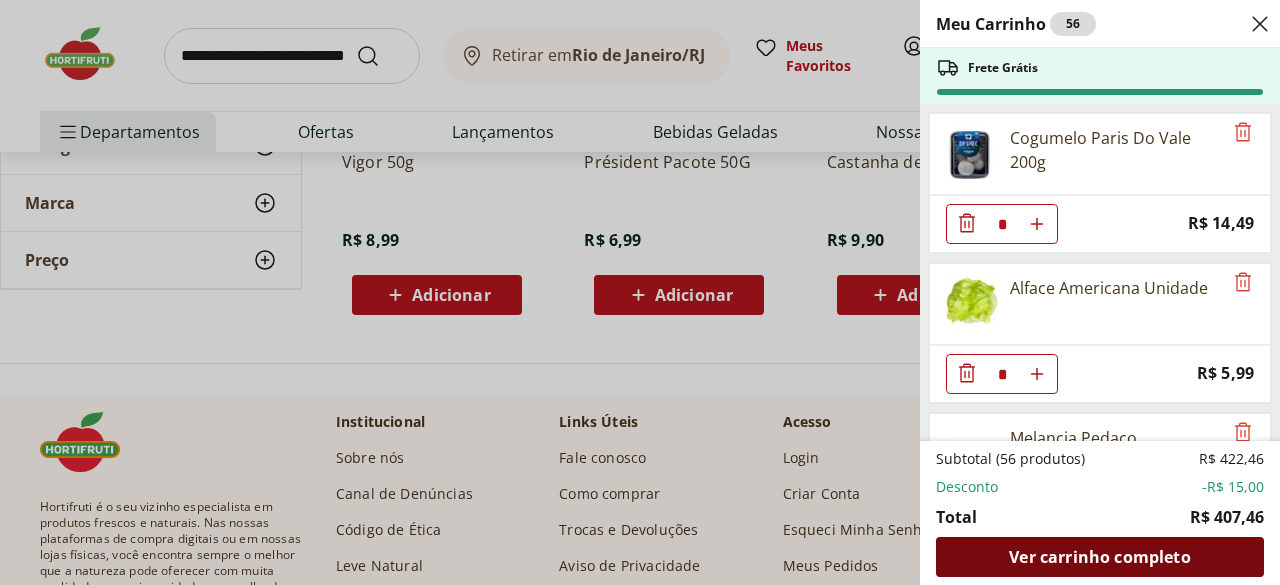 click on "Ver carrinho completo" at bounding box center (1099, 557) 